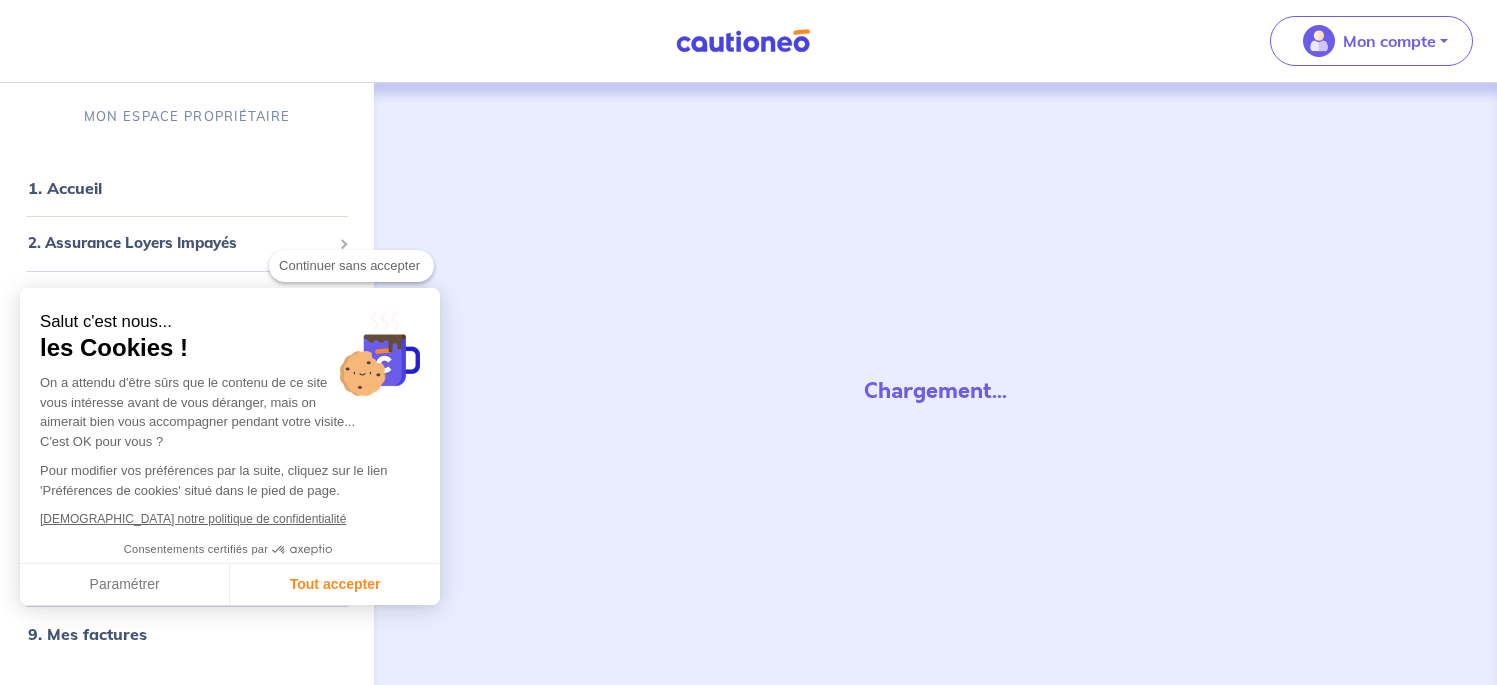 scroll, scrollTop: 0, scrollLeft: 0, axis: both 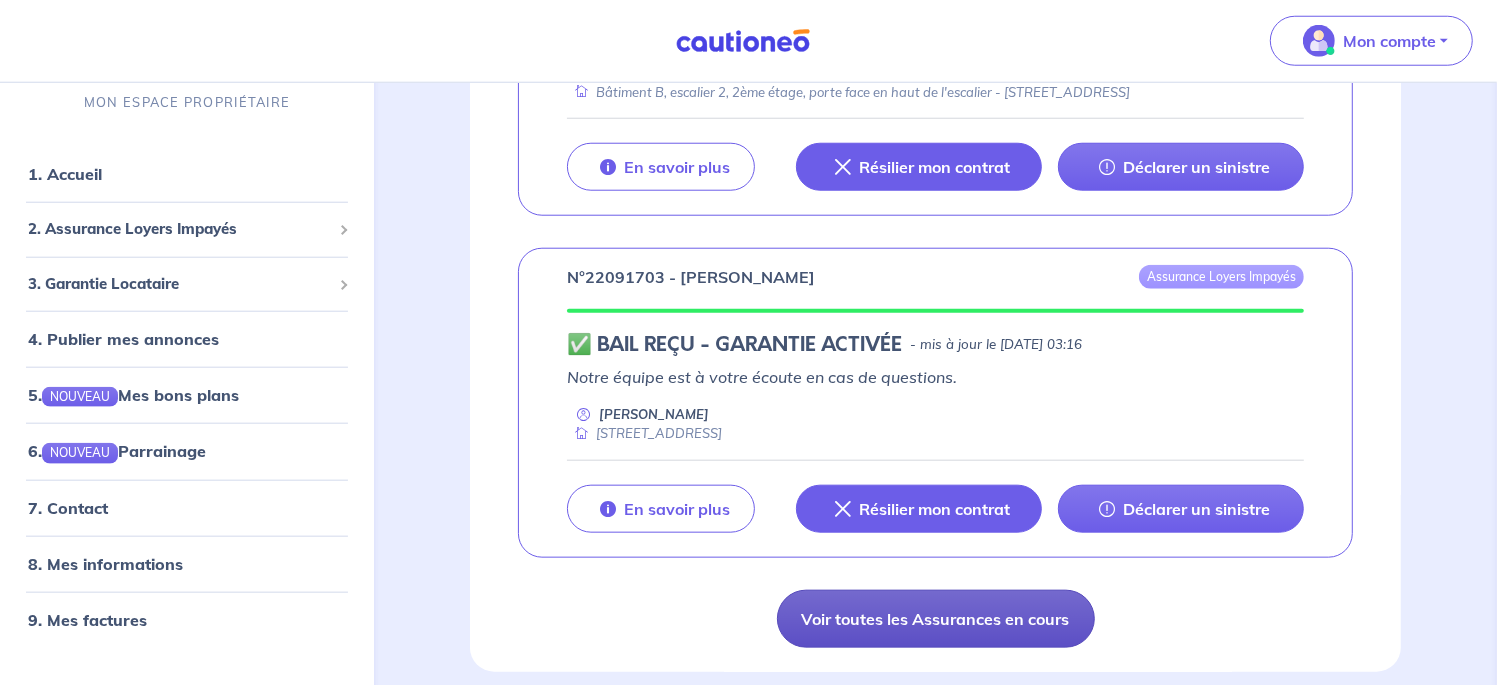 click on "Voir toutes les Assurances en cours" at bounding box center (936, 619) 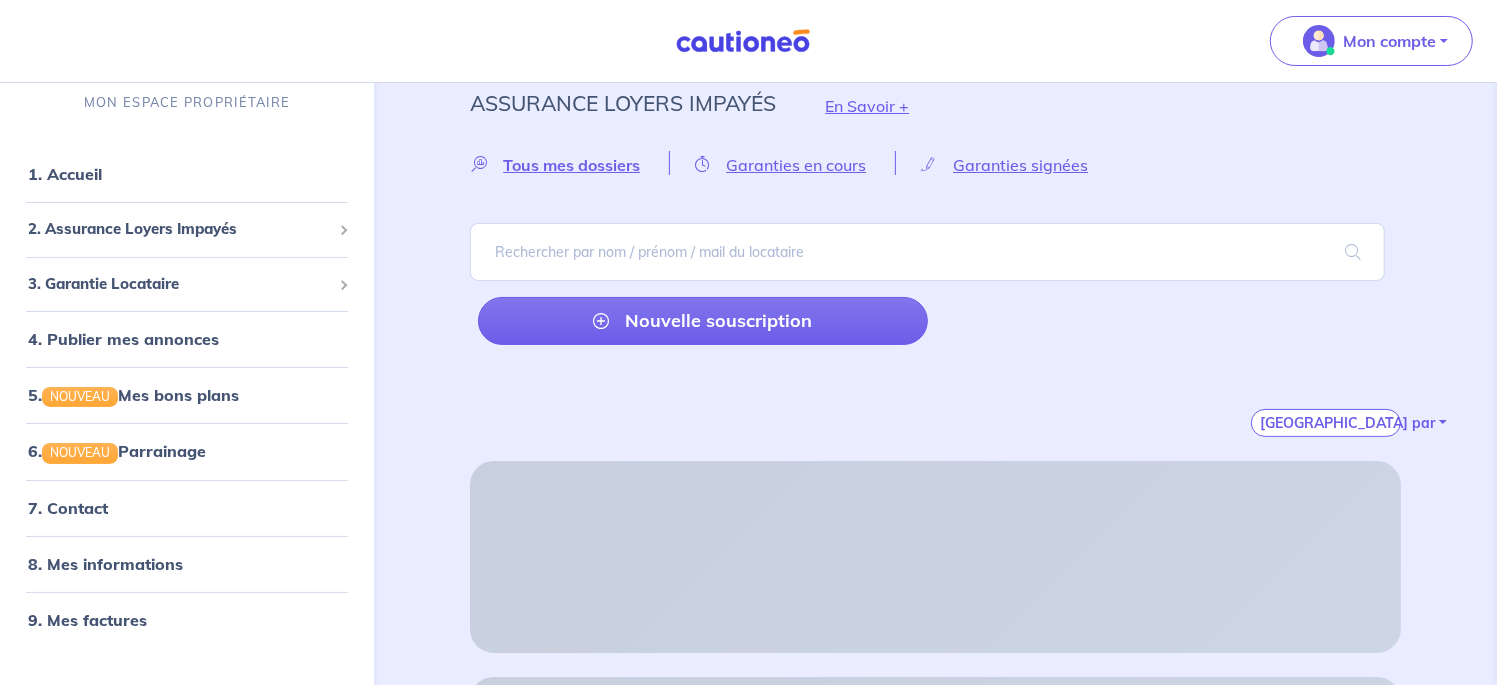 scroll, scrollTop: 0, scrollLeft: 0, axis: both 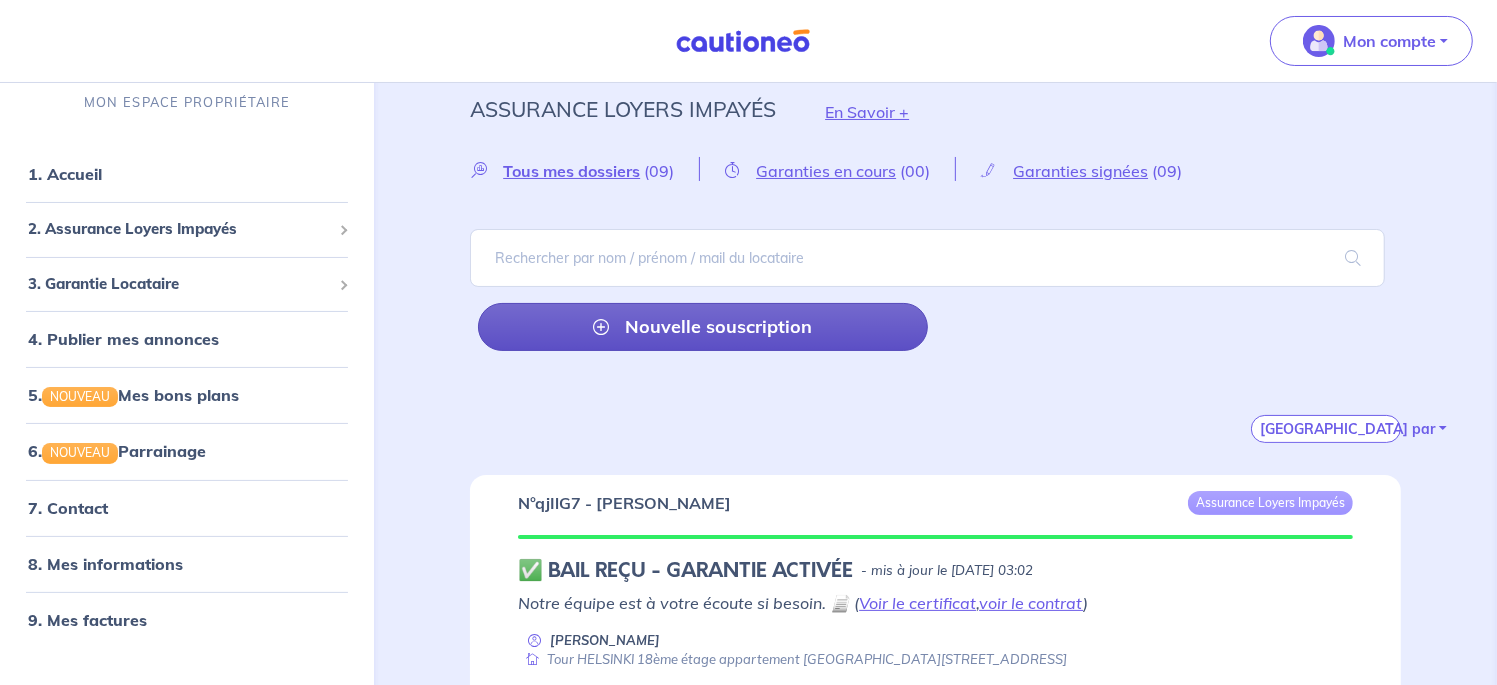 click on "Nouvelle souscription" at bounding box center (702, 327) 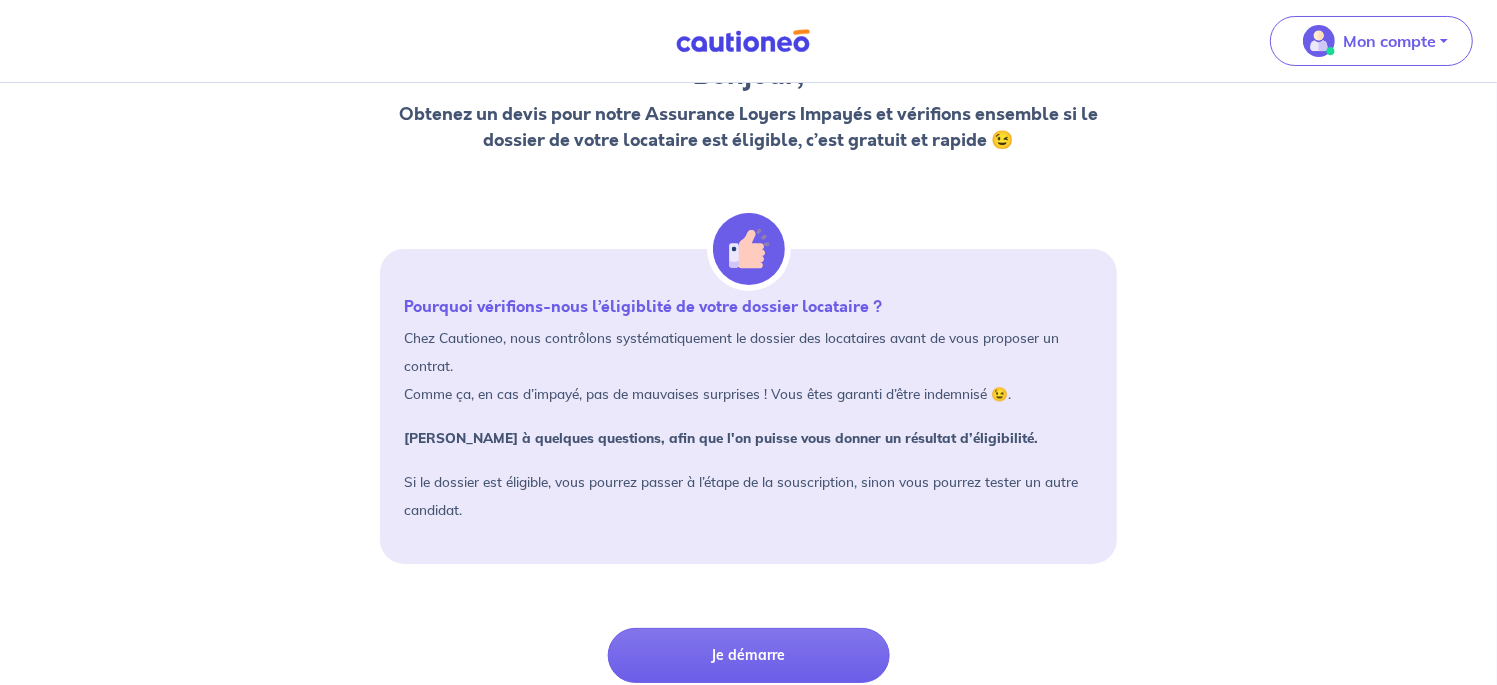 scroll, scrollTop: 0, scrollLeft: 0, axis: both 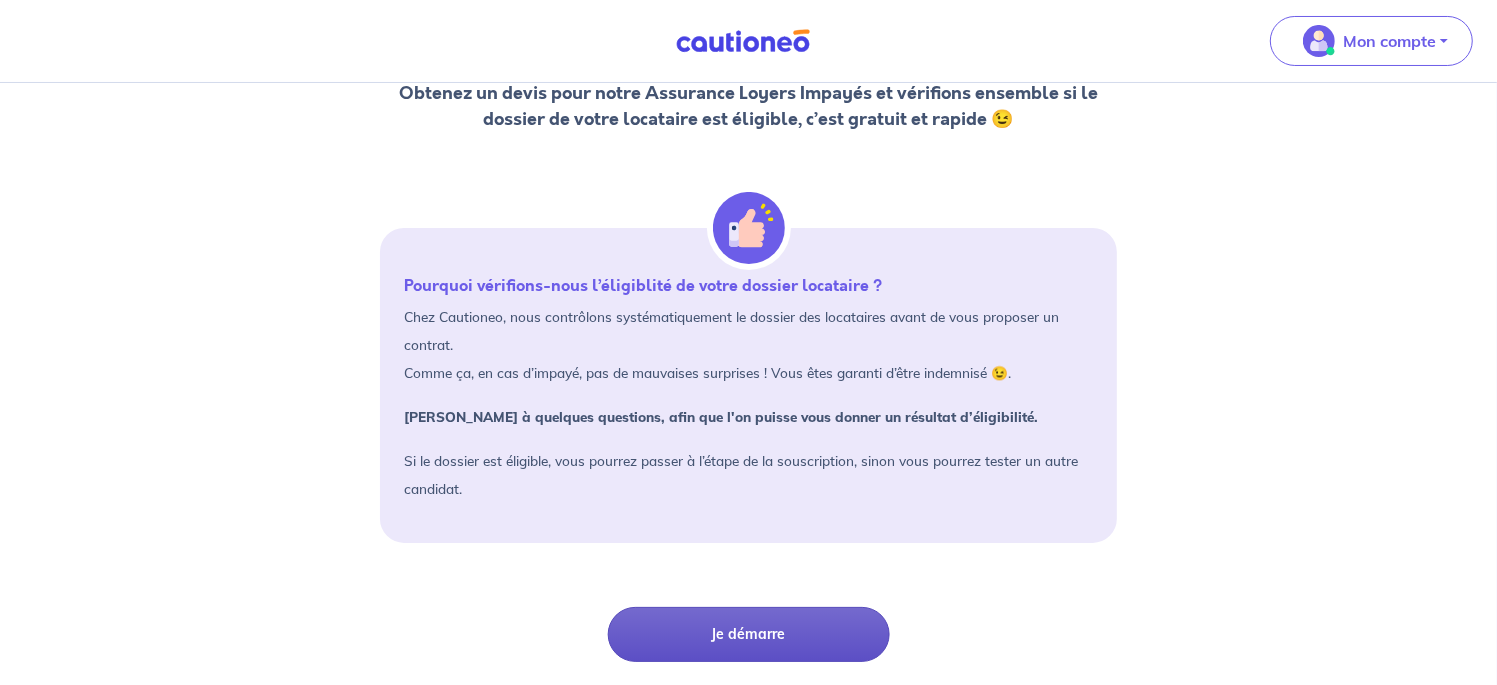 click on "Je démarre" at bounding box center (749, 634) 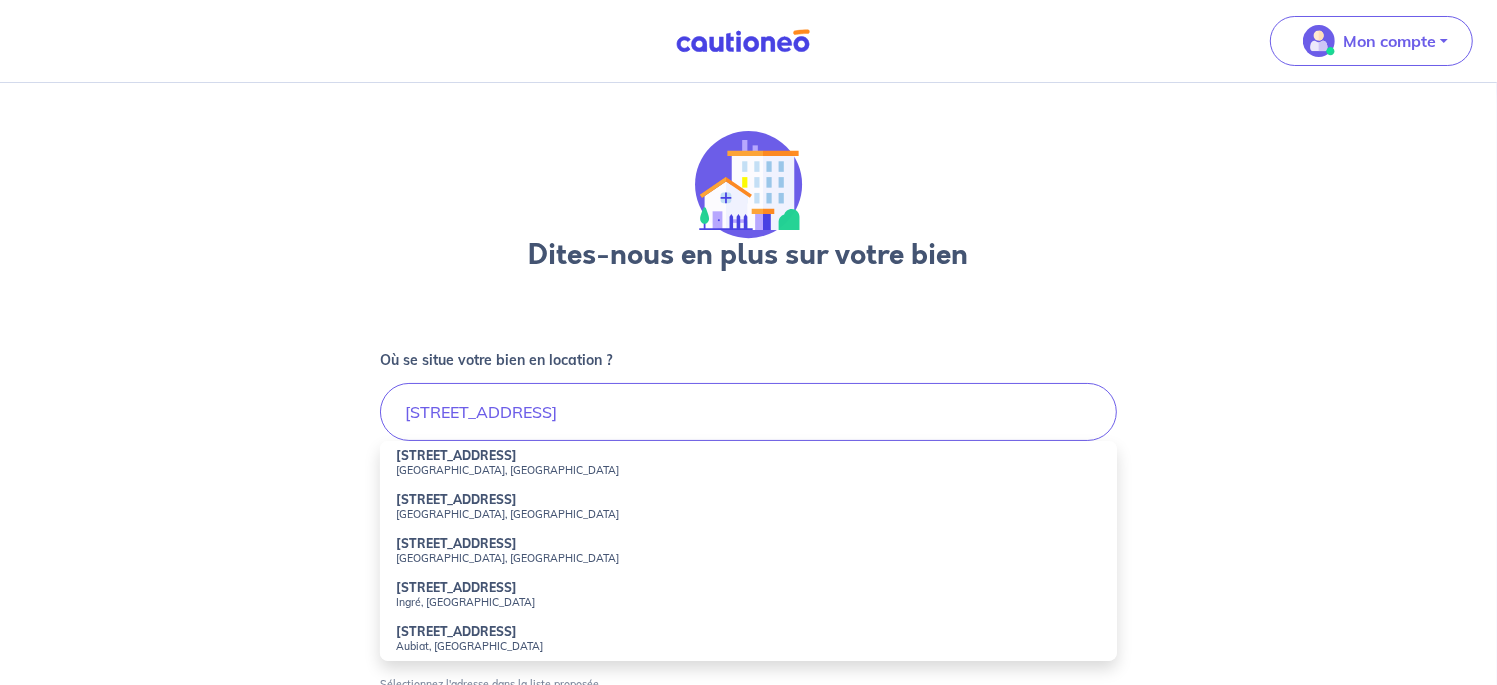click on "[STREET_ADDRESS]" at bounding box center (456, 455) 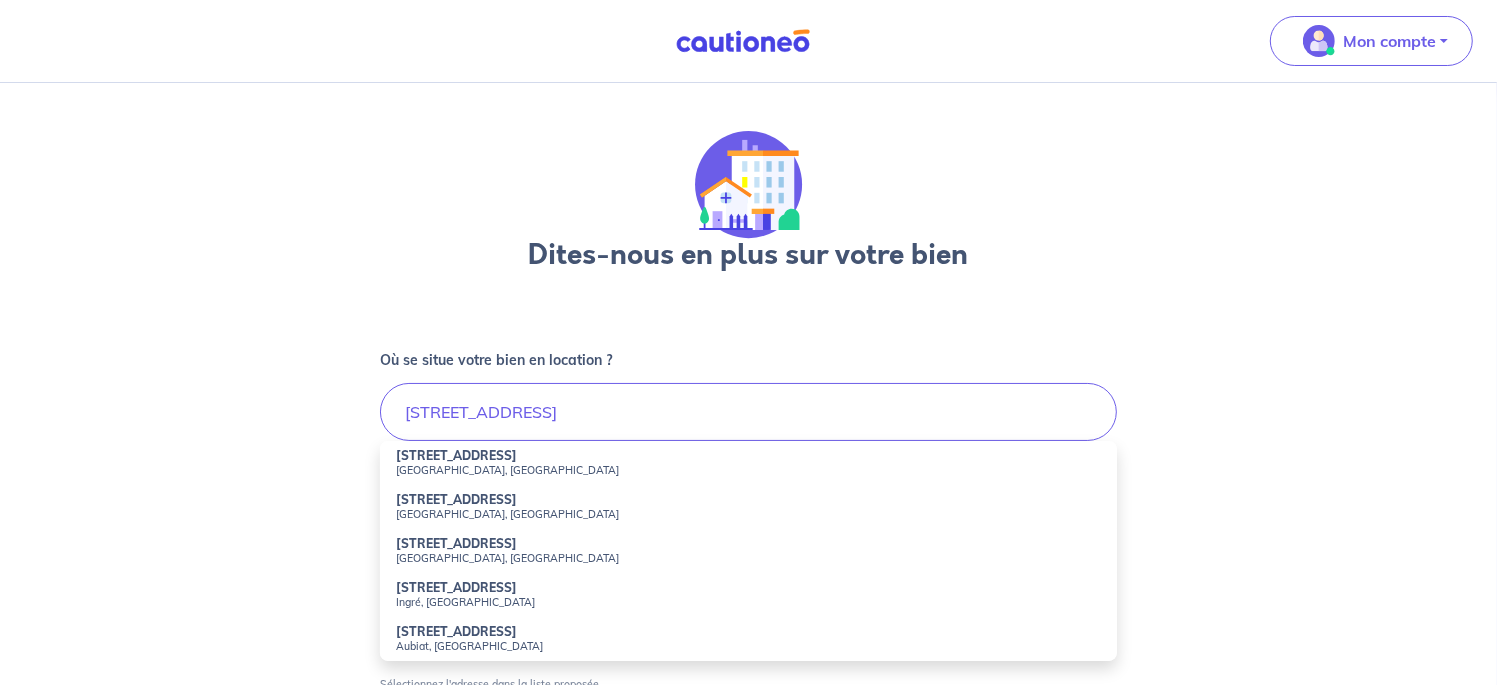 type on "[STREET_ADDRESS]" 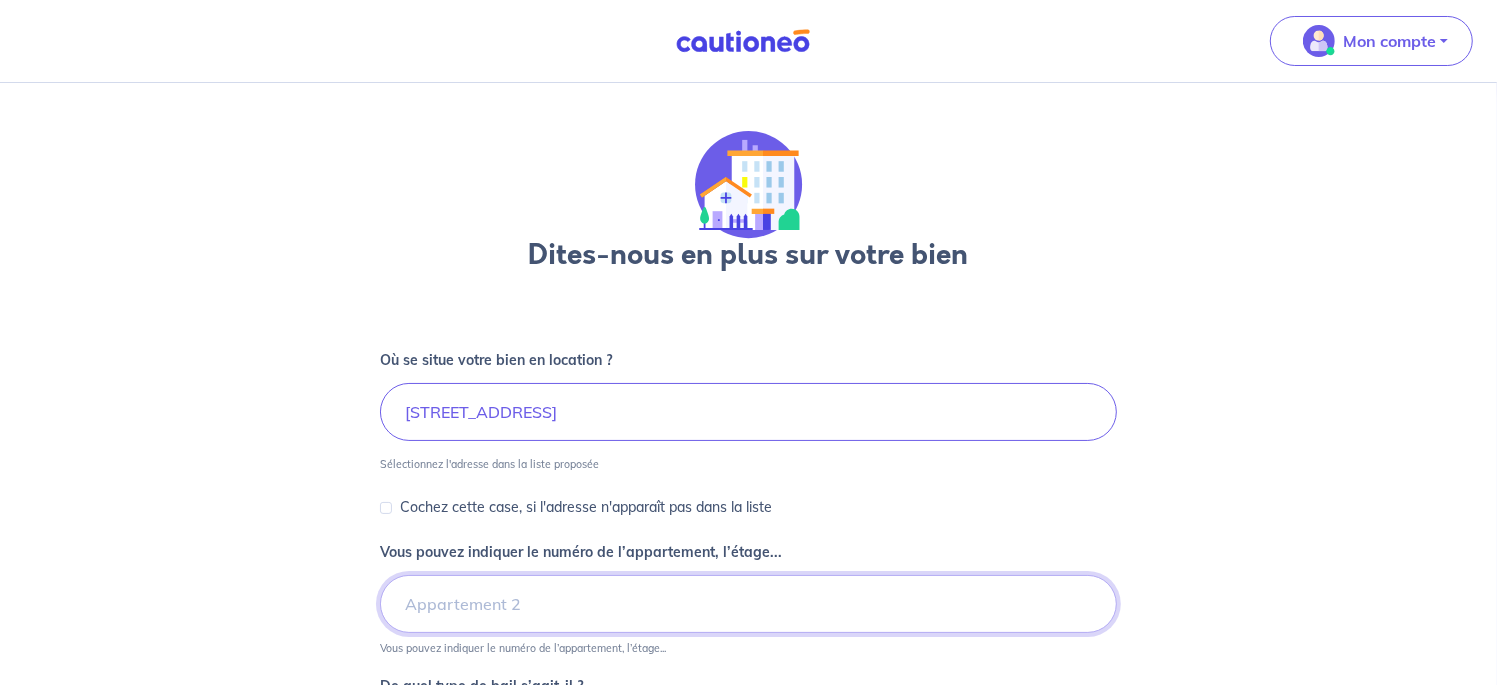 click on "Vous pouvez indiquer le numéro de l’appartement, l’étage..." at bounding box center [748, 604] 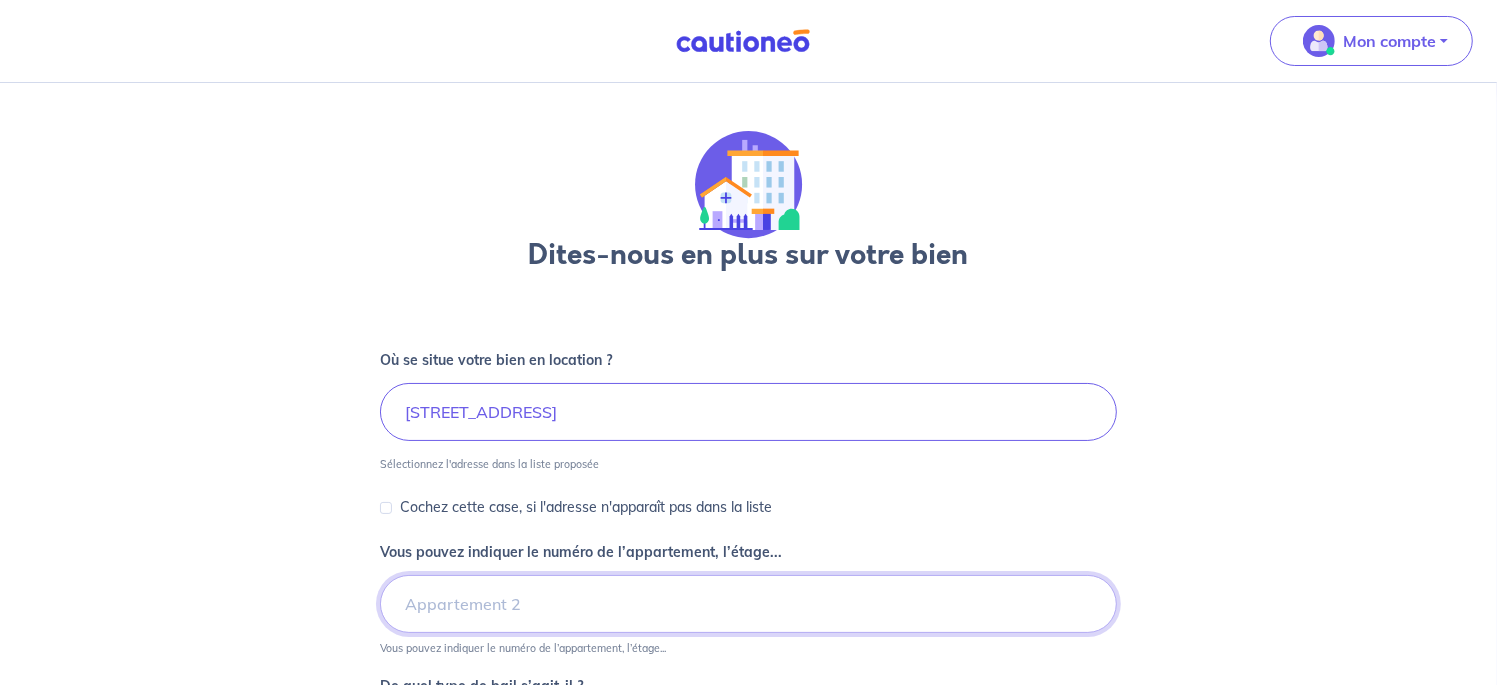 type on "Bâtiment B, escalier 2, 2ème étage, porte face en haut de l'escalier" 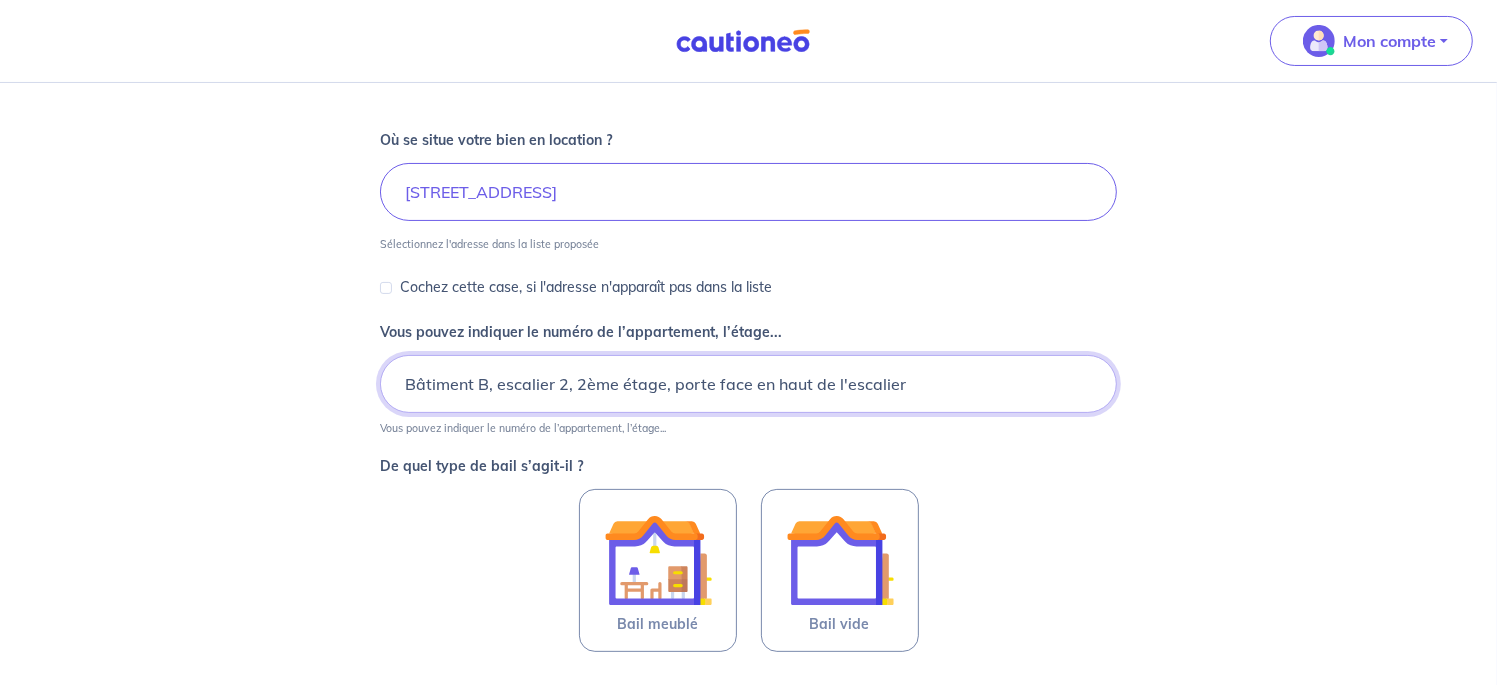 scroll, scrollTop: 313, scrollLeft: 0, axis: vertical 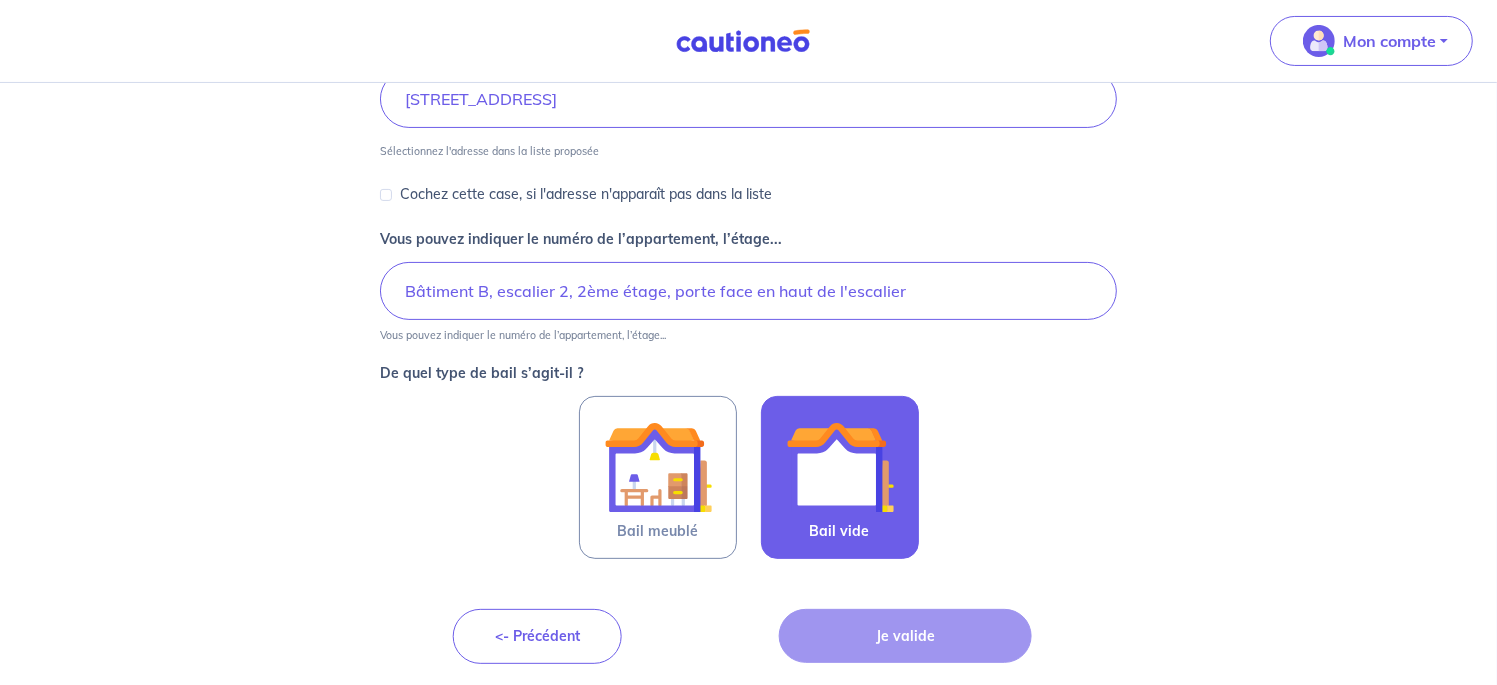 click at bounding box center (840, 467) 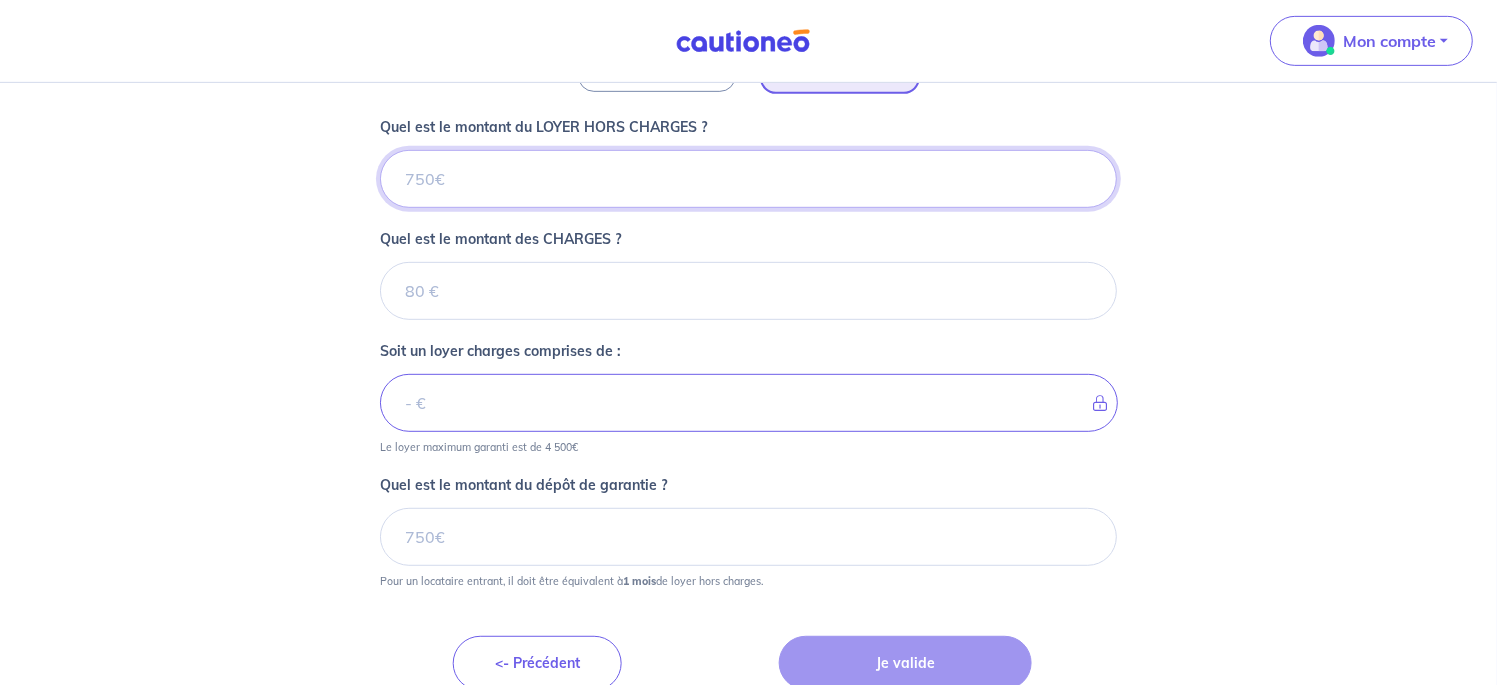 scroll, scrollTop: 805, scrollLeft: 0, axis: vertical 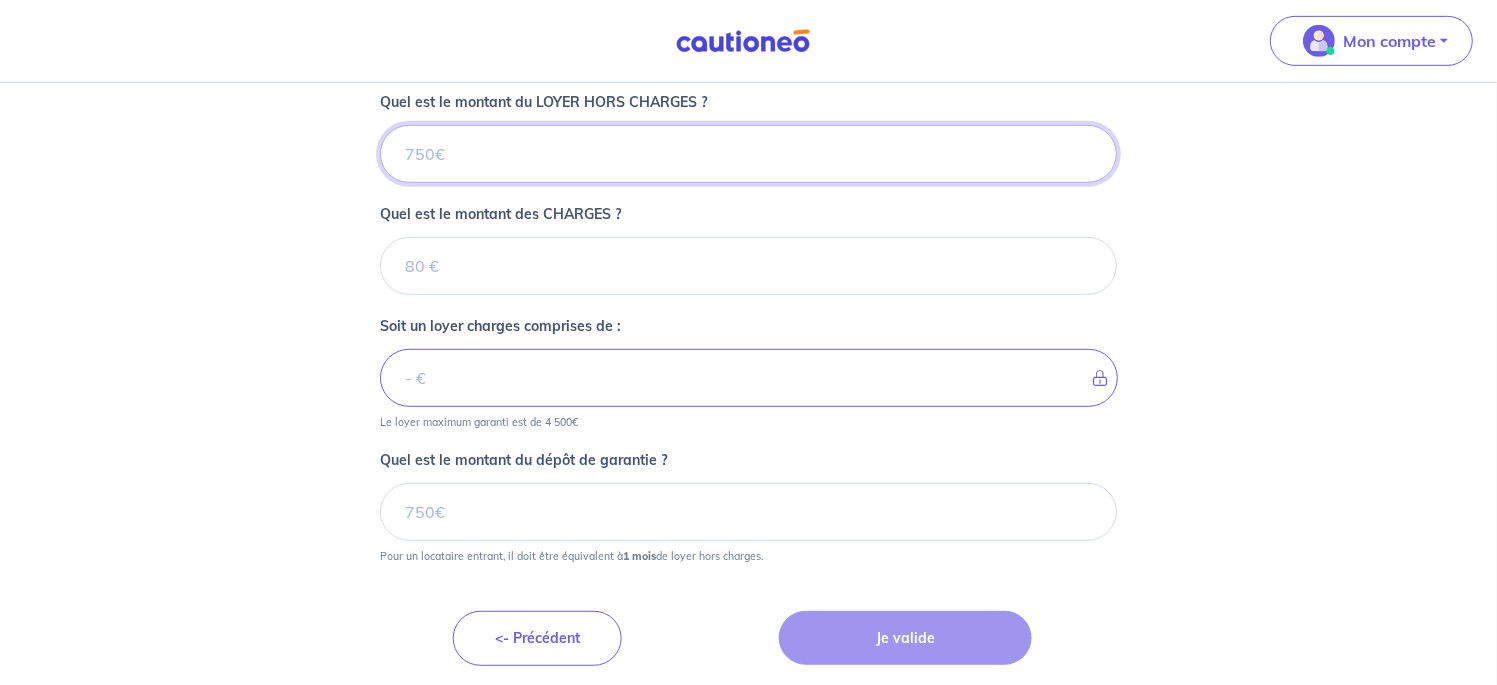 drag, startPoint x: 406, startPoint y: 153, endPoint x: 437, endPoint y: 153, distance: 31 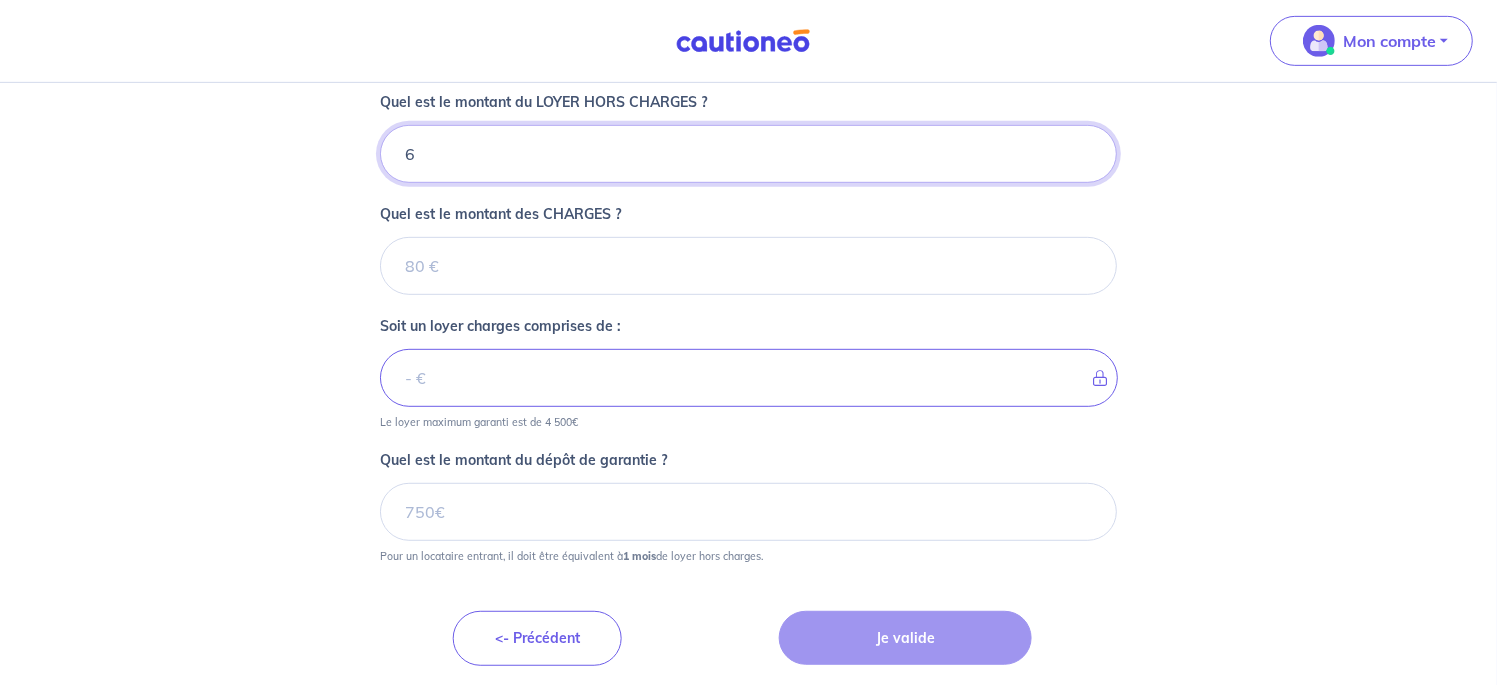 type on "67" 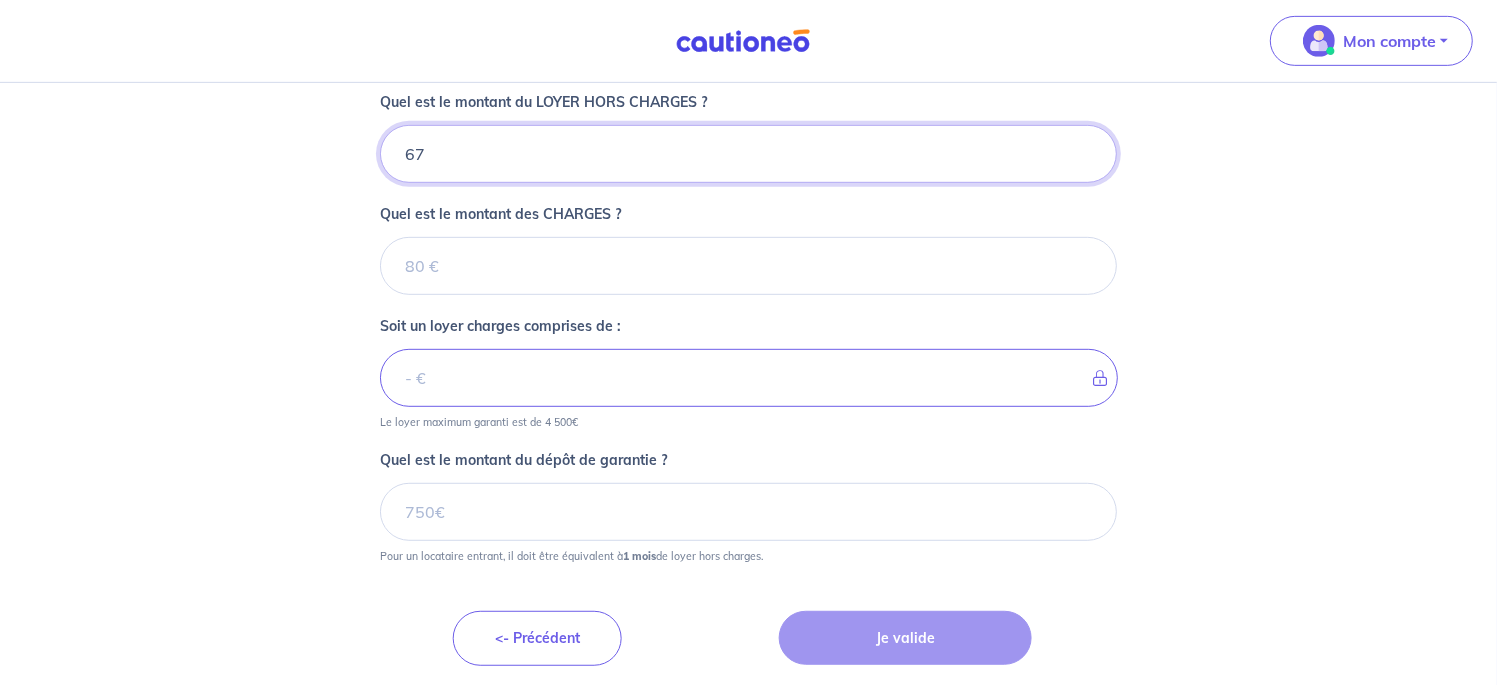 type 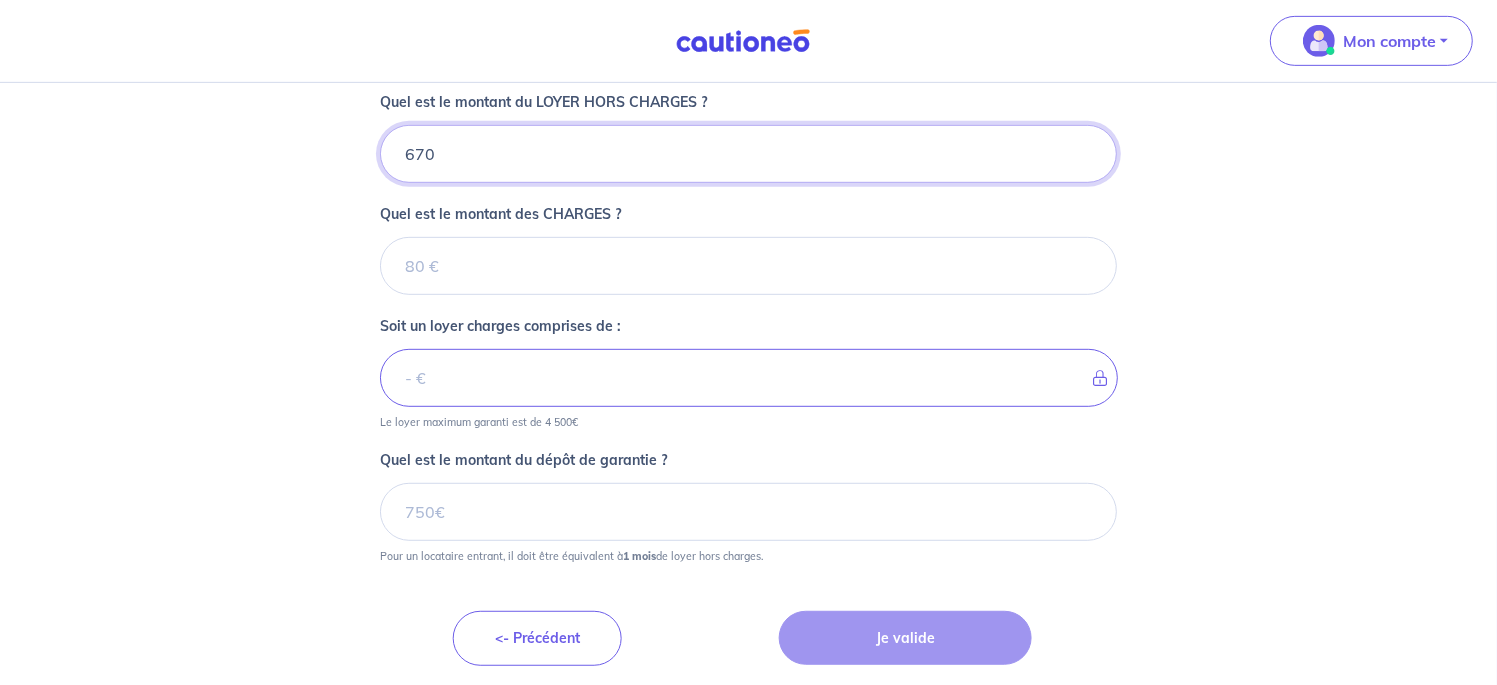 type 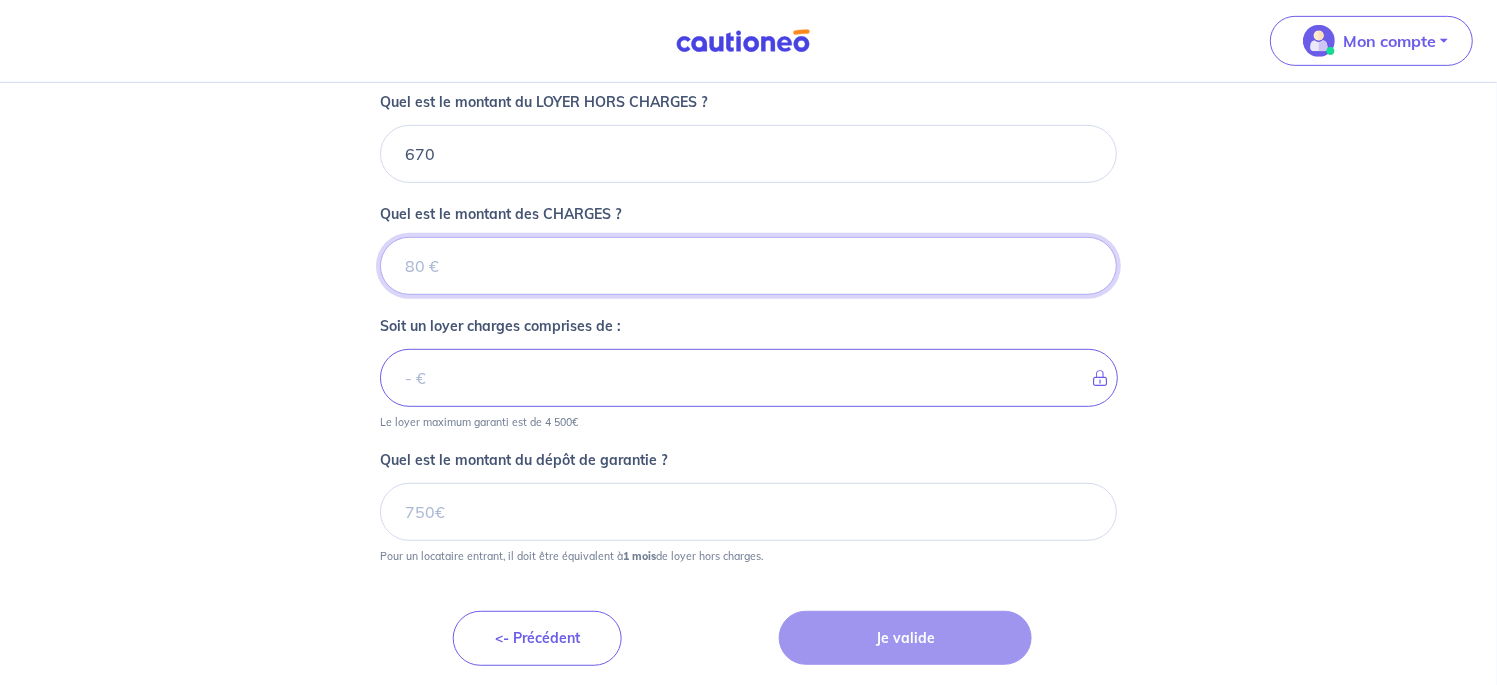 click on "Quel est le montant des CHARGES ?" at bounding box center (748, 266) 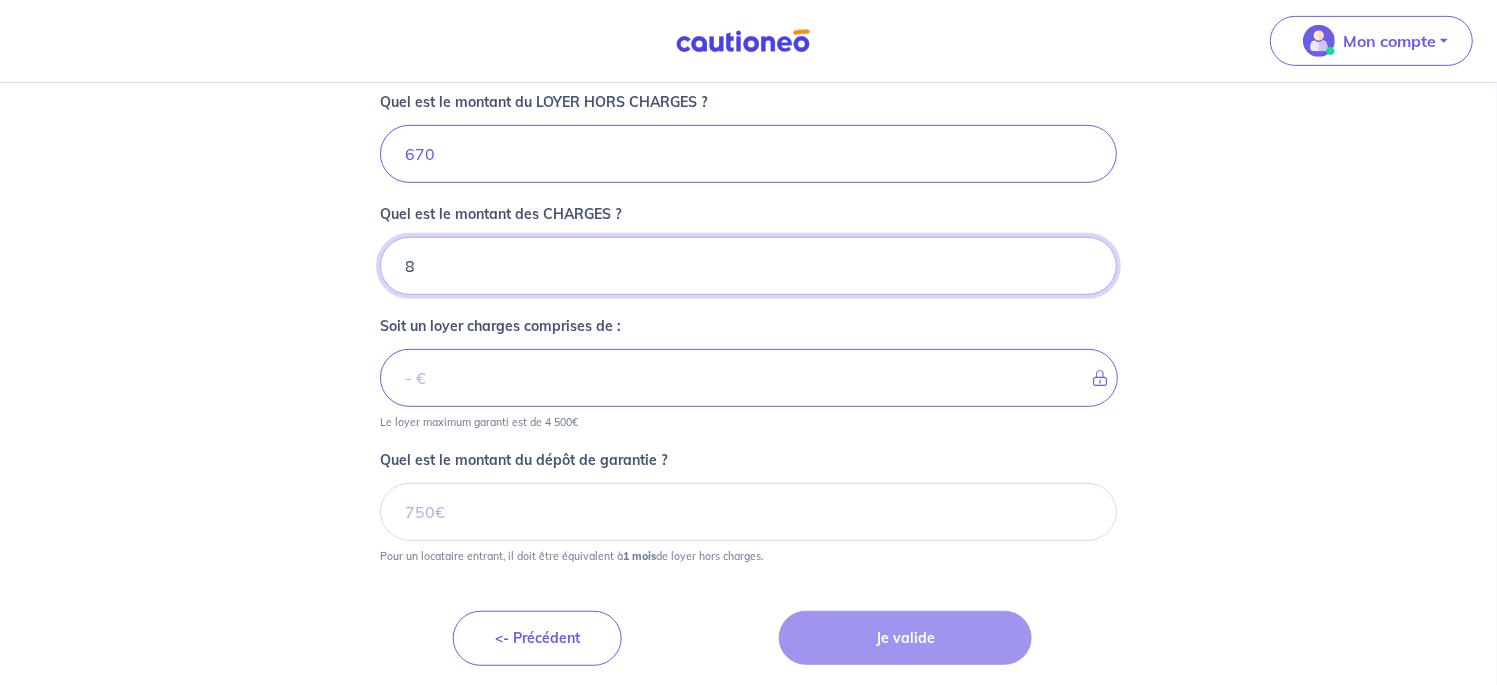 type on "80" 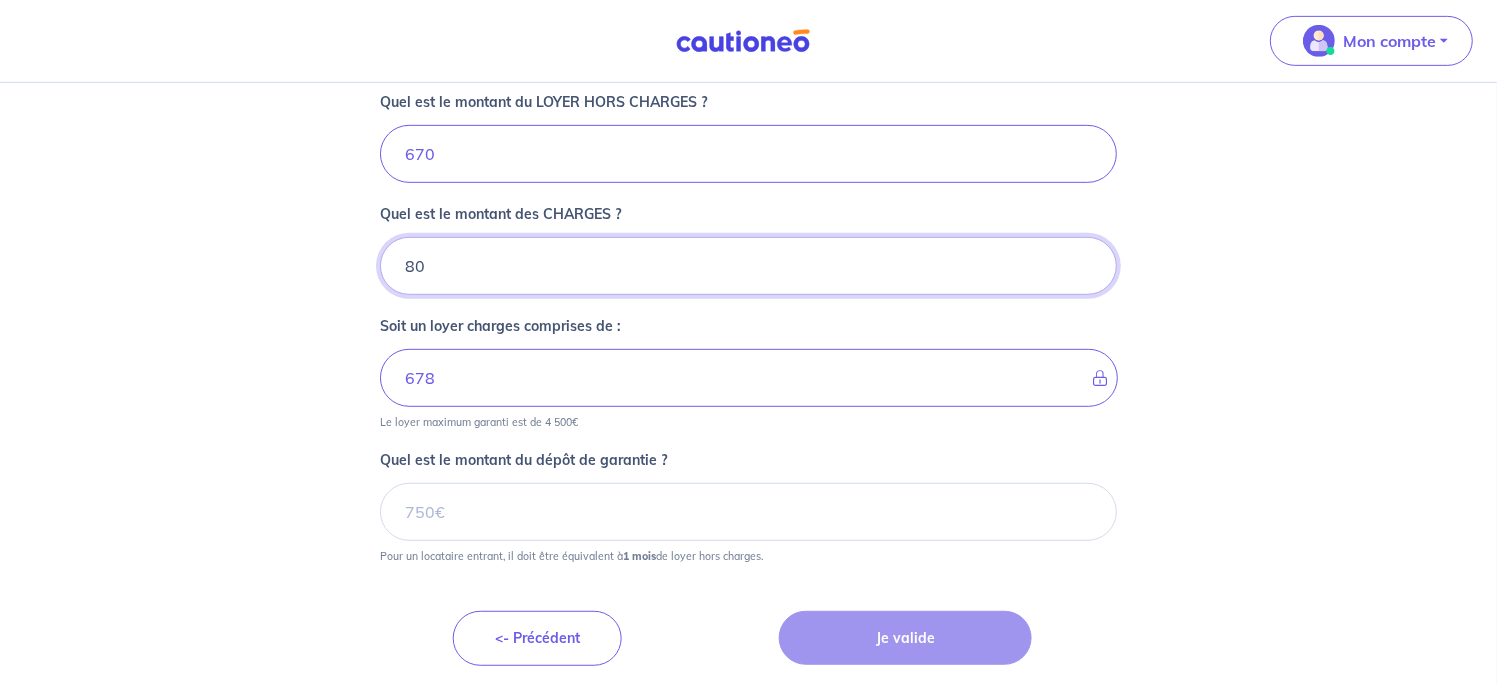 type on "750" 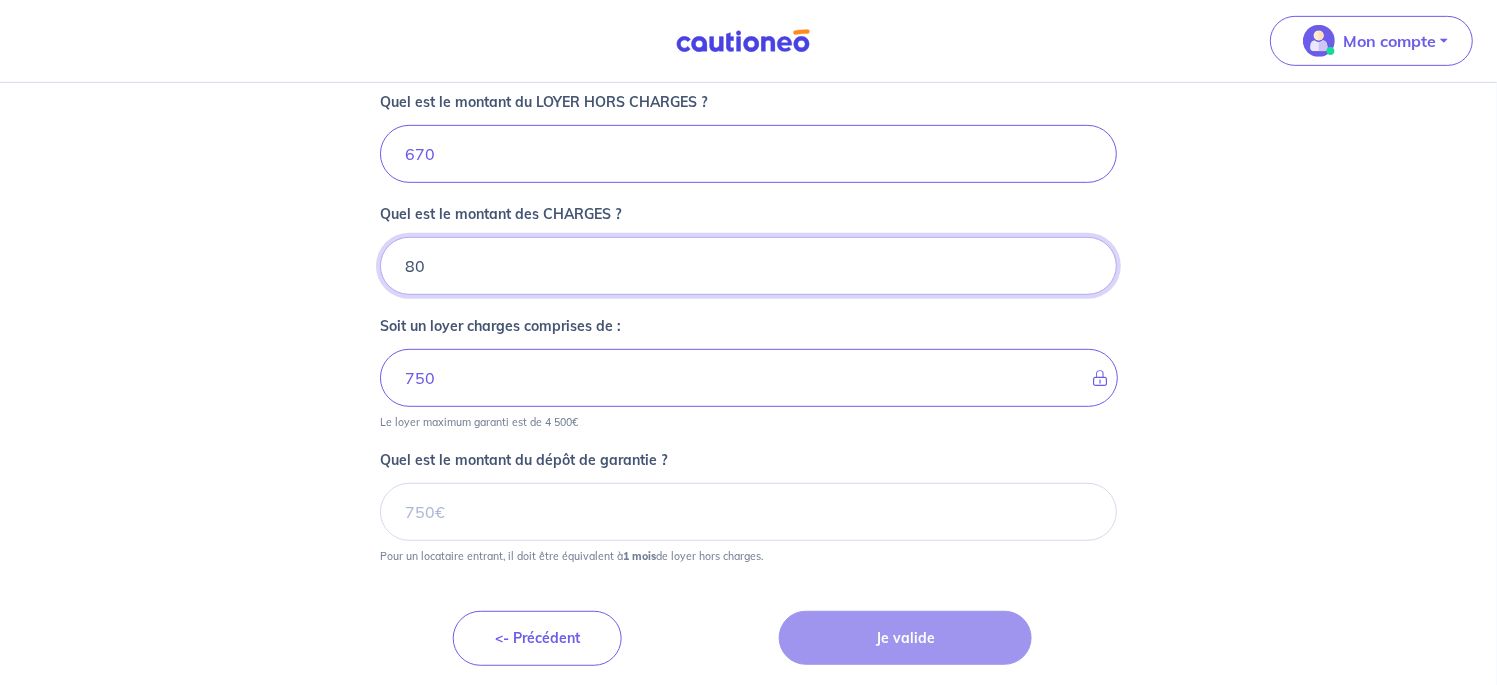type on "80" 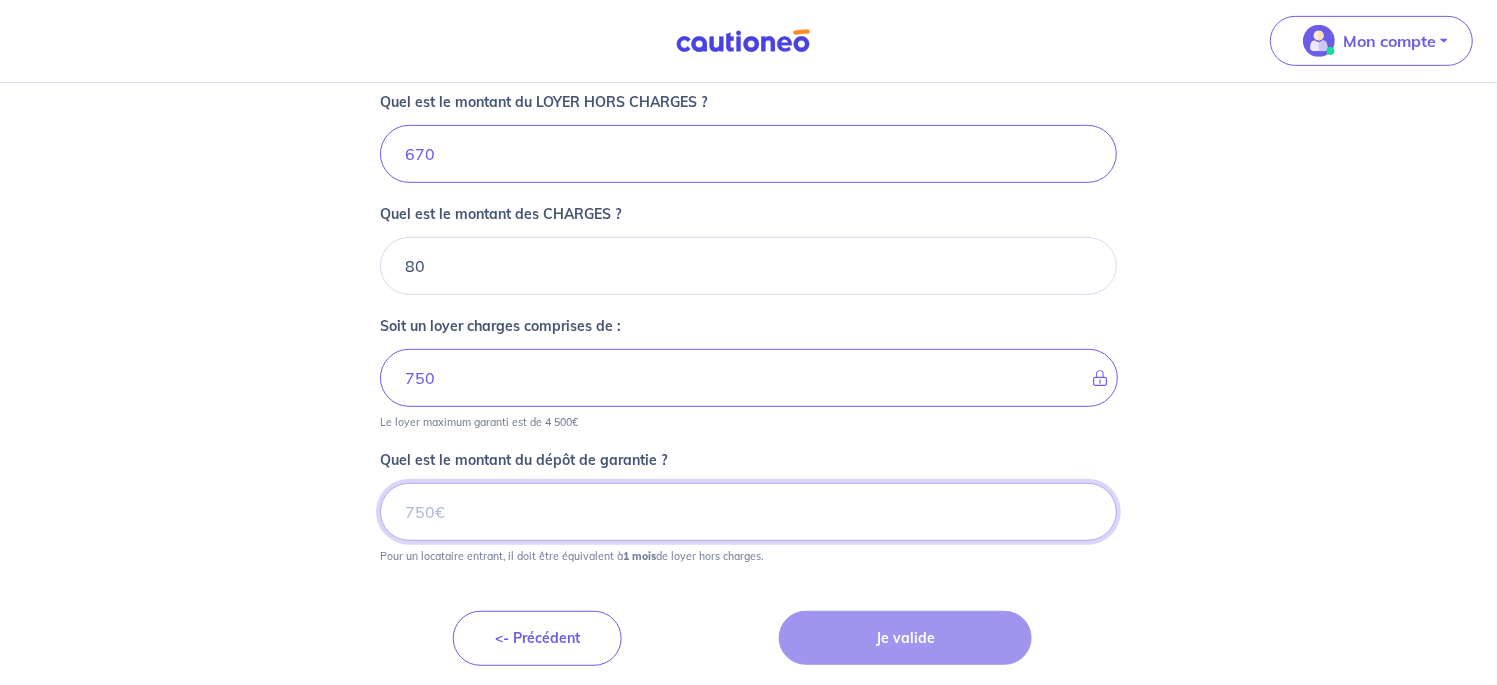 click on "Quel est le montant du dépôt de garantie ?" at bounding box center (748, 512) 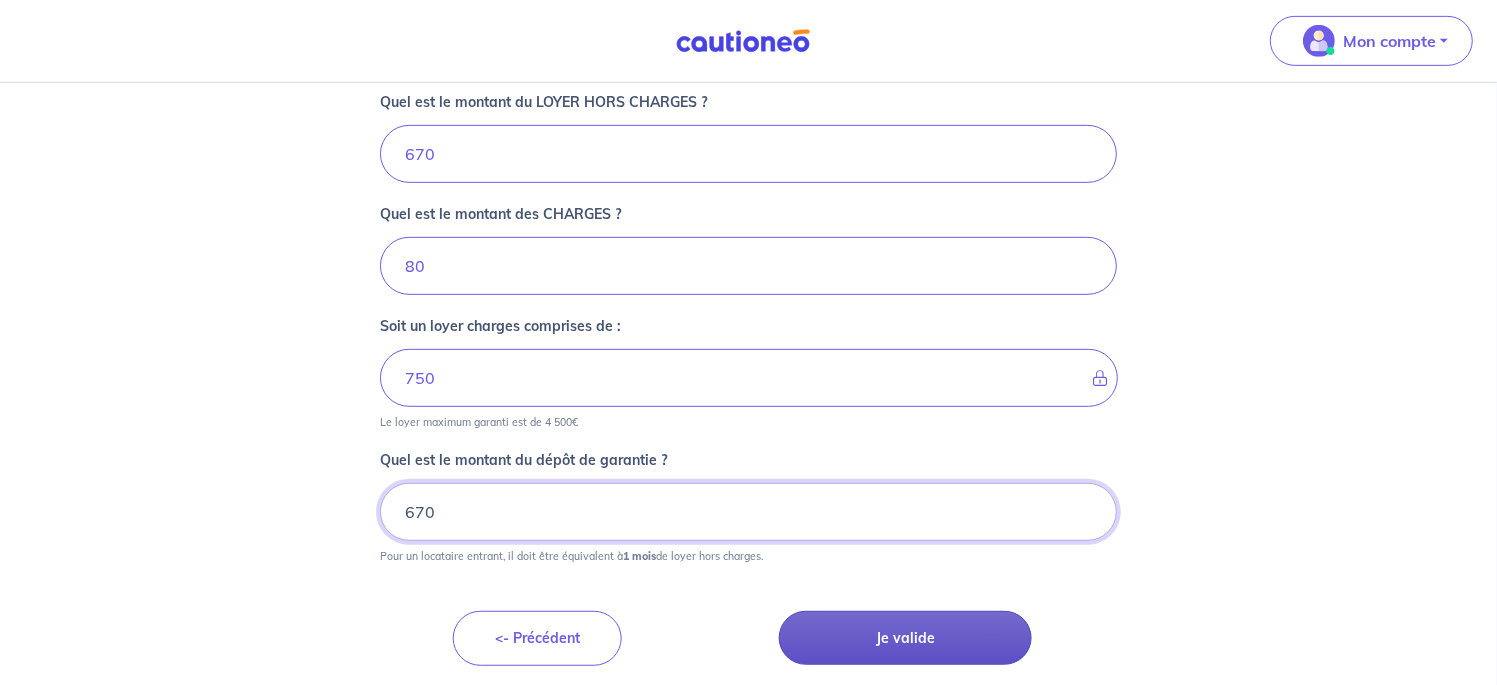 type on "670" 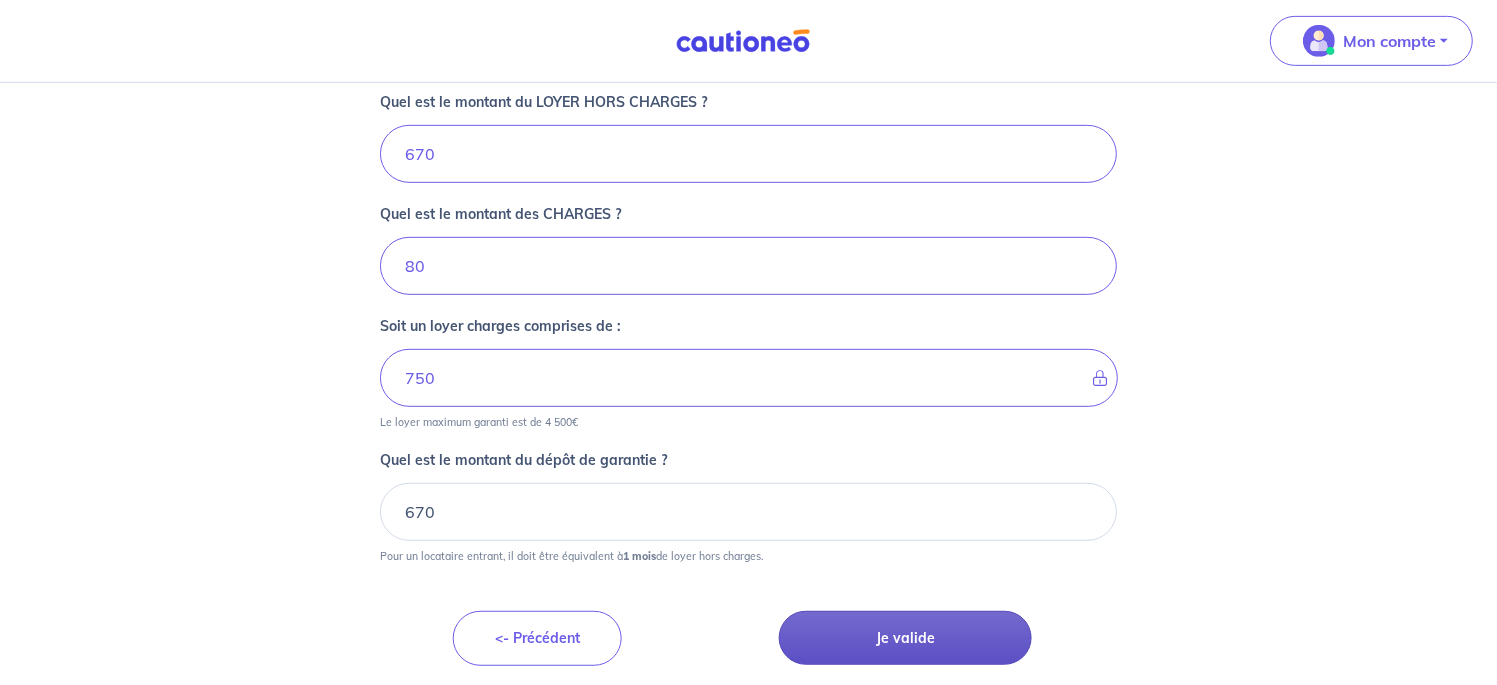 click on "Je valide" at bounding box center (906, 638) 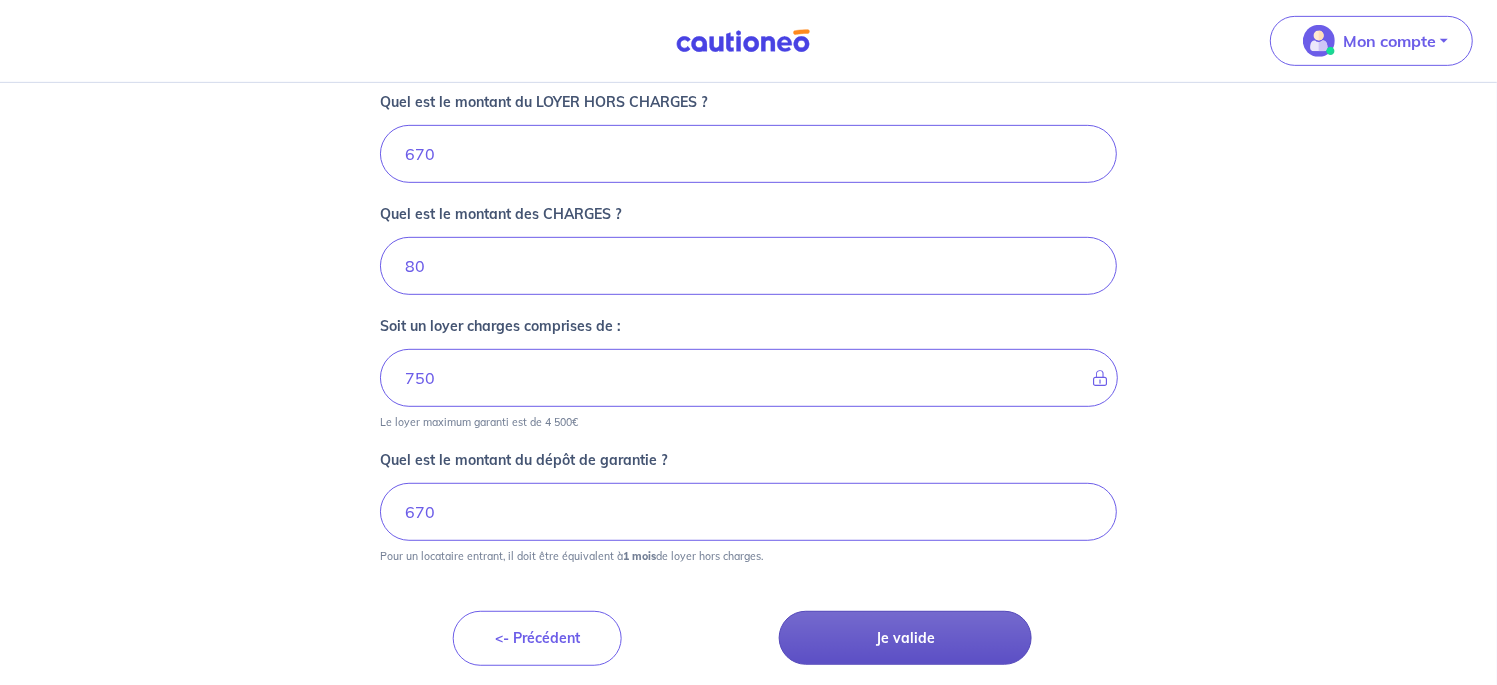 scroll, scrollTop: 0, scrollLeft: 0, axis: both 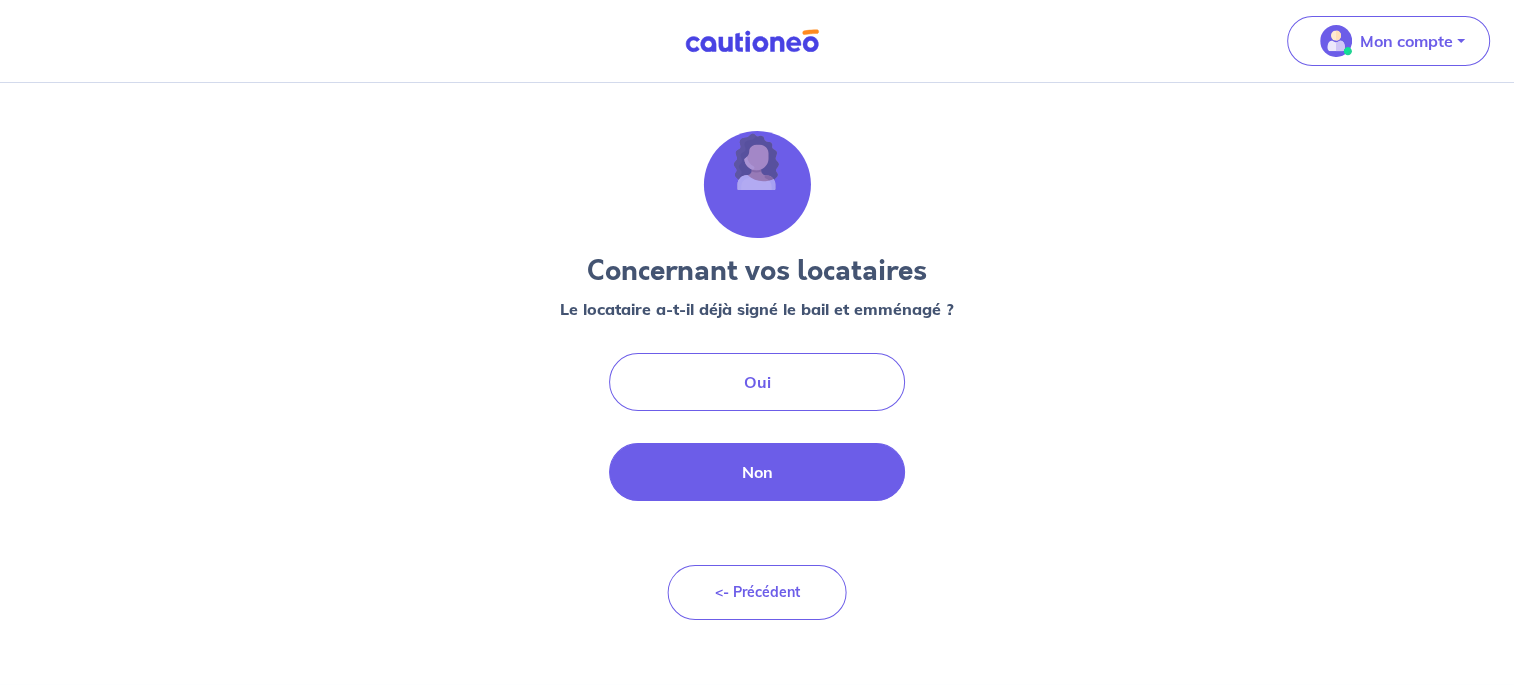 click on "Non" at bounding box center (757, 472) 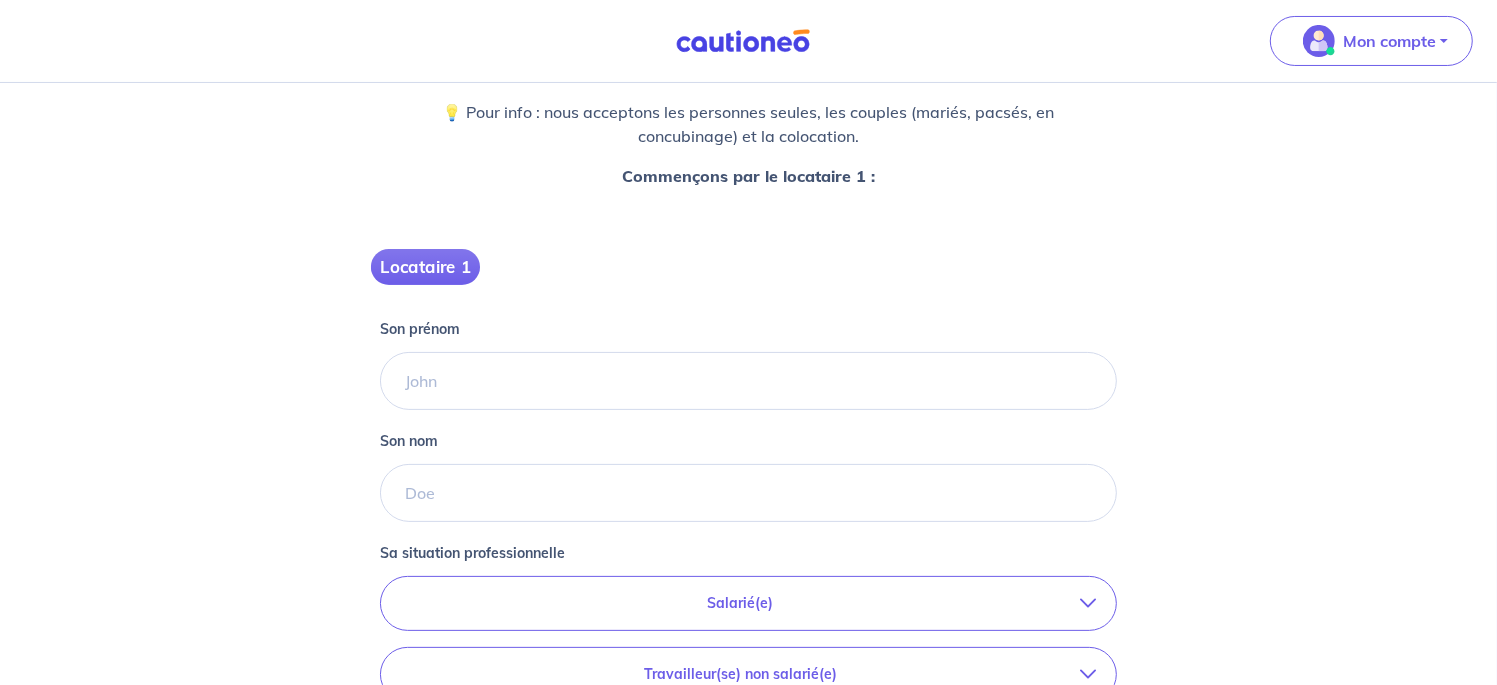 scroll, scrollTop: 209, scrollLeft: 0, axis: vertical 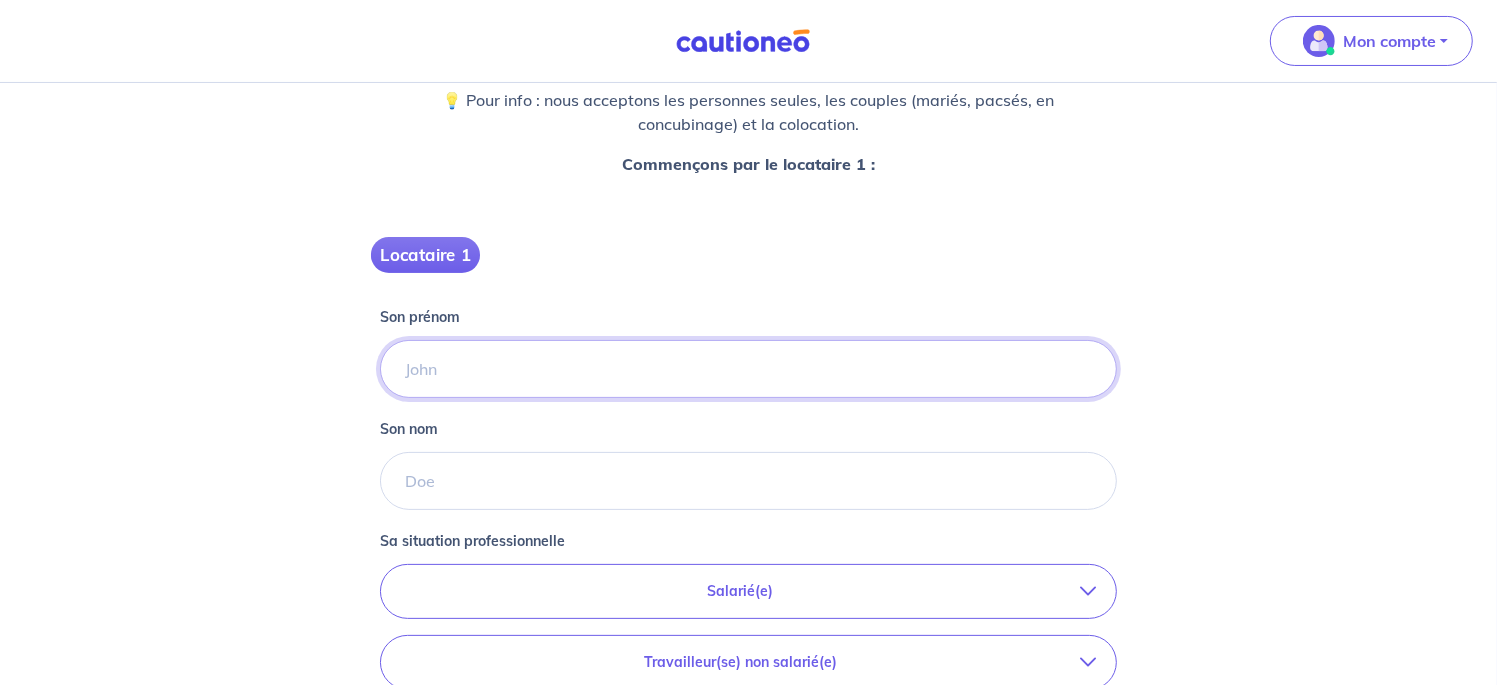 click on "Son prénom" at bounding box center [748, 369] 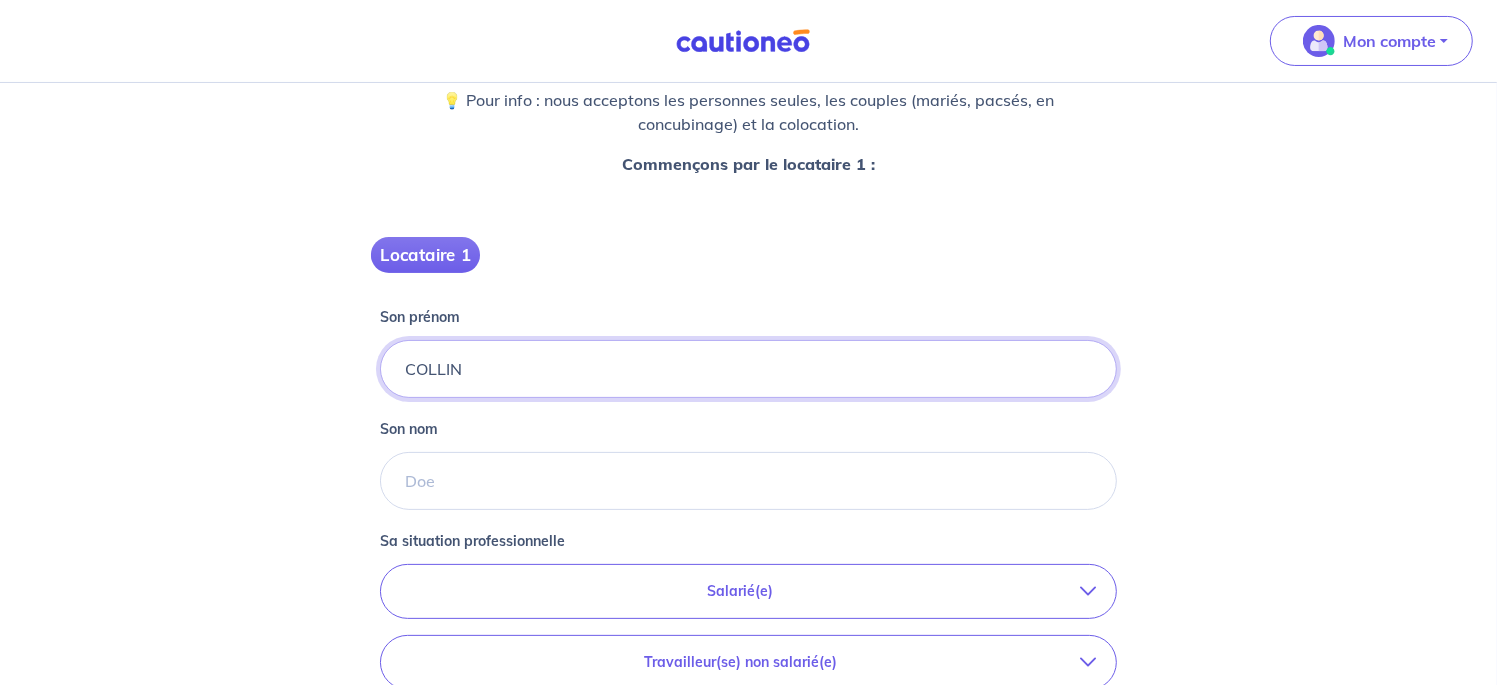 drag, startPoint x: 405, startPoint y: 359, endPoint x: 503, endPoint y: 365, distance: 98.1835 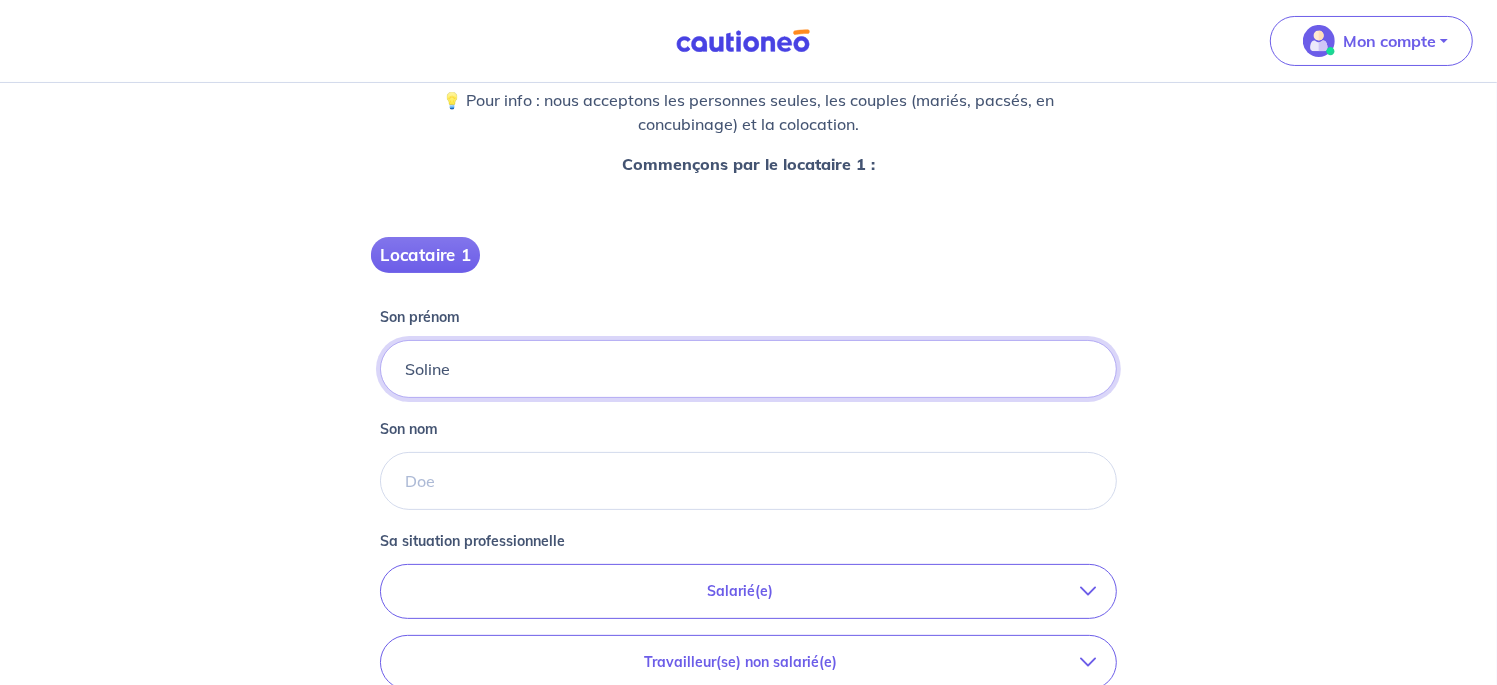 type on "Soline" 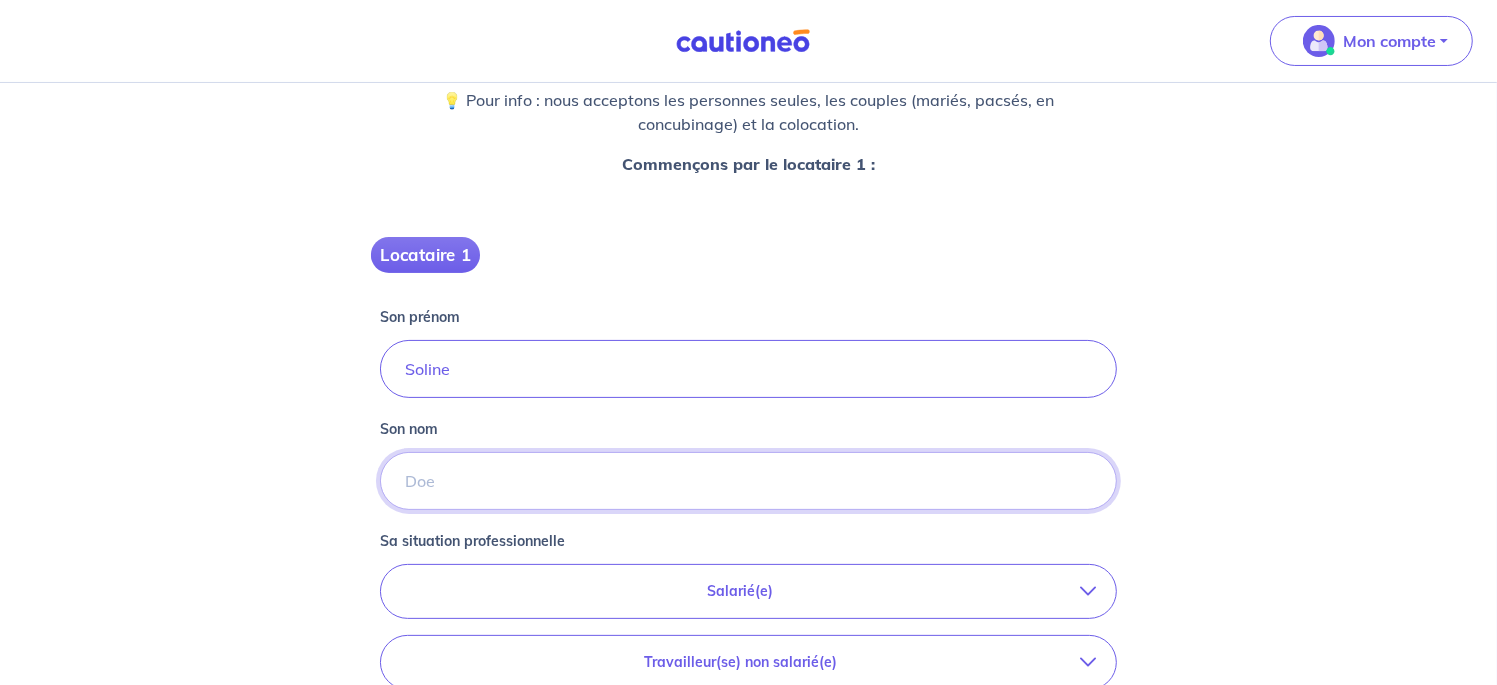 click on "Son nom" at bounding box center (748, 481) 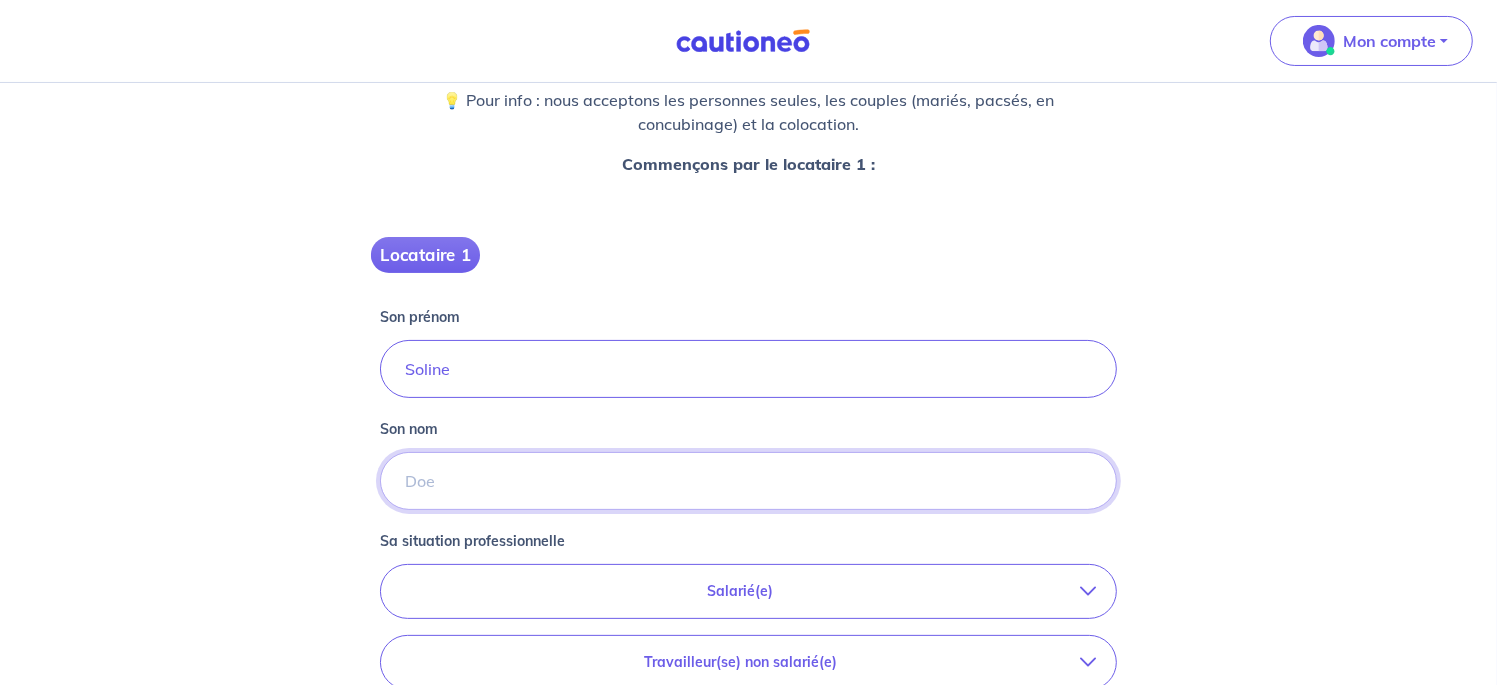 type on "COLLIN" 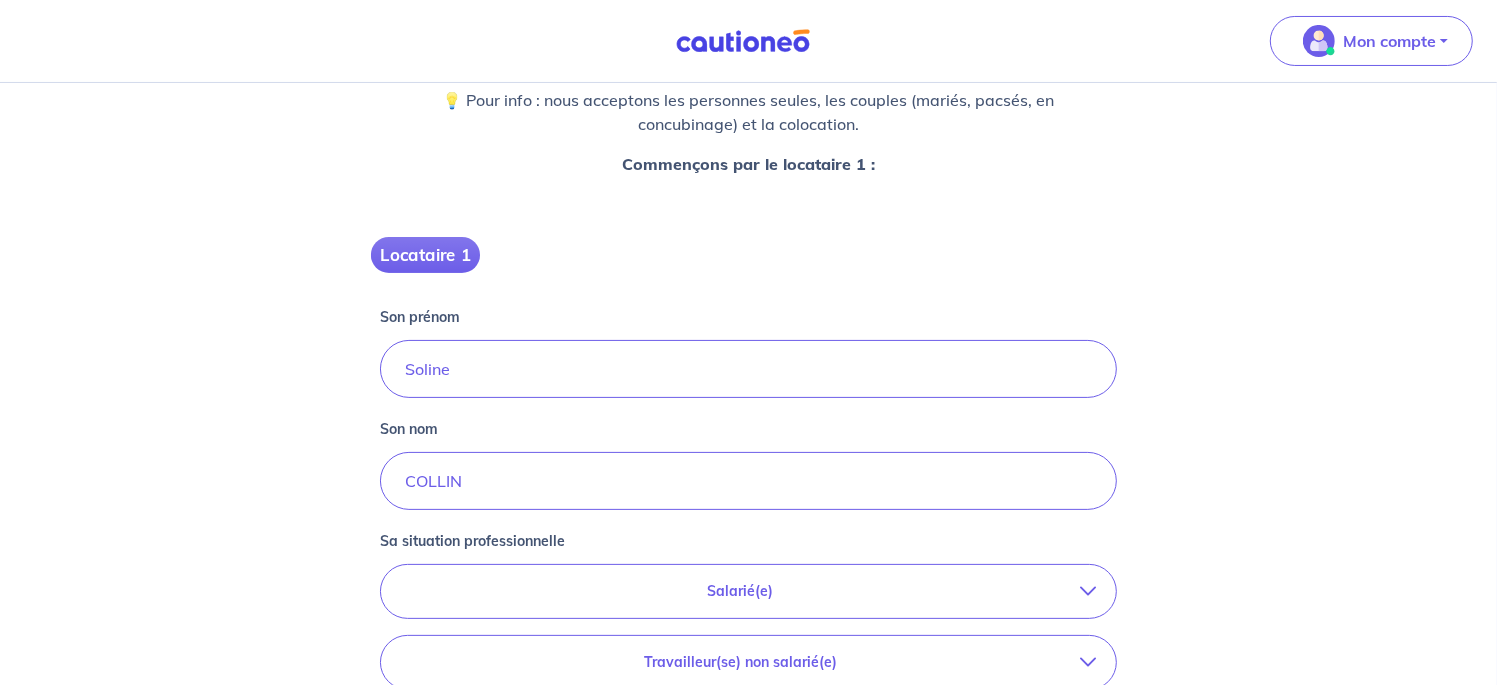 click on "Salarié(e)" at bounding box center [748, 591] 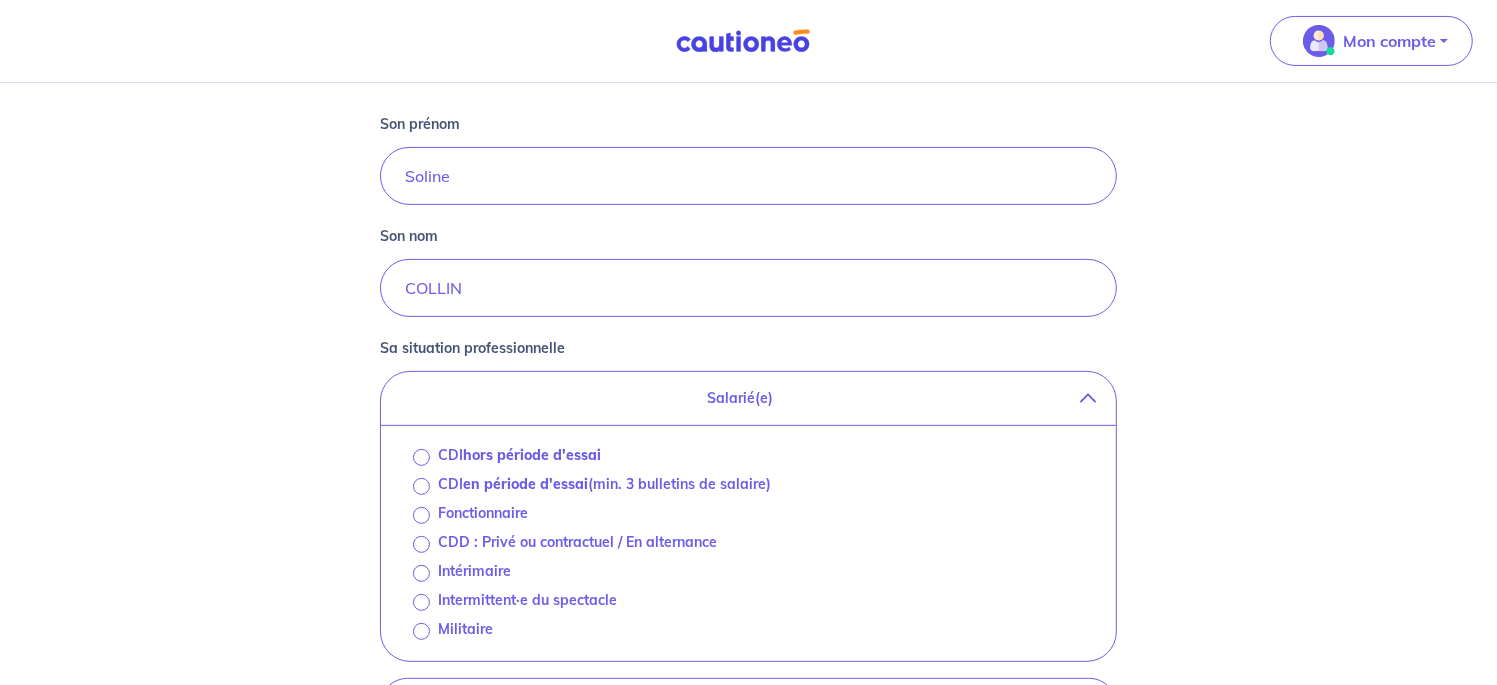 scroll, scrollTop: 416, scrollLeft: 0, axis: vertical 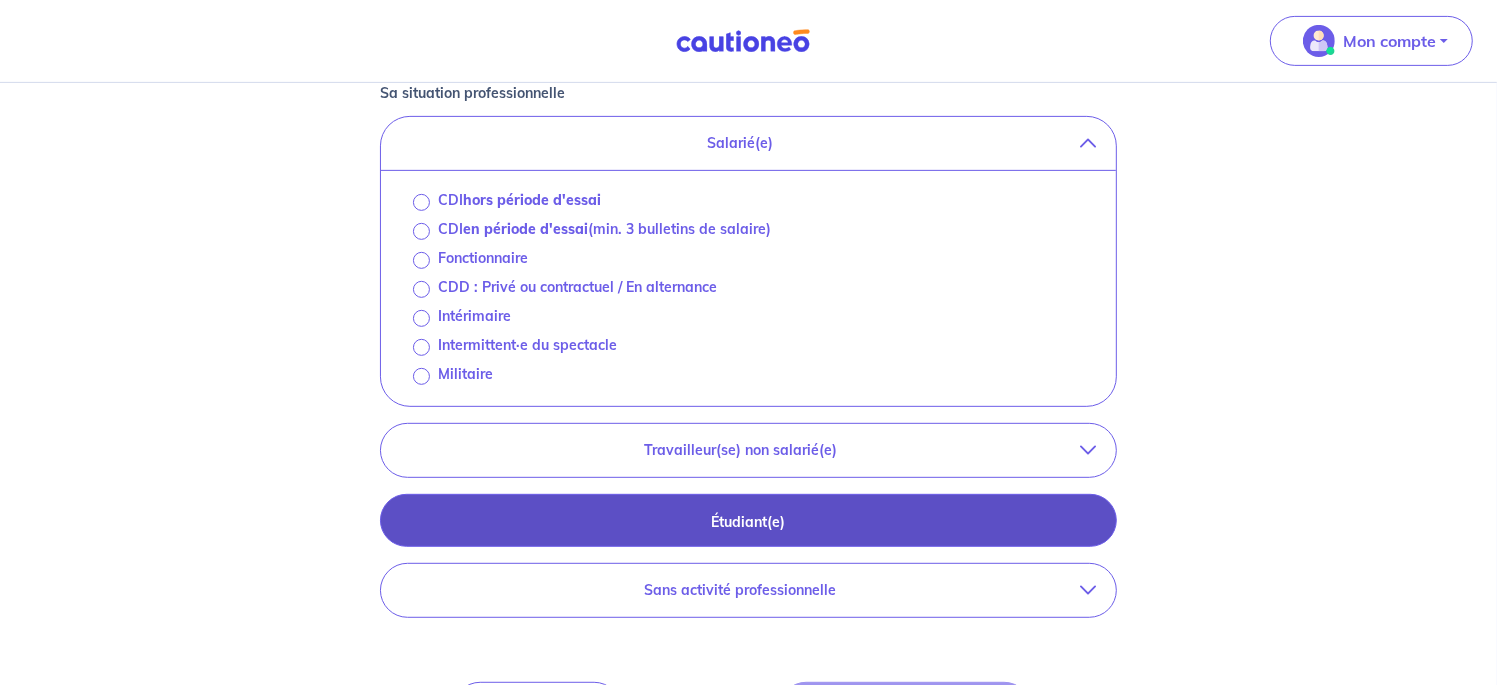 click on "Étudiant(e)" at bounding box center [748, 522] 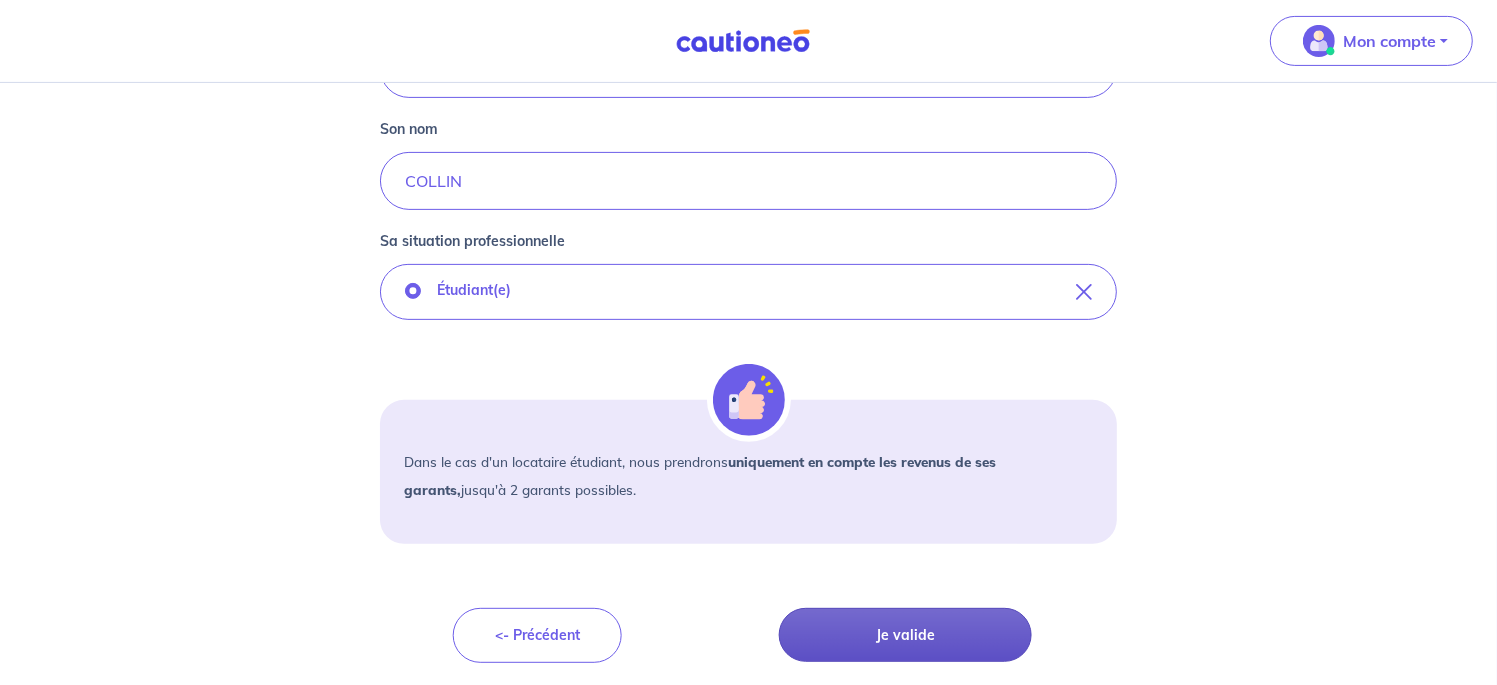 click on "Je valide" at bounding box center (906, 635) 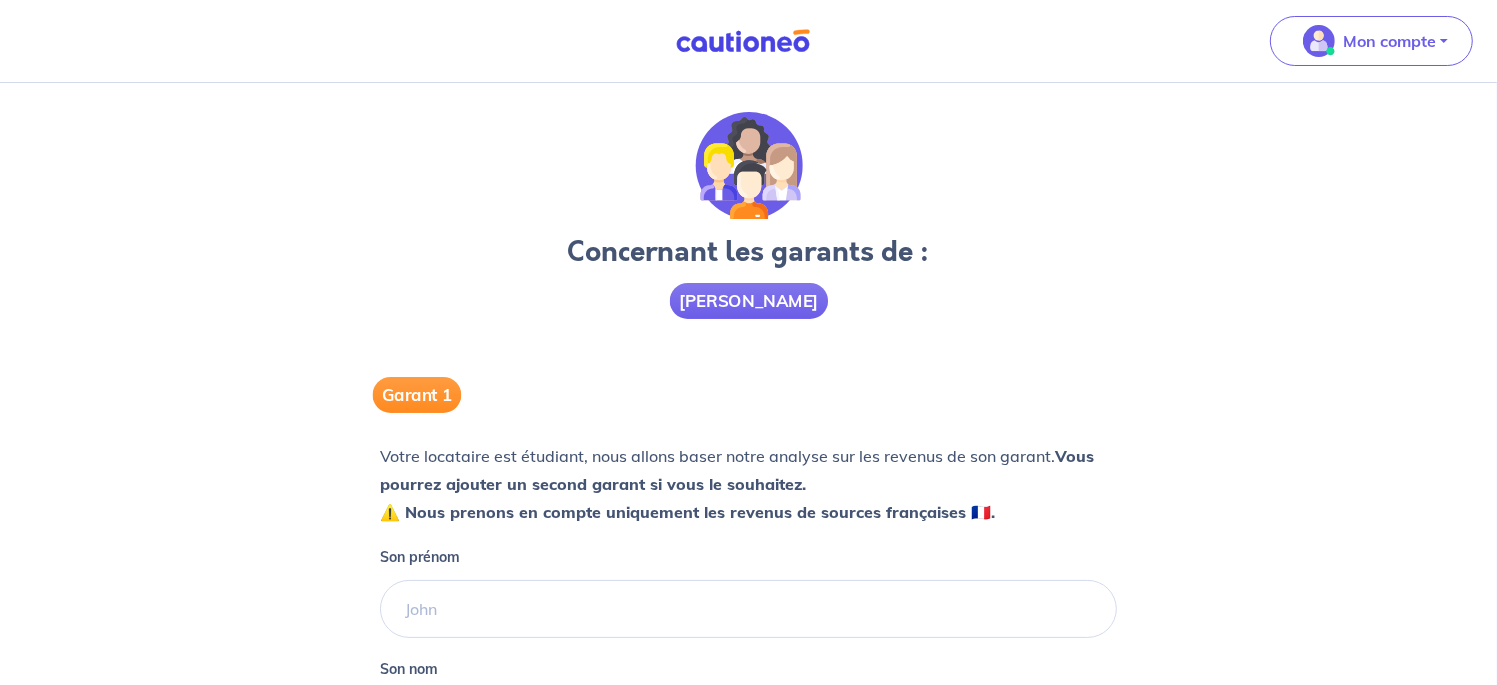 scroll, scrollTop: 0, scrollLeft: 0, axis: both 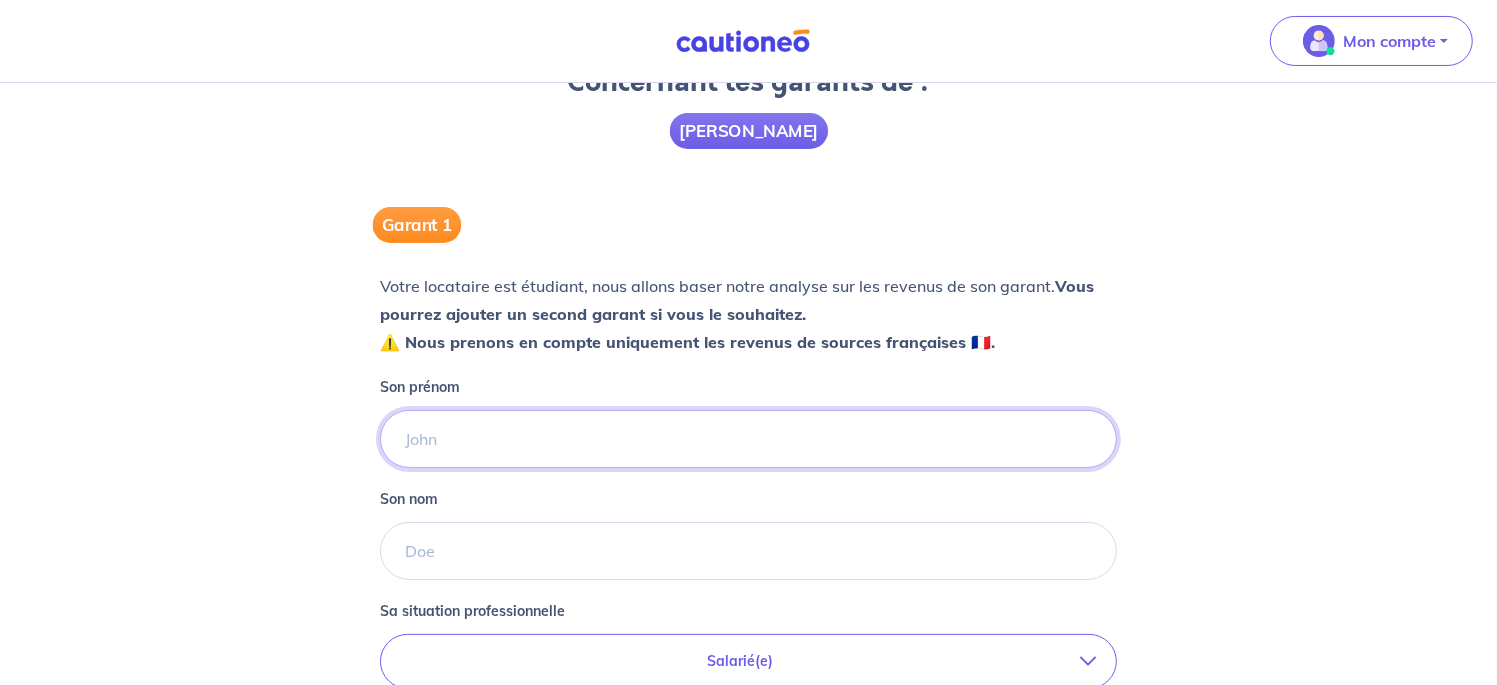 click on "Son prénom" at bounding box center (748, 439) 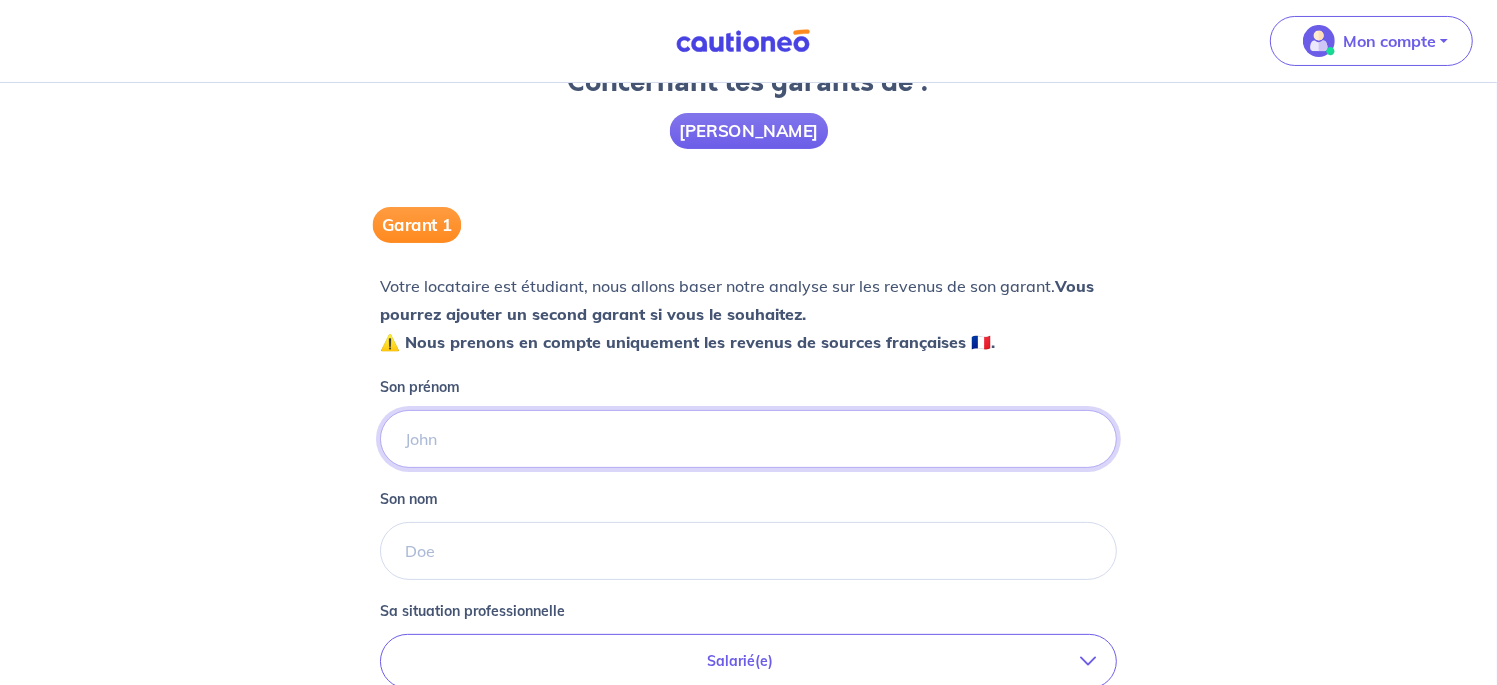 type on "Fabrice" 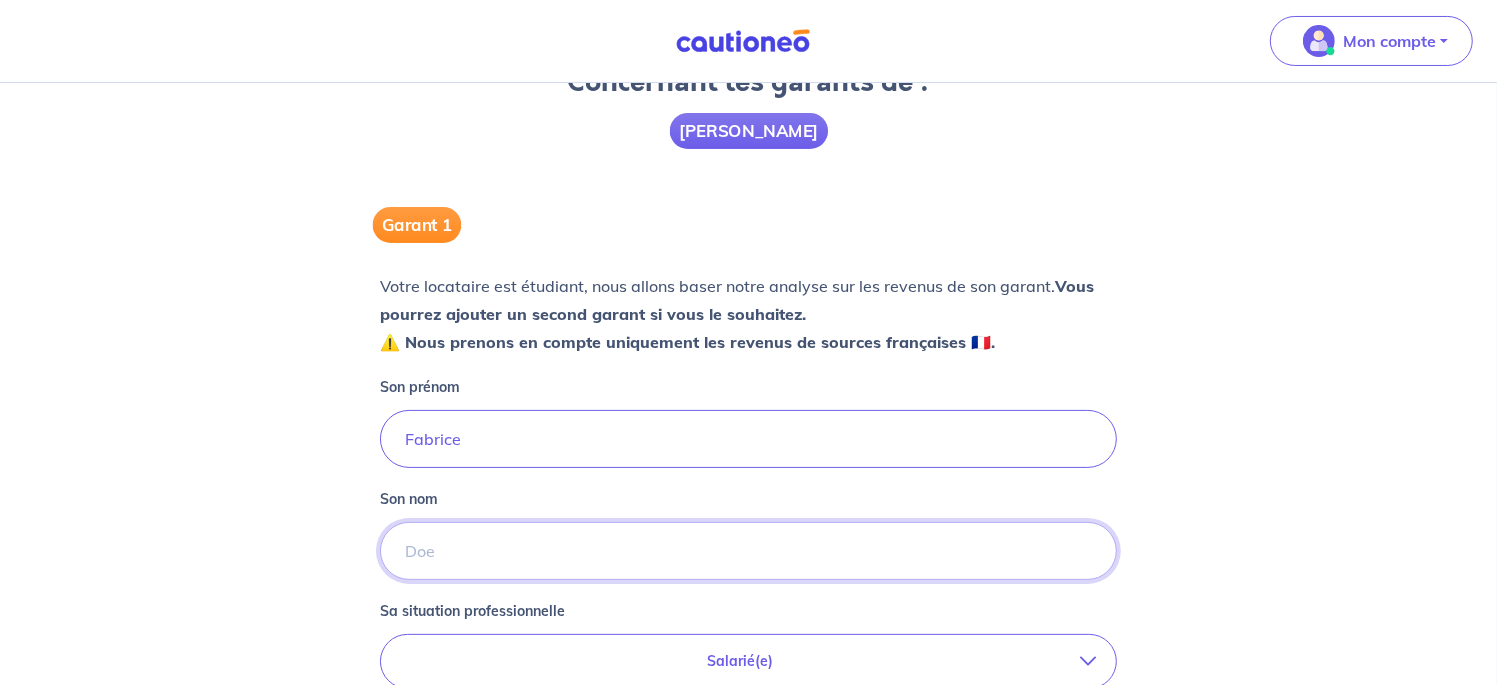 click on "Son nom" at bounding box center [748, 551] 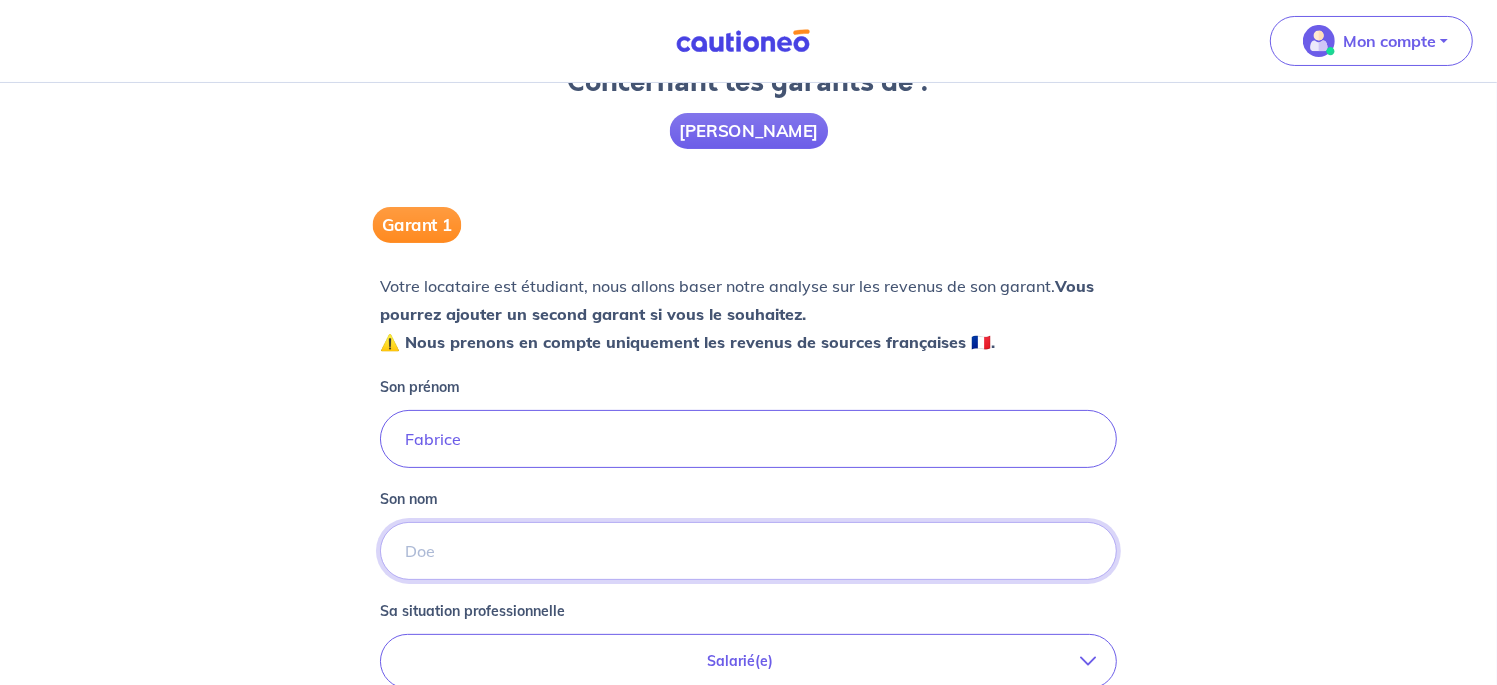 type on "COLLIN" 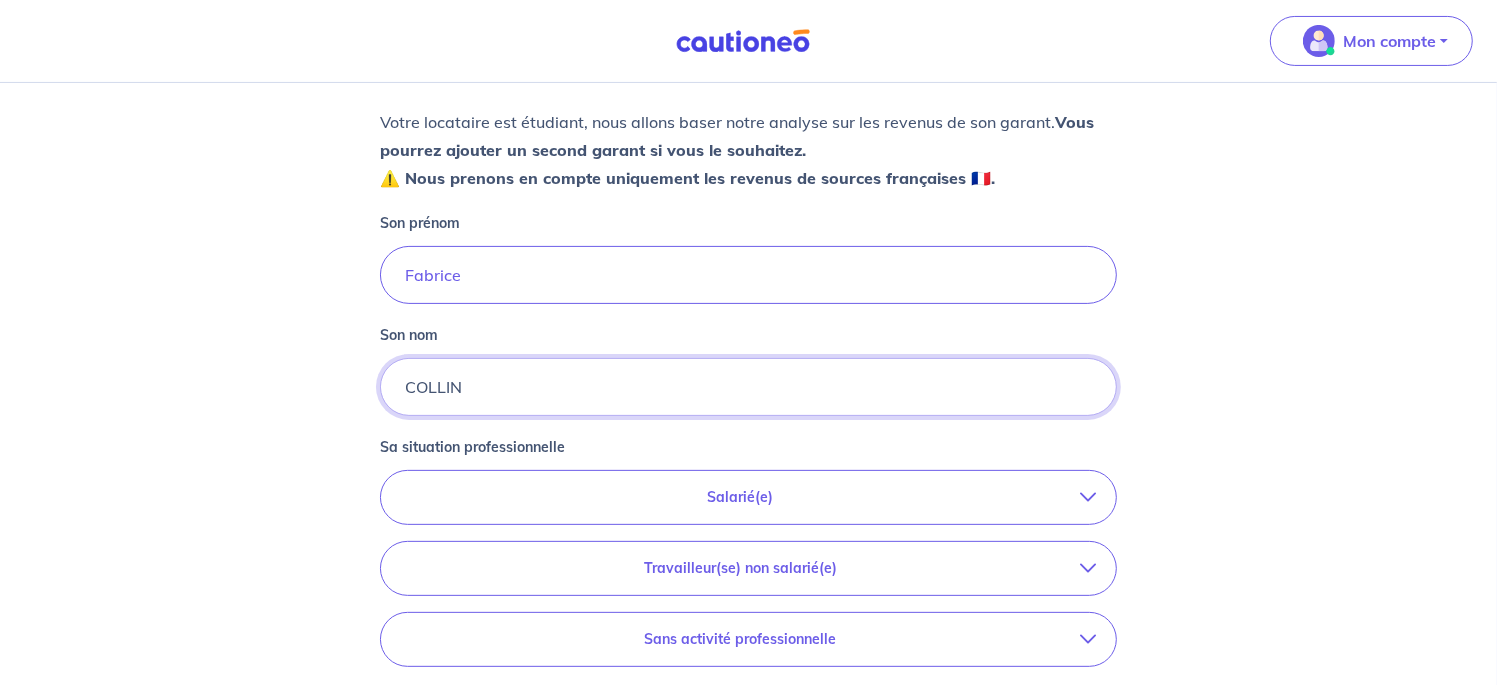 scroll, scrollTop: 393, scrollLeft: 0, axis: vertical 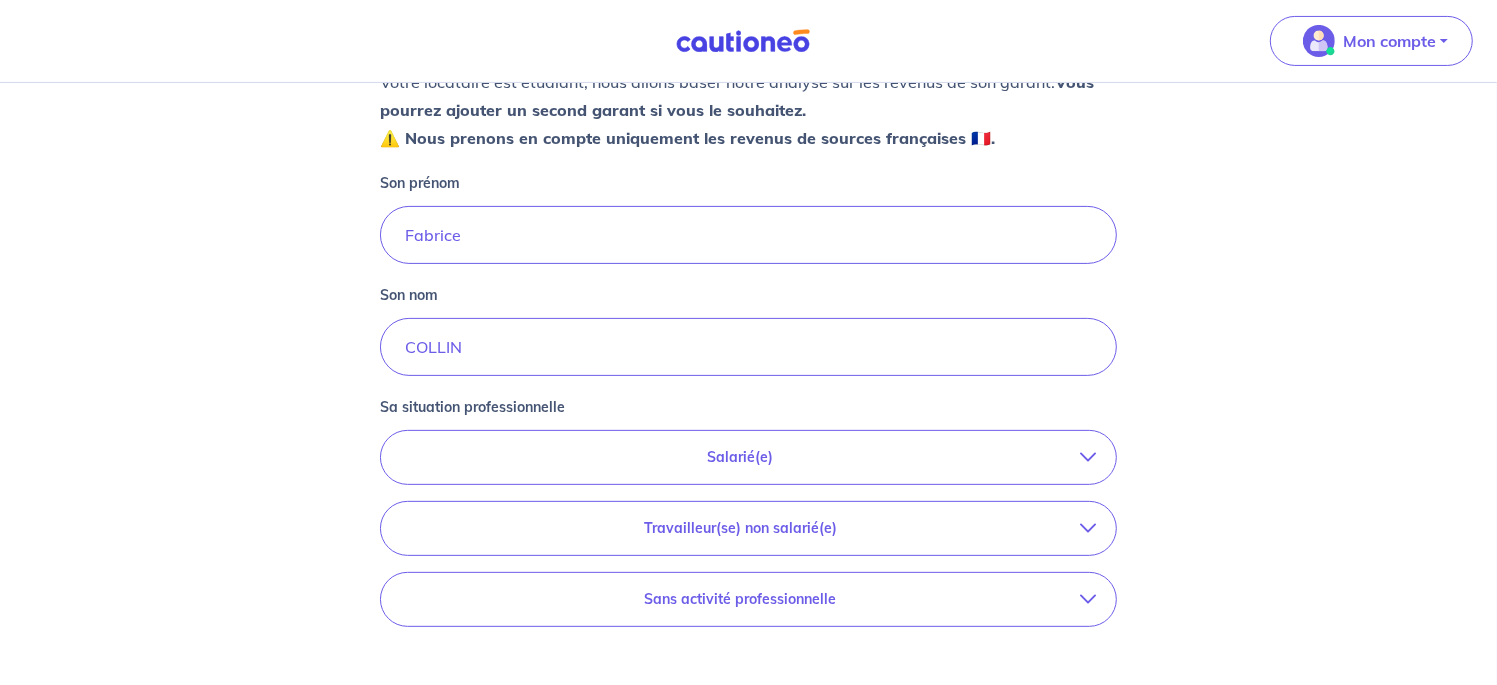 click at bounding box center (1088, 457) 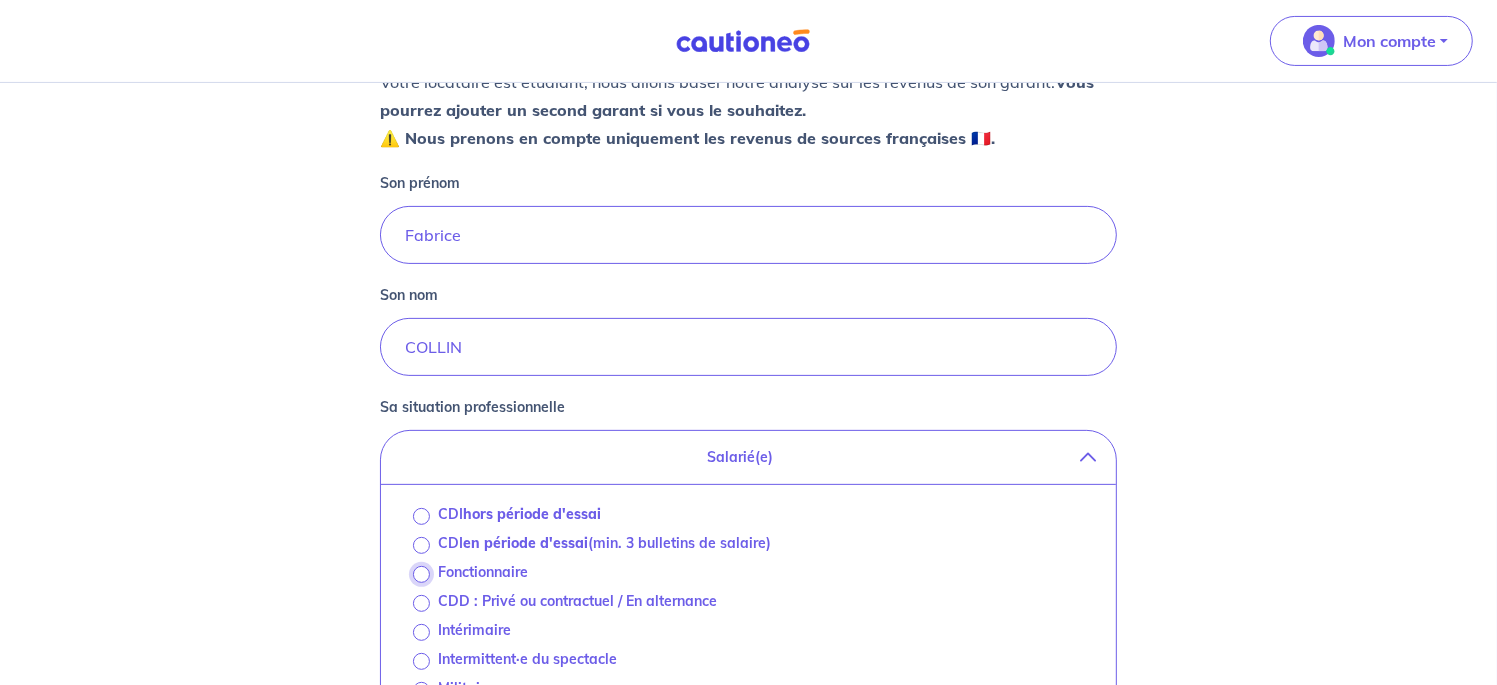 click on "Fonctionnaire" at bounding box center (421, 574) 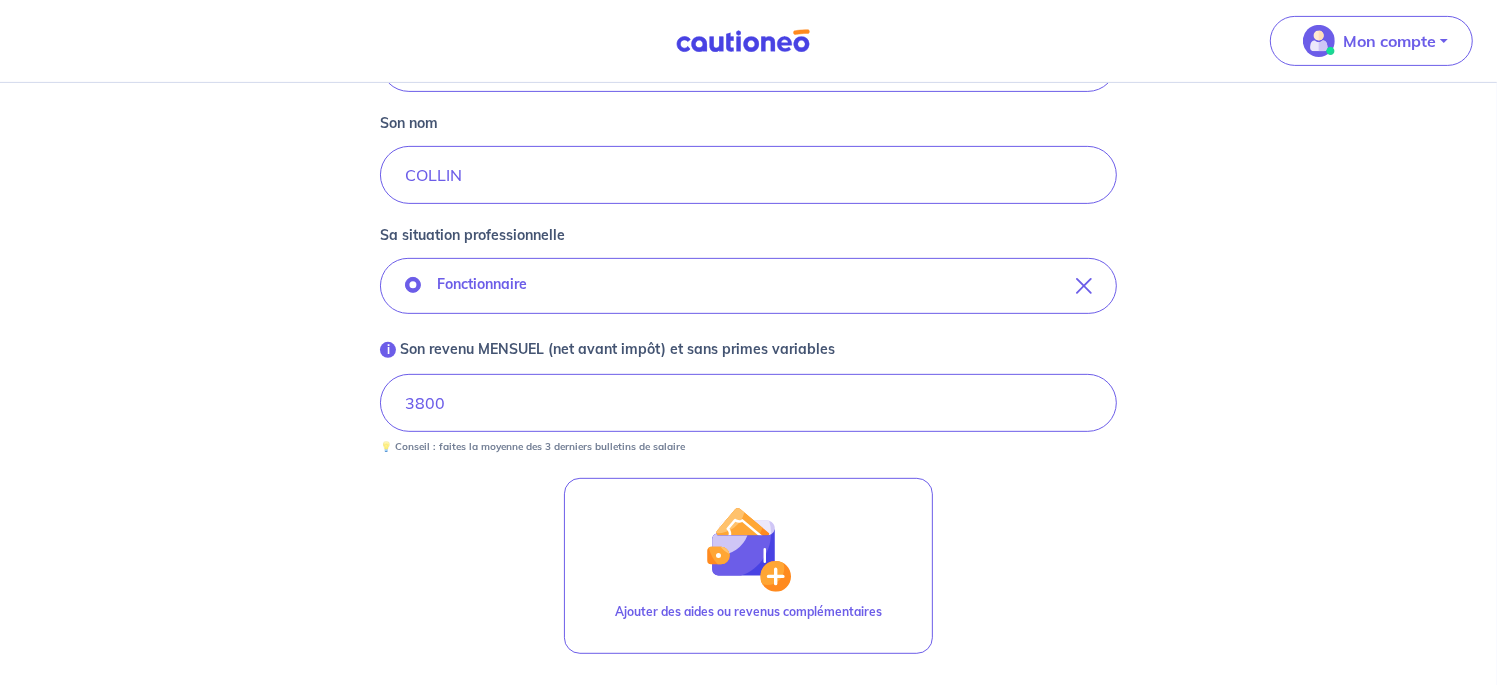 scroll, scrollTop: 584, scrollLeft: 0, axis: vertical 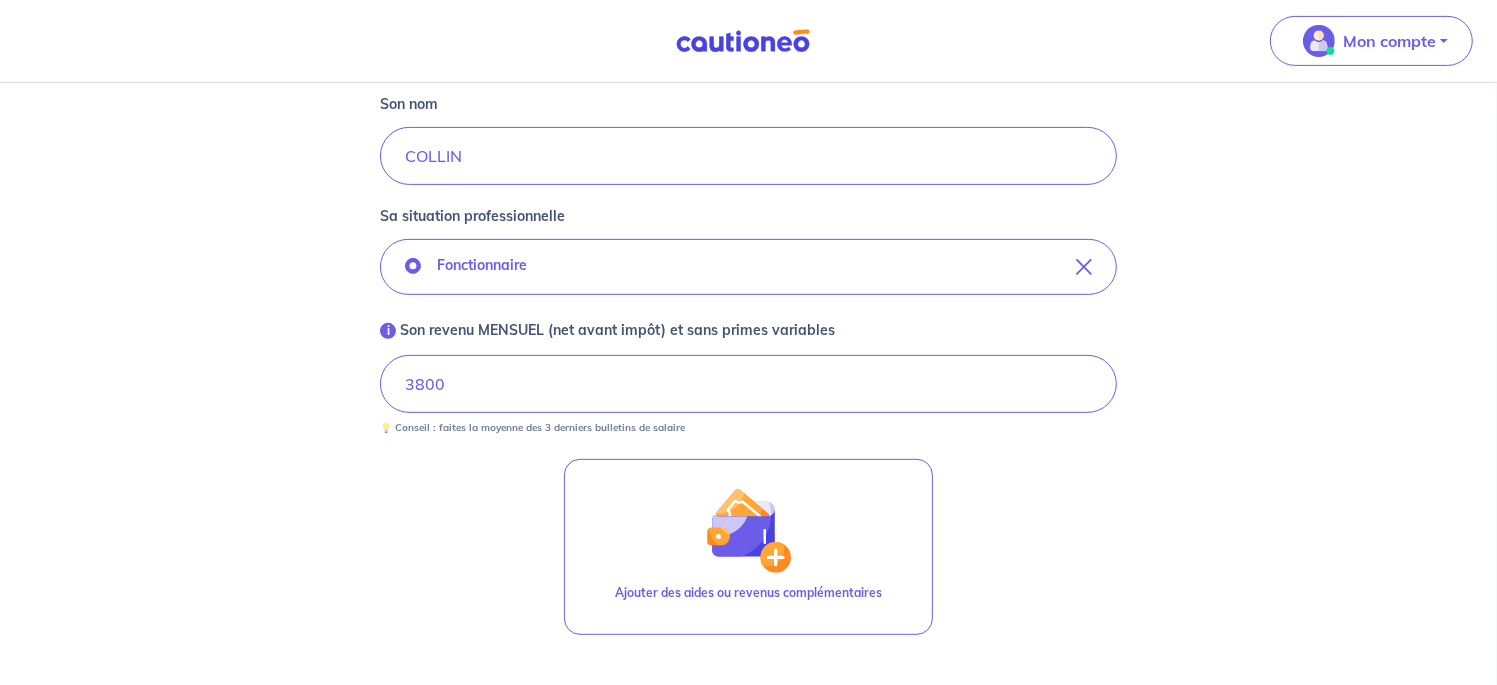 drag, startPoint x: 447, startPoint y: 377, endPoint x: 427, endPoint y: 374, distance: 20.22375 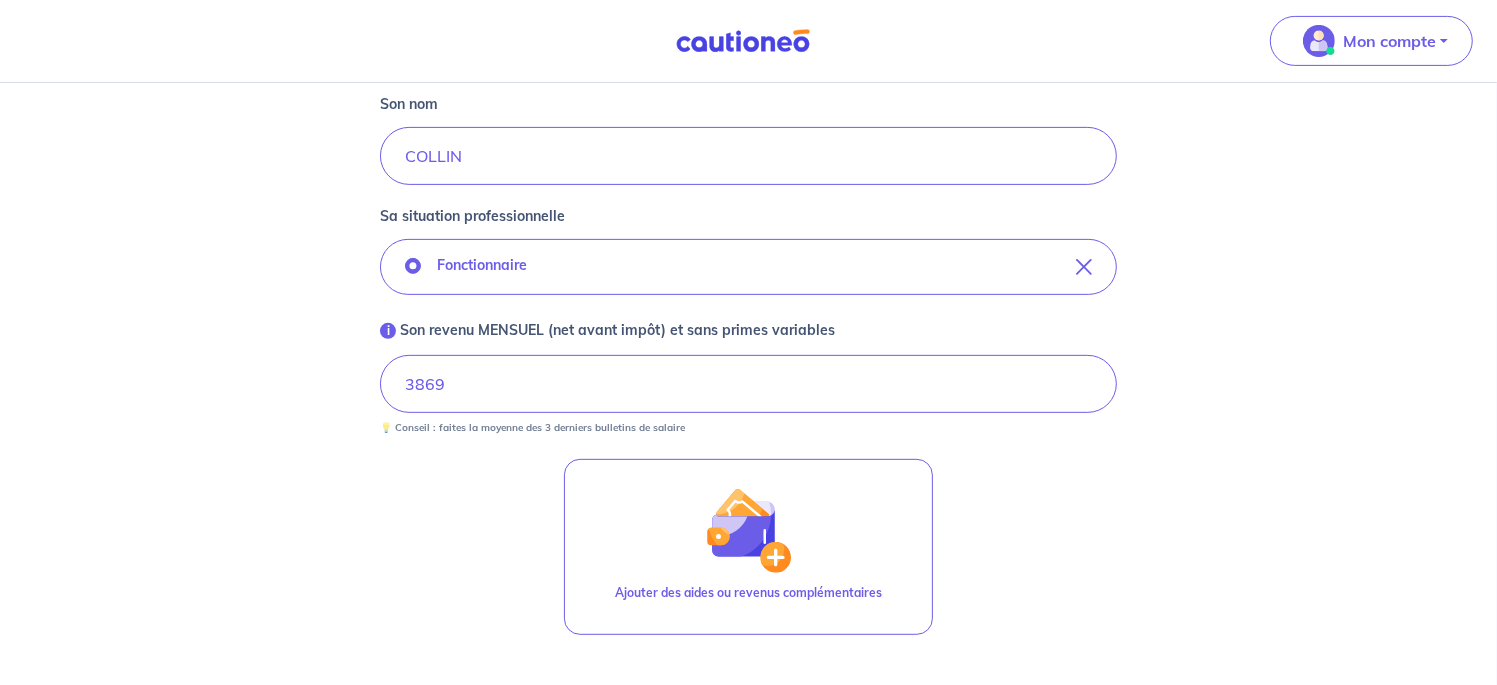 scroll, scrollTop: 682, scrollLeft: 0, axis: vertical 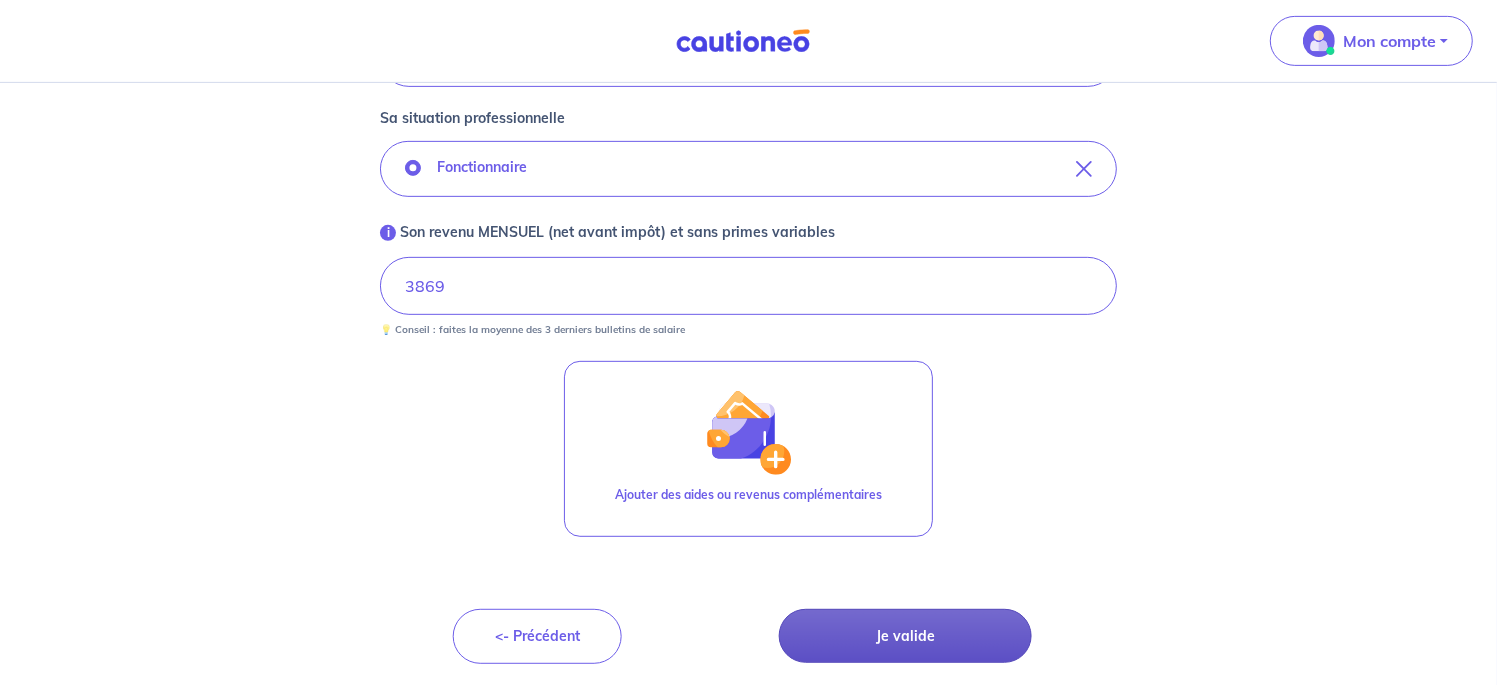 click on "Je valide" at bounding box center [906, 636] 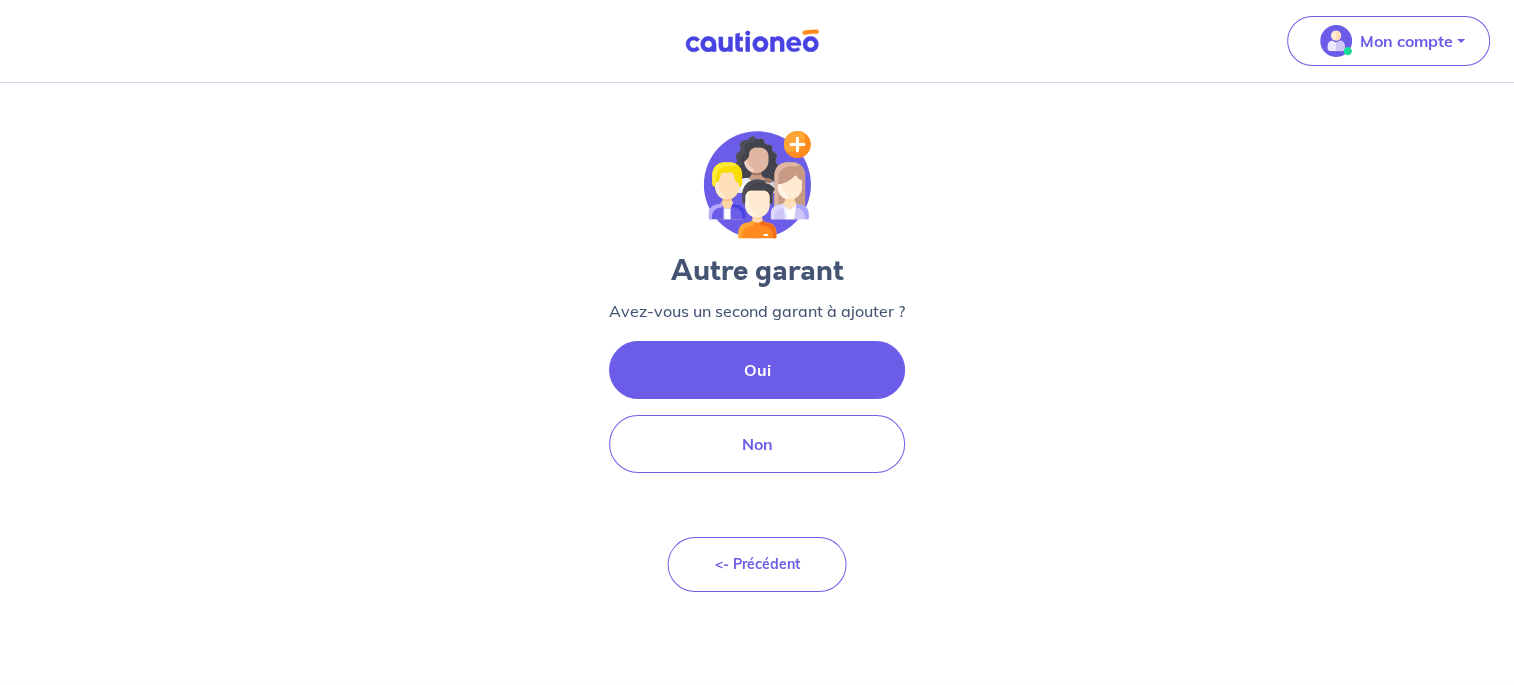 click on "Oui" at bounding box center (757, 370) 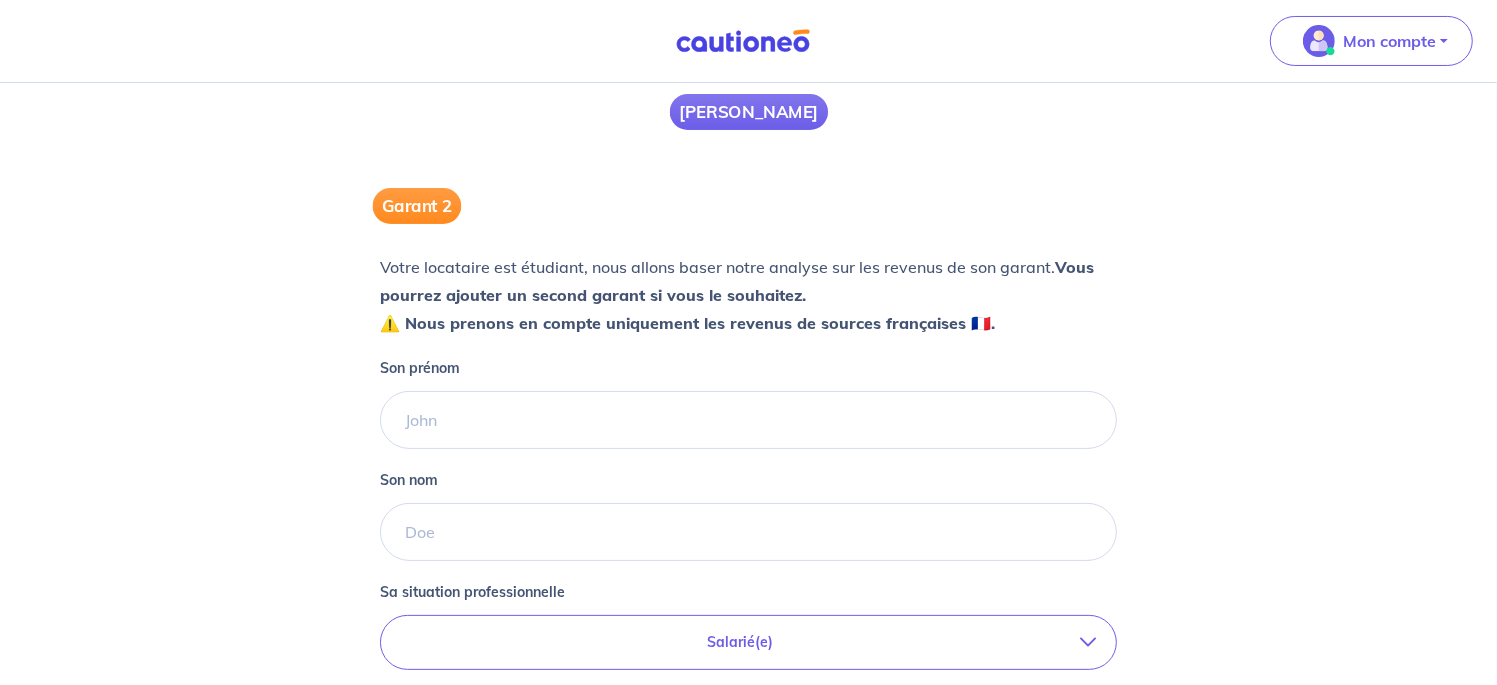 scroll, scrollTop: 230, scrollLeft: 0, axis: vertical 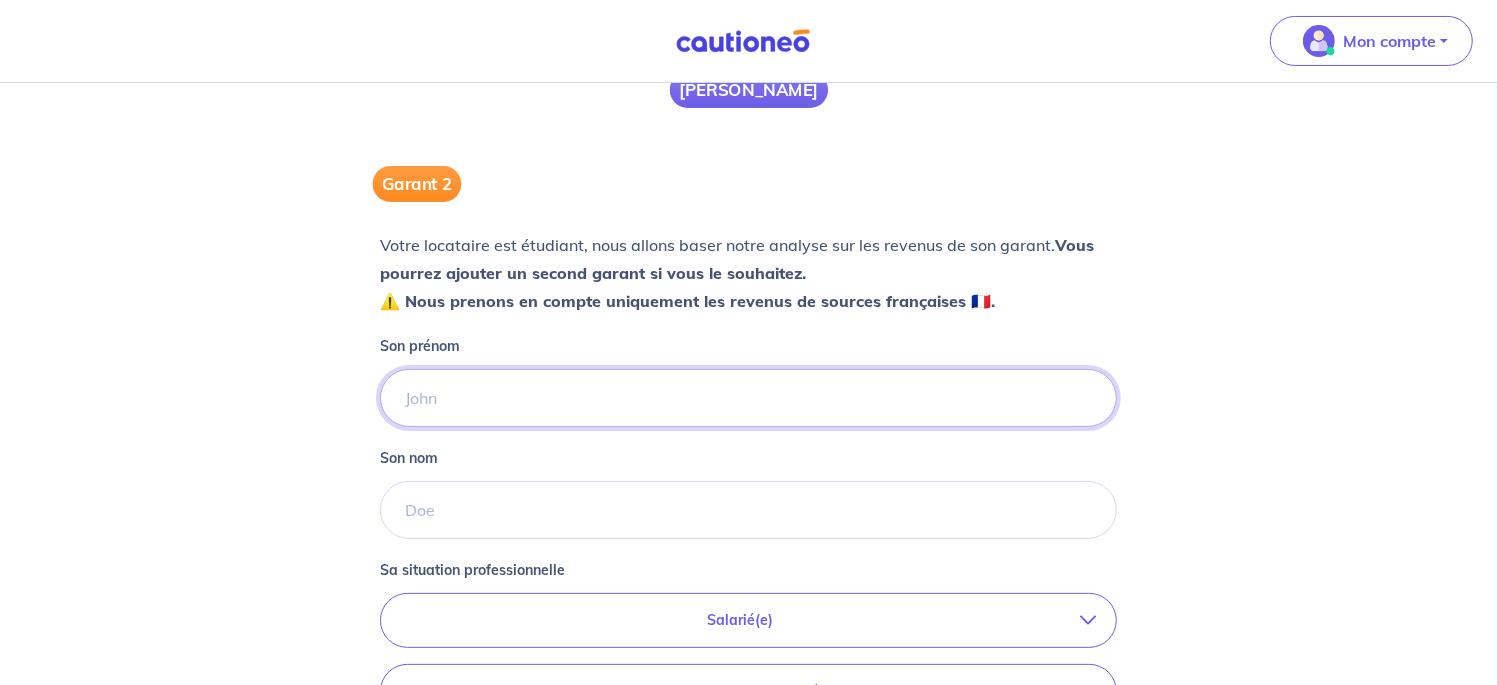click on "Son prénom" at bounding box center (748, 398) 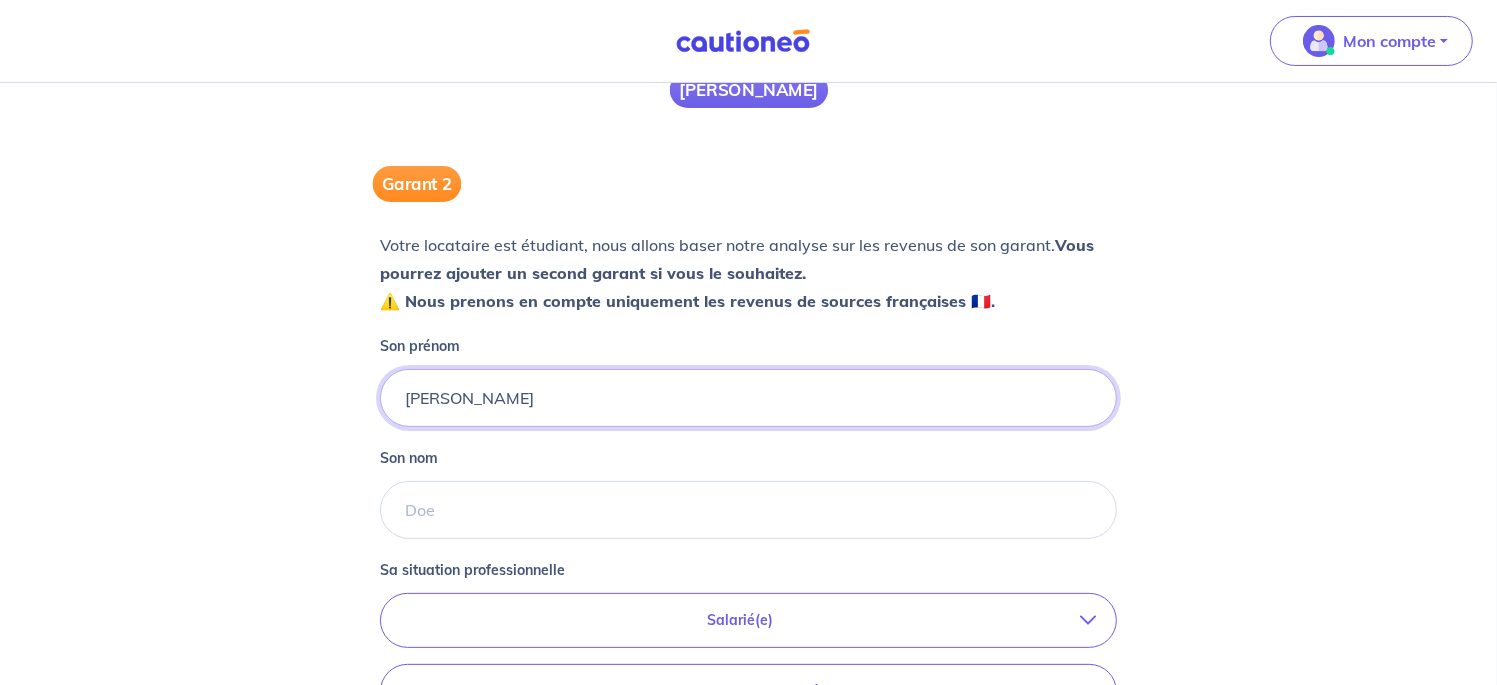 type on "[PERSON_NAME]" 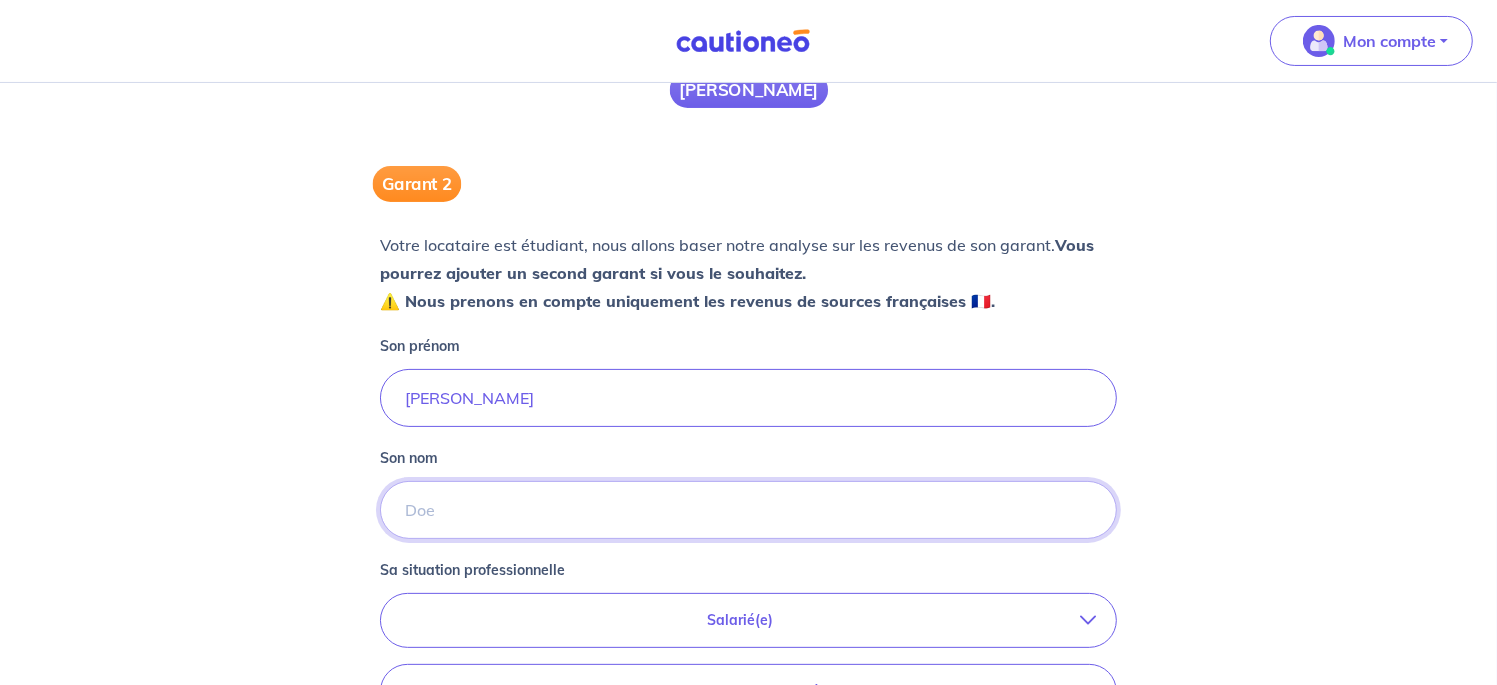 click on "Son nom" at bounding box center (748, 510) 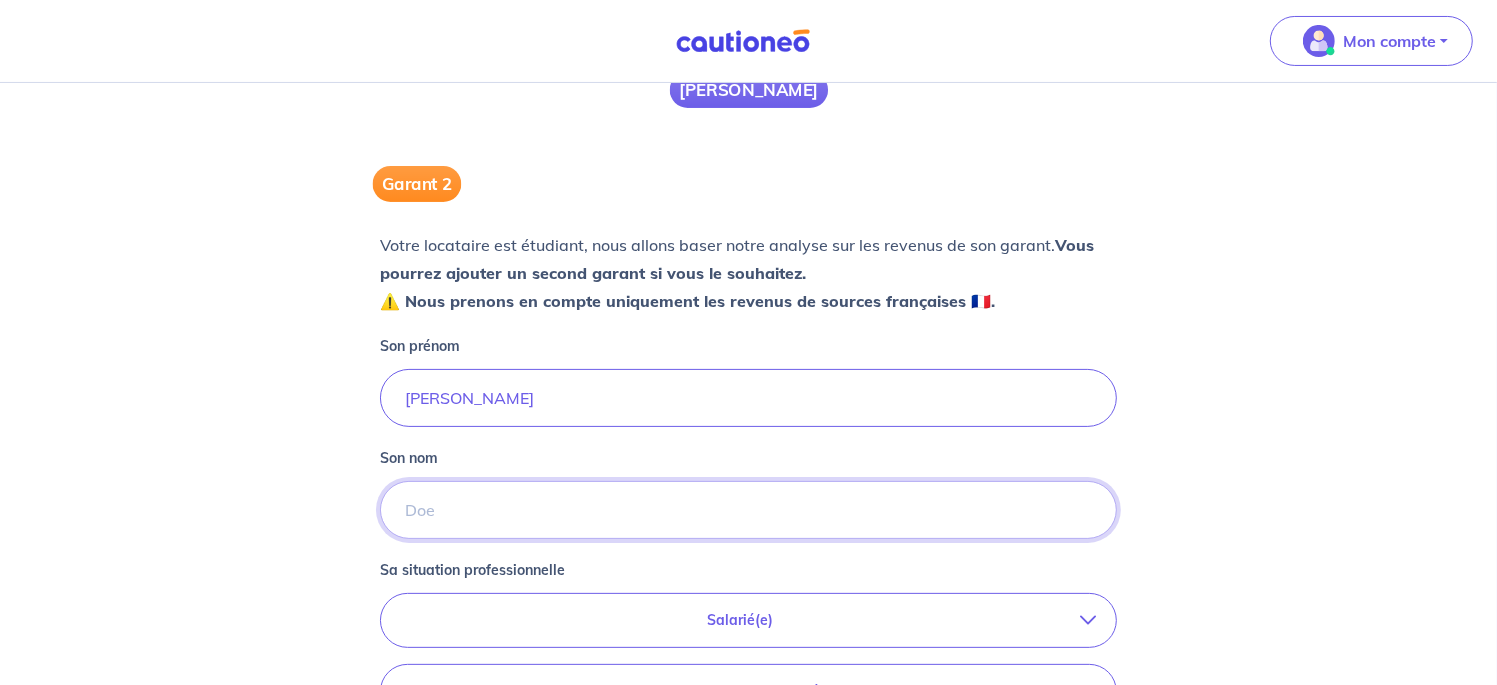 type on "COLLIN" 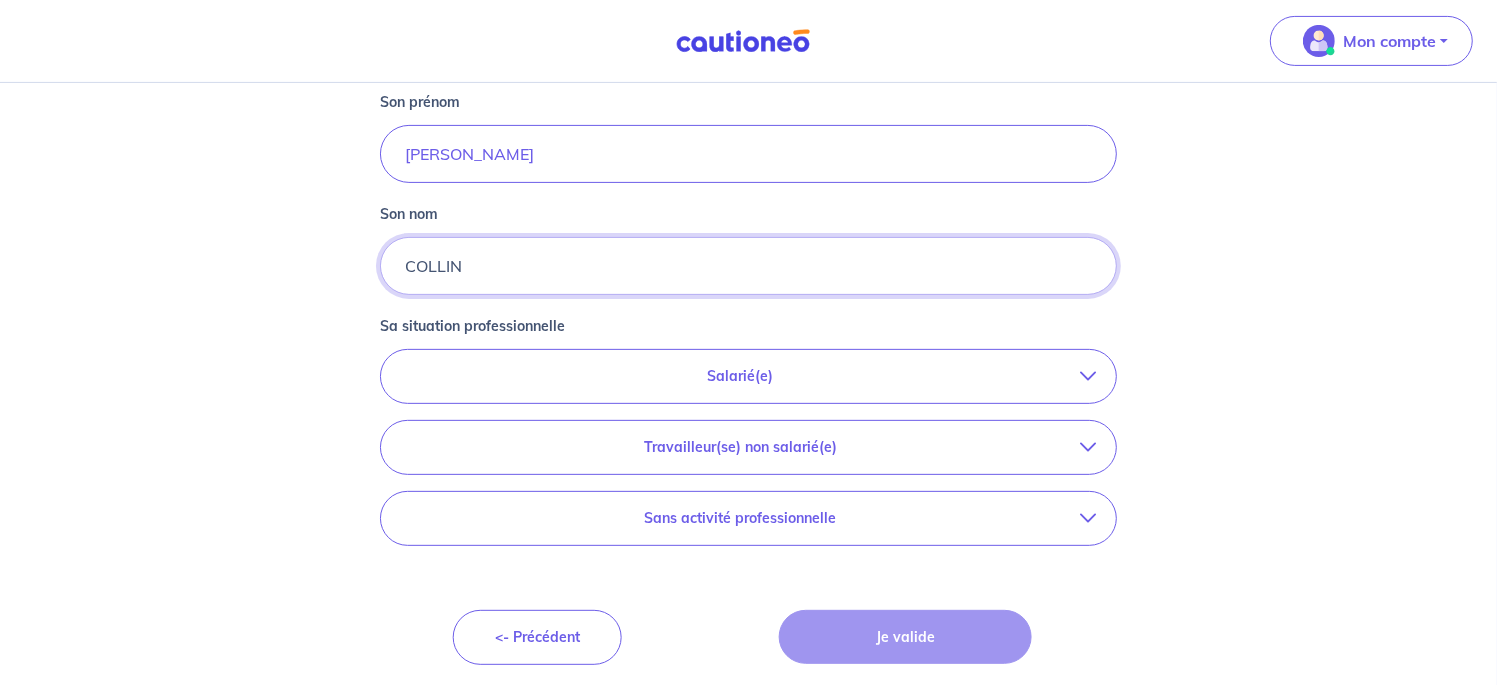 scroll, scrollTop: 475, scrollLeft: 0, axis: vertical 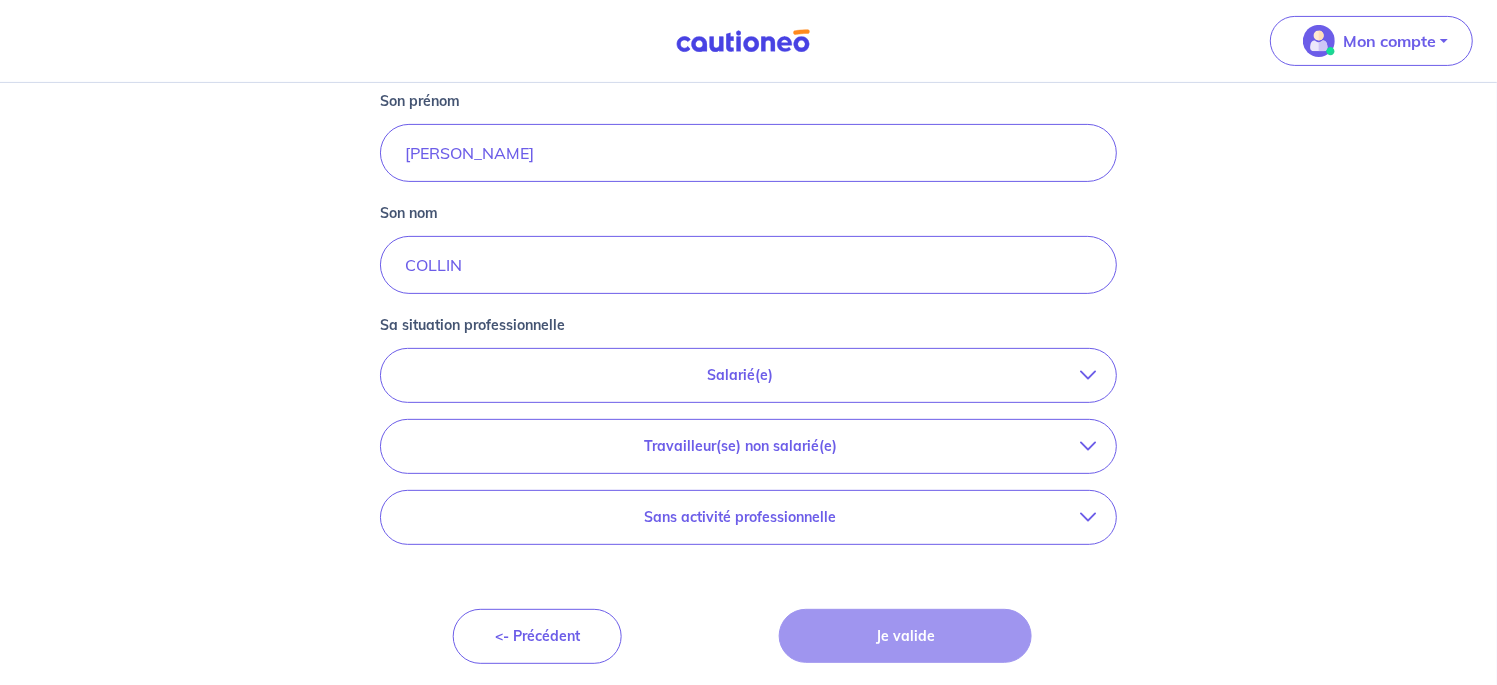 click at bounding box center [1088, 375] 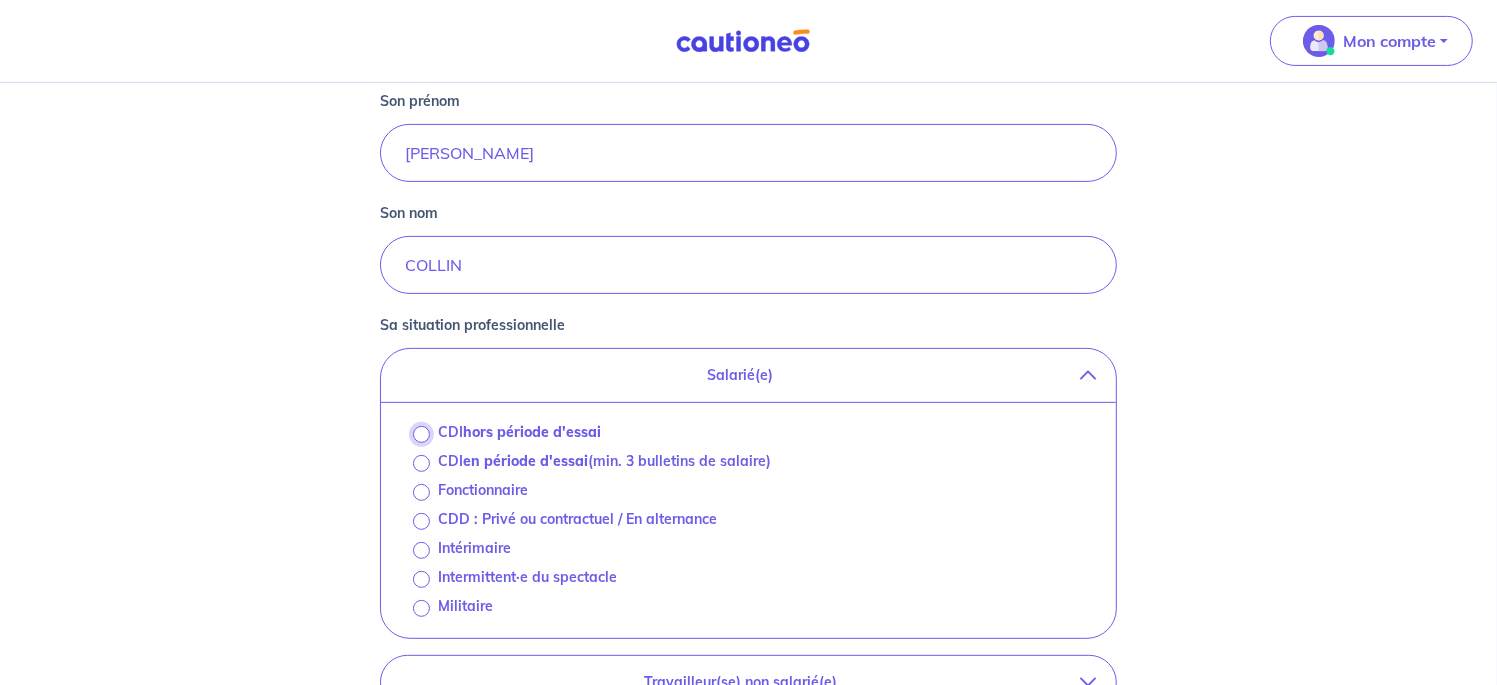 click on "CDI  hors période d'essai" at bounding box center [421, 434] 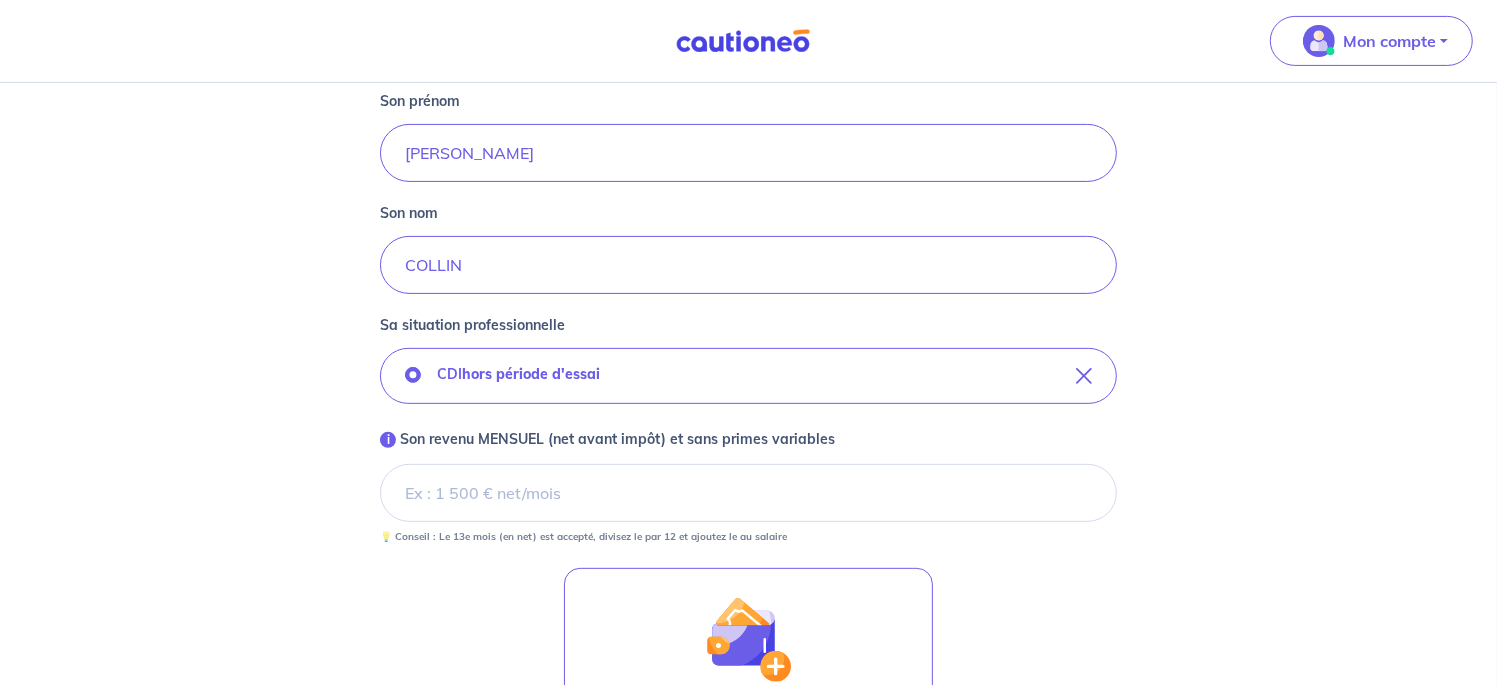 click on "i Son revenu MENSUEL (net avant impôt) et sans primes variables" at bounding box center [748, 493] 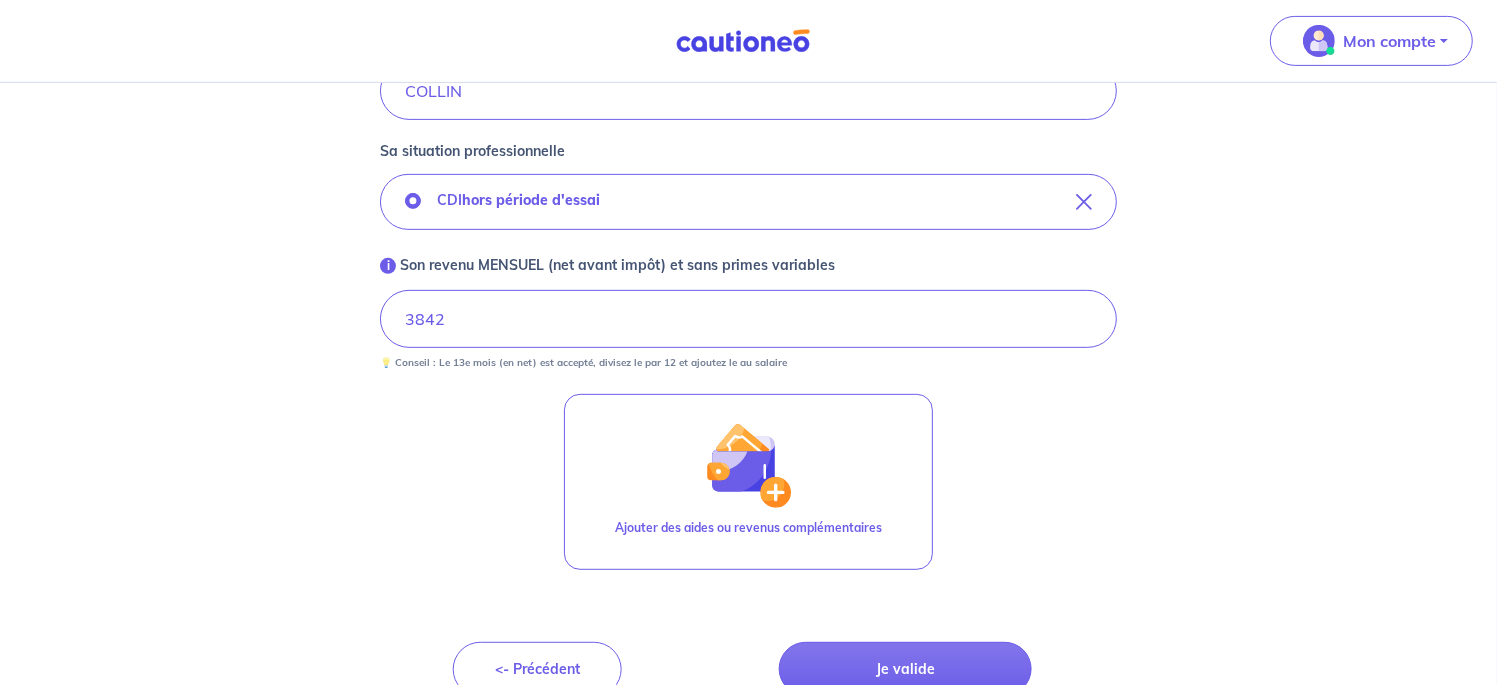 scroll, scrollTop: 682, scrollLeft: 0, axis: vertical 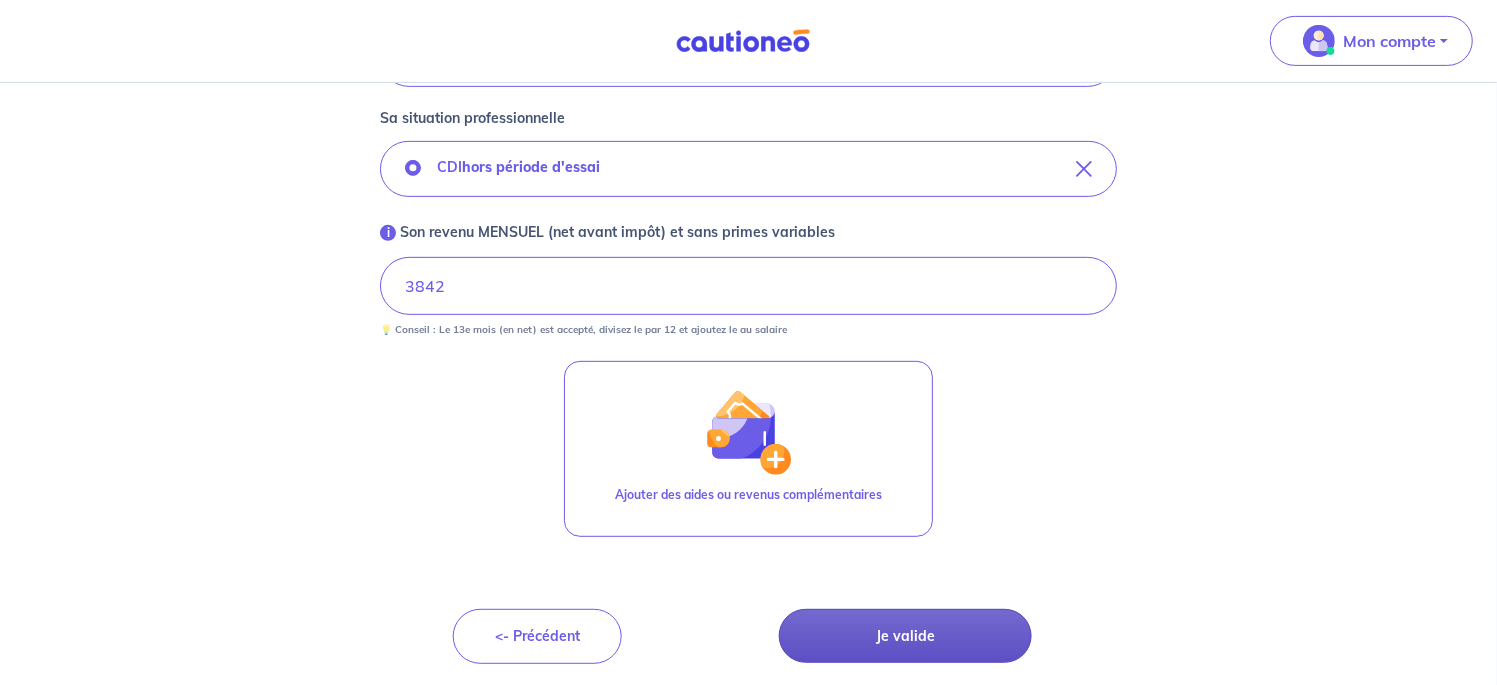 click on "Je valide" at bounding box center [906, 636] 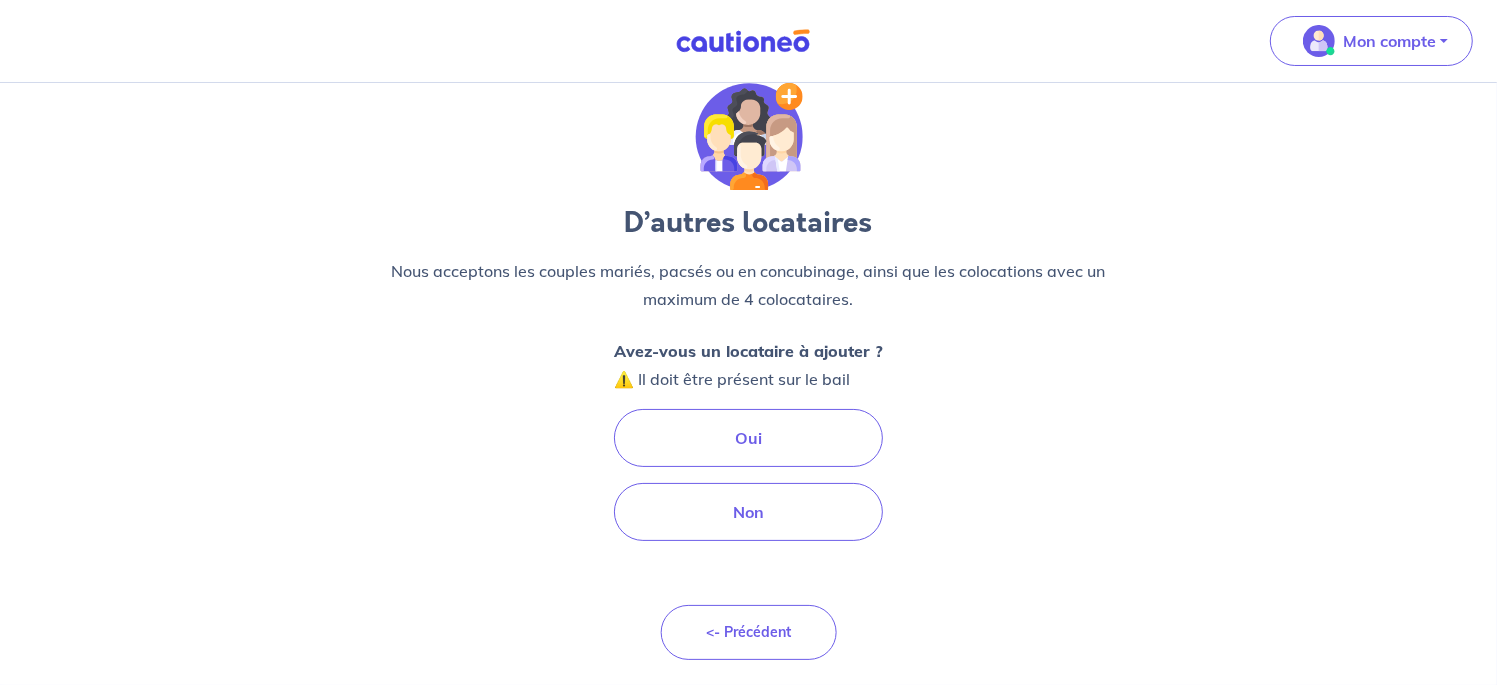 scroll, scrollTop: 0, scrollLeft: 0, axis: both 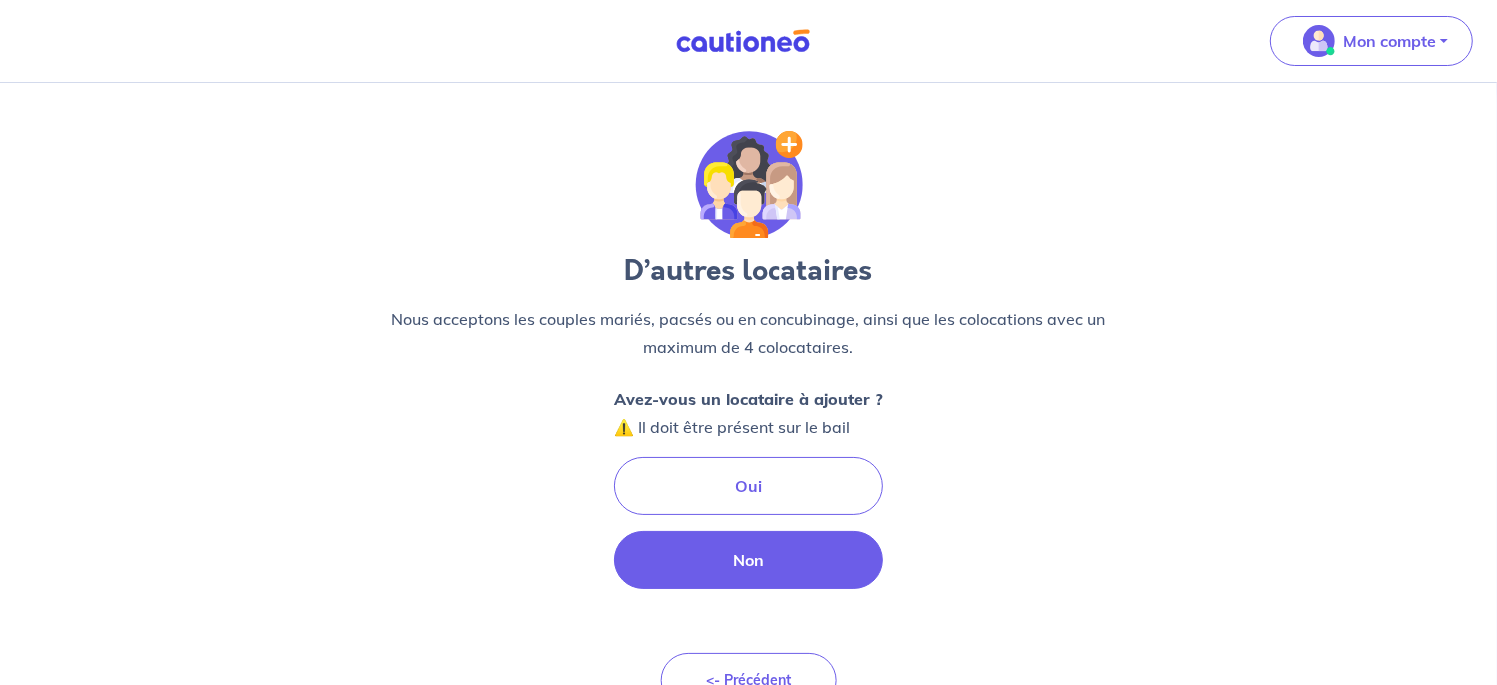 click on "Non" at bounding box center [748, 560] 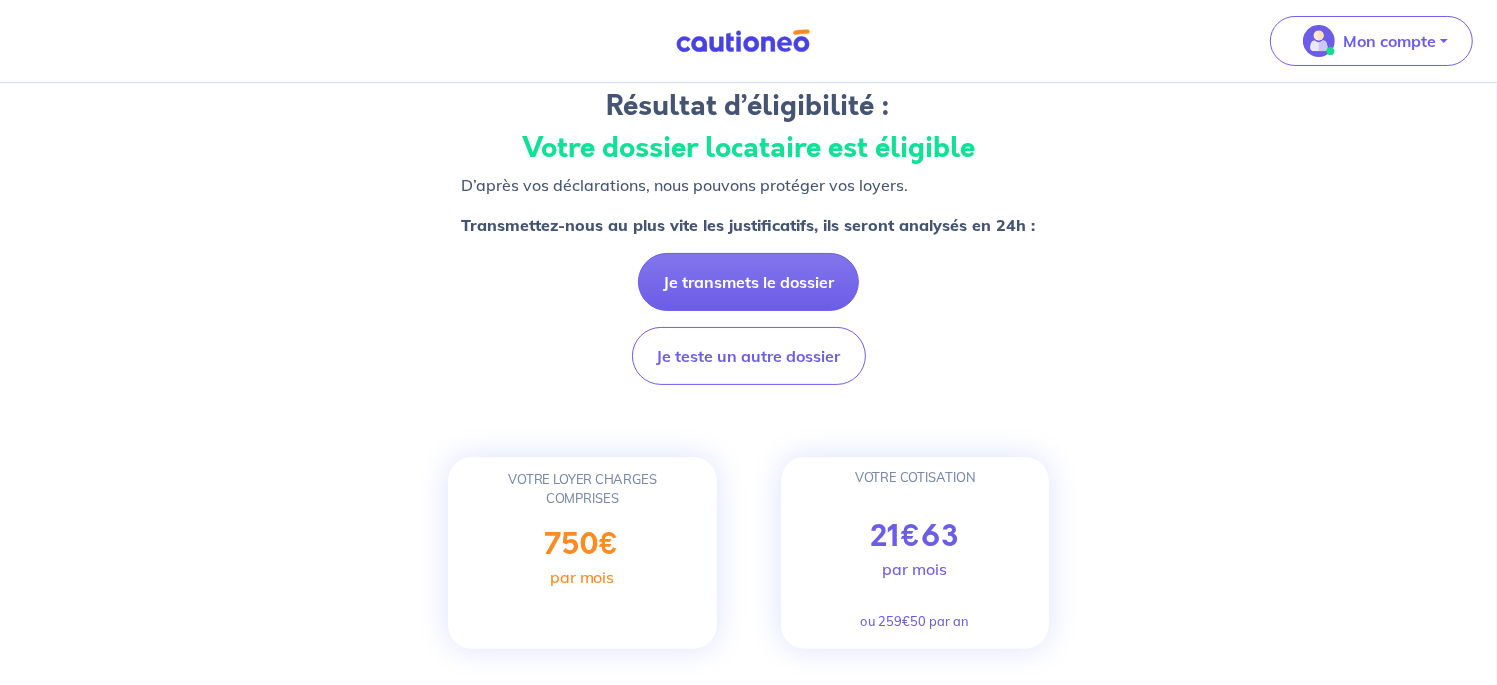 scroll, scrollTop: 186, scrollLeft: 0, axis: vertical 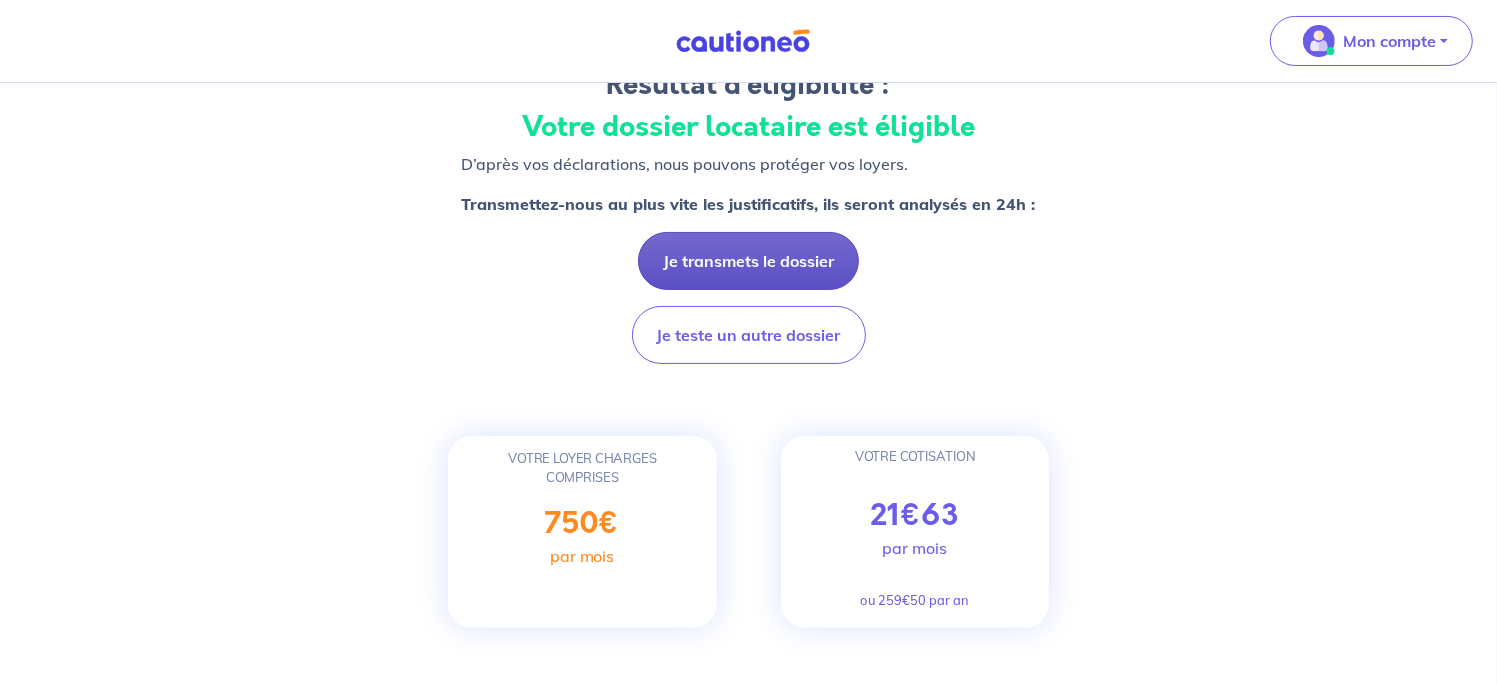 click on "Je transmets le dossier" at bounding box center [748, 261] 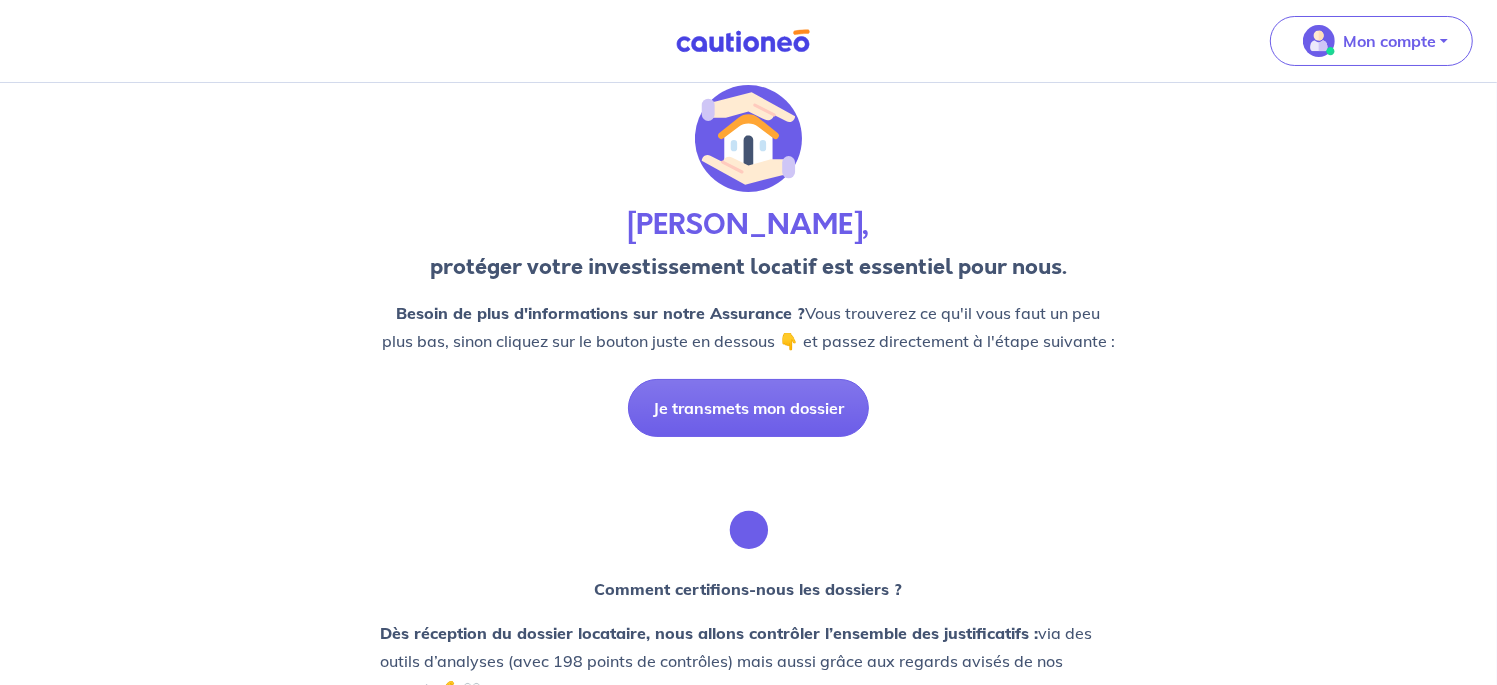 scroll, scrollTop: 0, scrollLeft: 0, axis: both 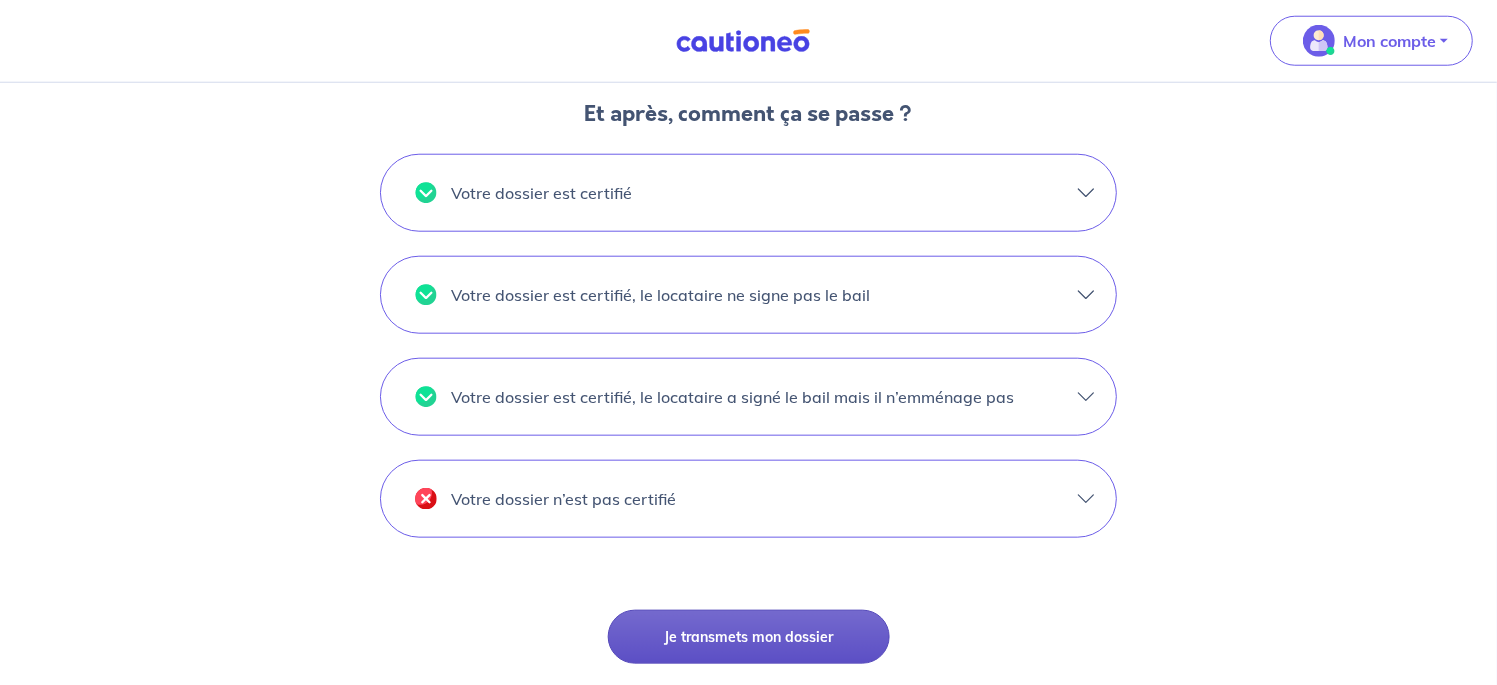 click on "Je transmets mon dossier" at bounding box center [749, 637] 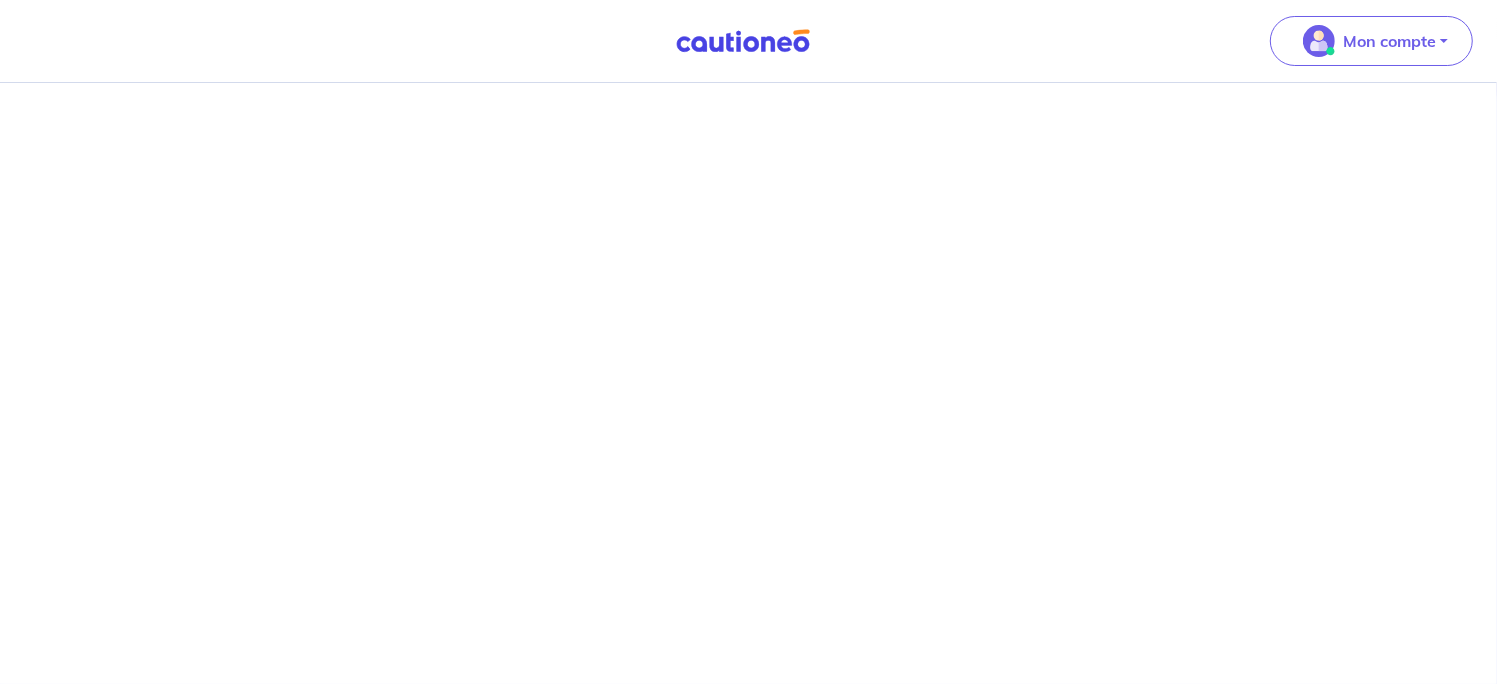 scroll, scrollTop: 0, scrollLeft: 0, axis: both 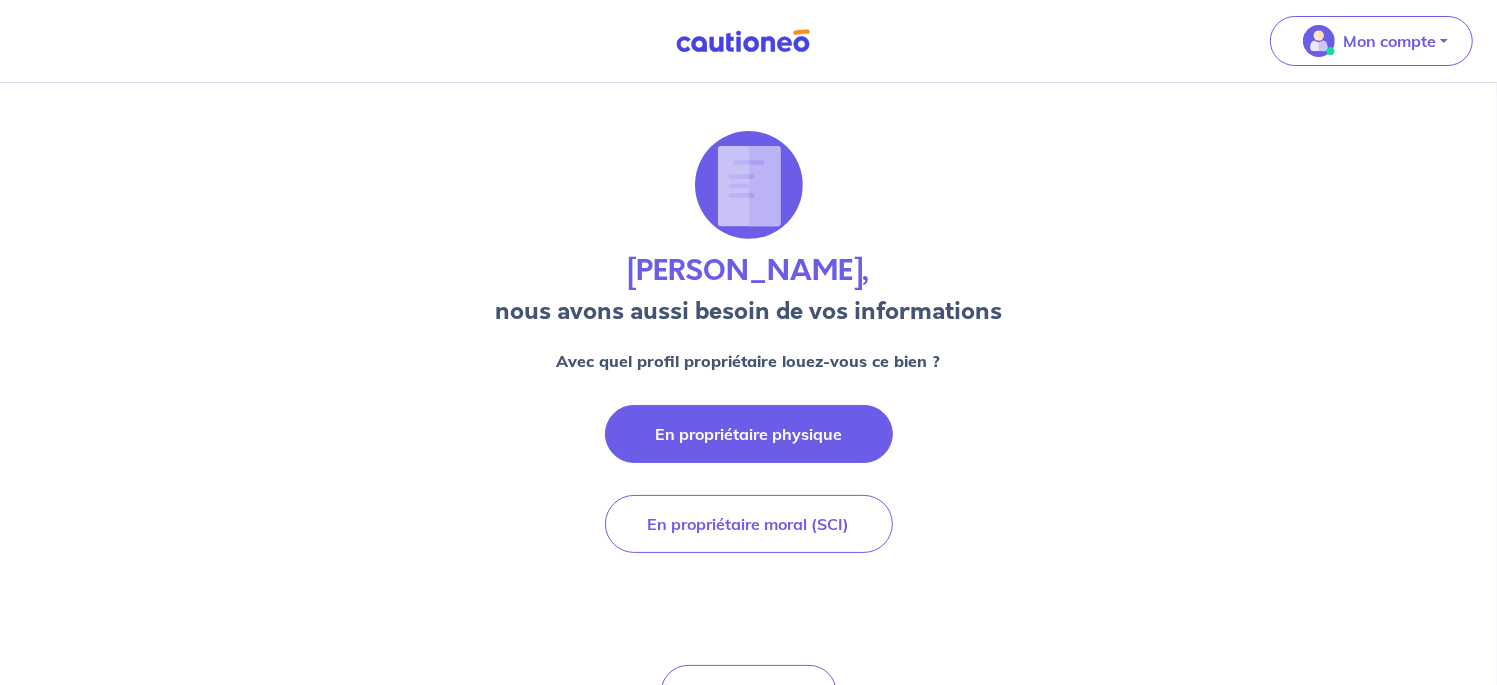 click on "En propriétaire physique" at bounding box center [749, 434] 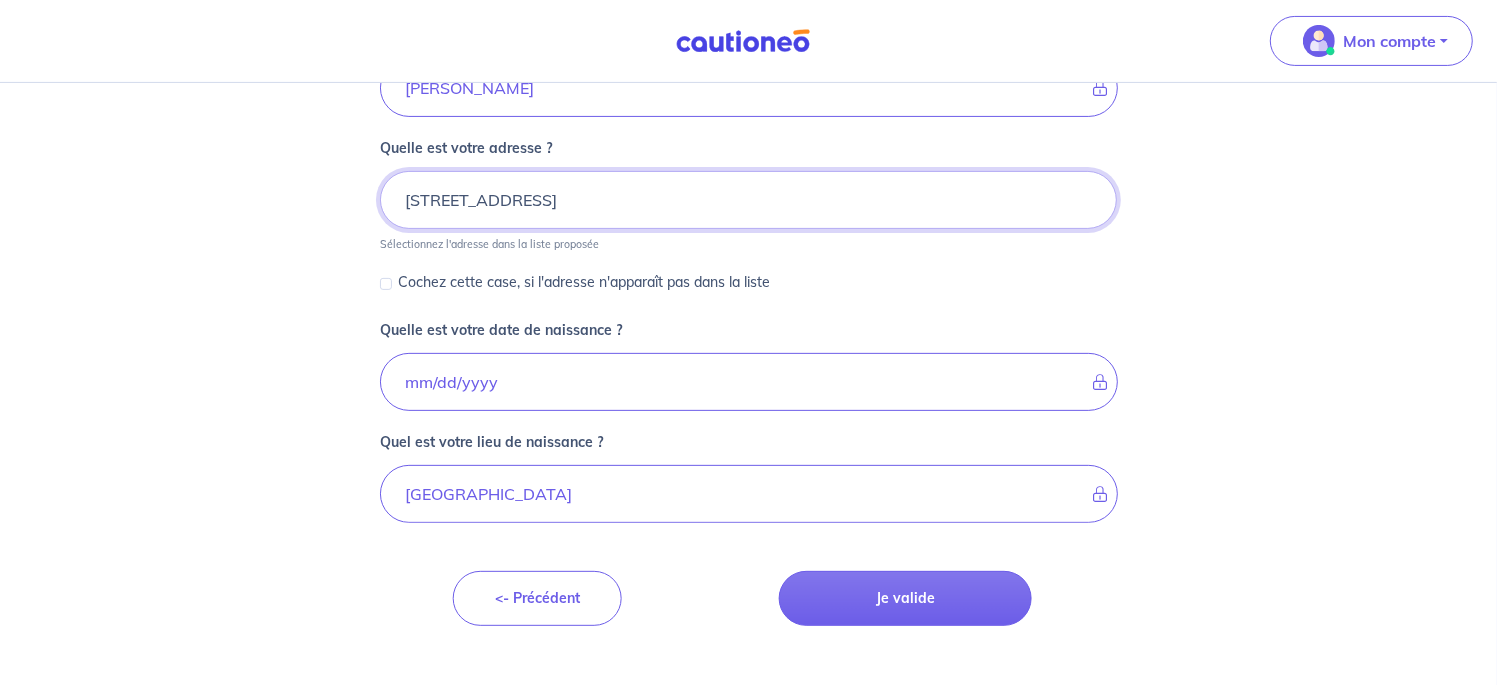 scroll, scrollTop: 504, scrollLeft: 0, axis: vertical 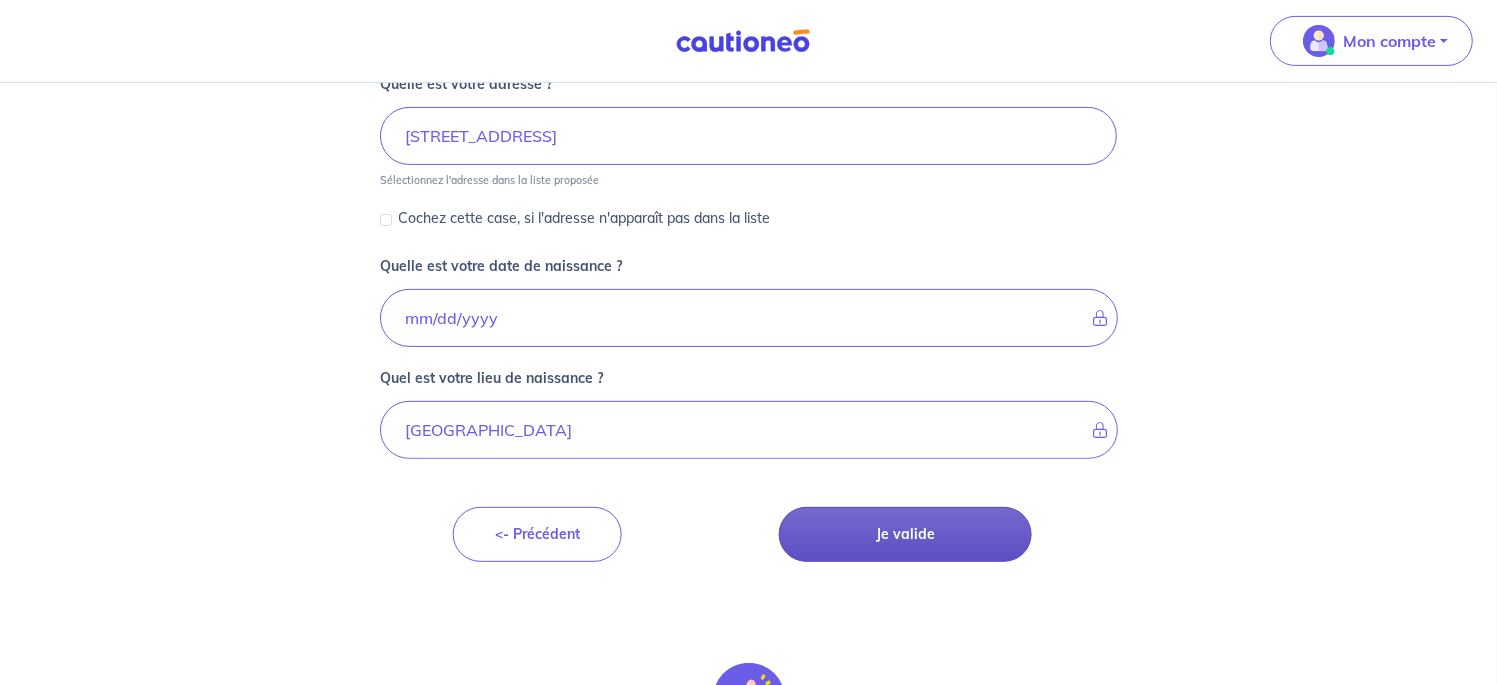 click on "Je valide" at bounding box center (906, 534) 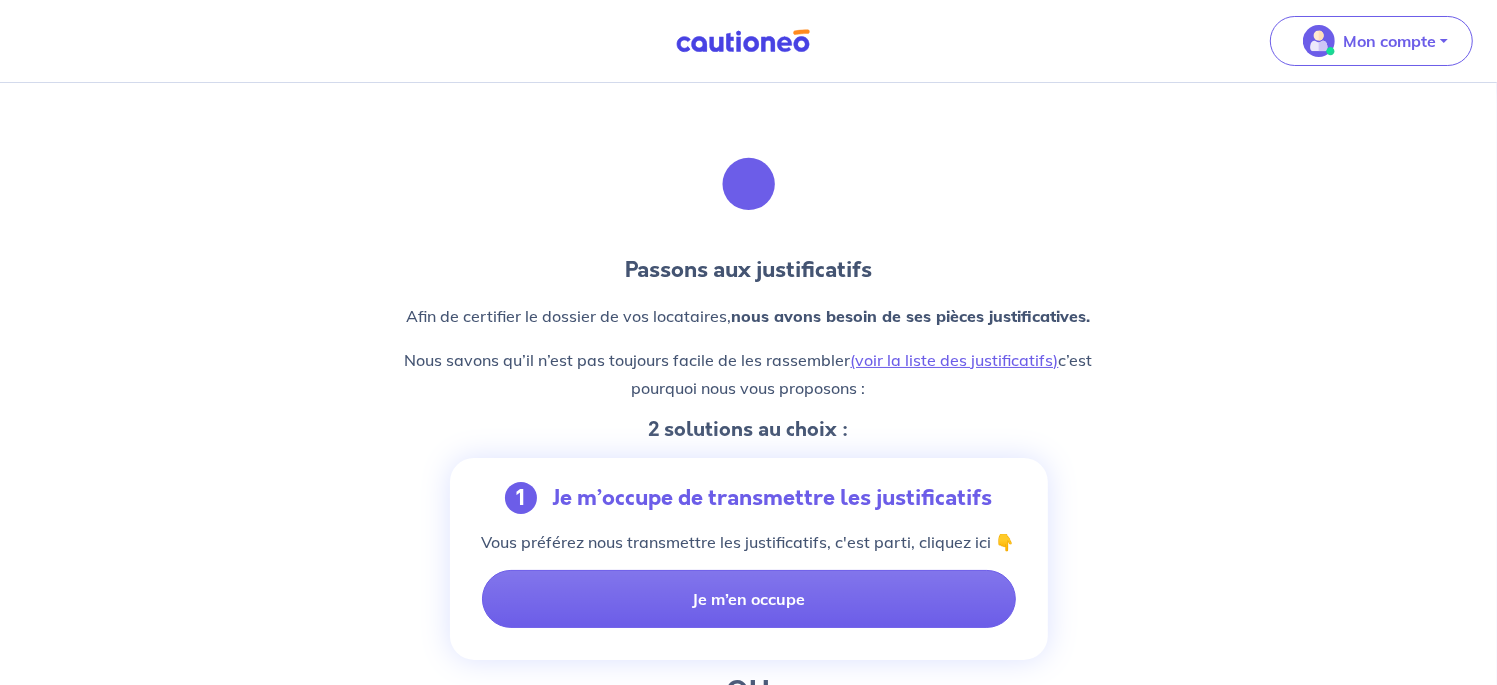 scroll, scrollTop: 0, scrollLeft: 0, axis: both 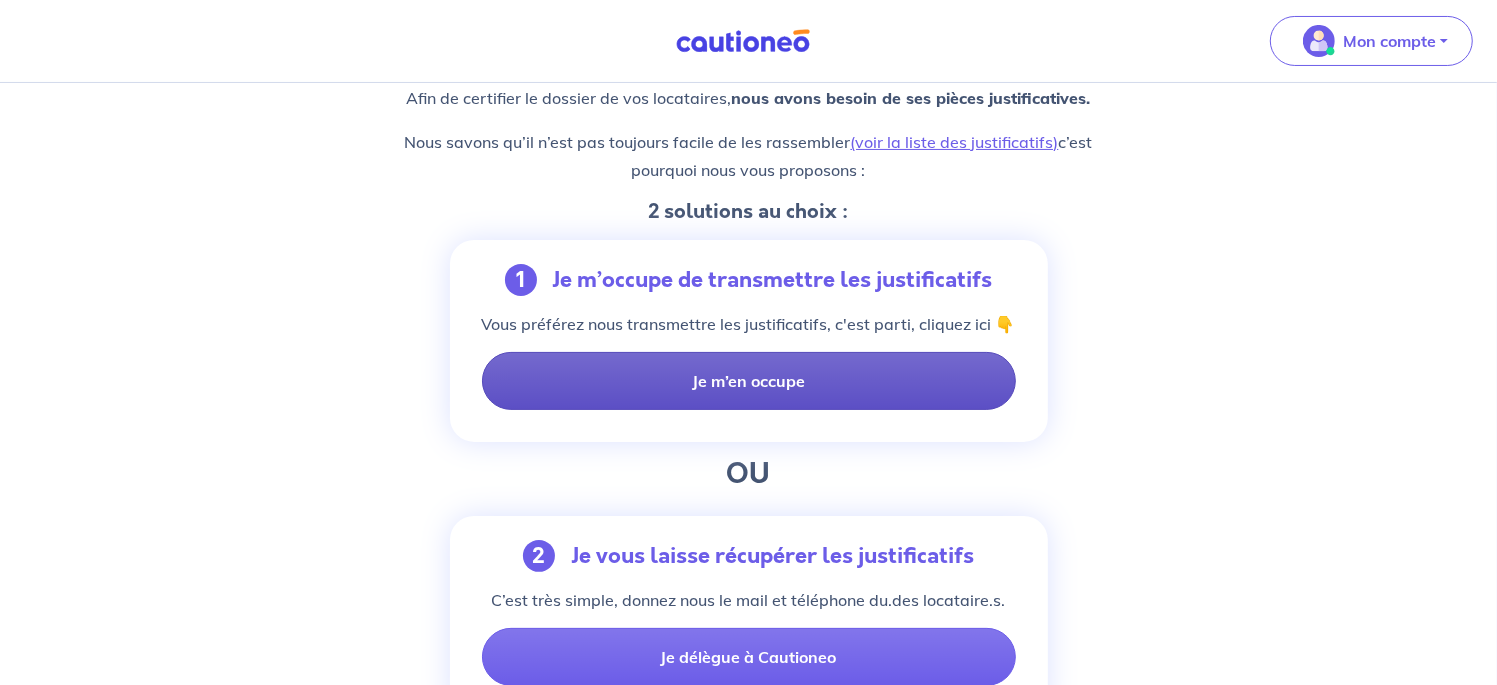 click on "Je m’en occupe" at bounding box center (749, 381) 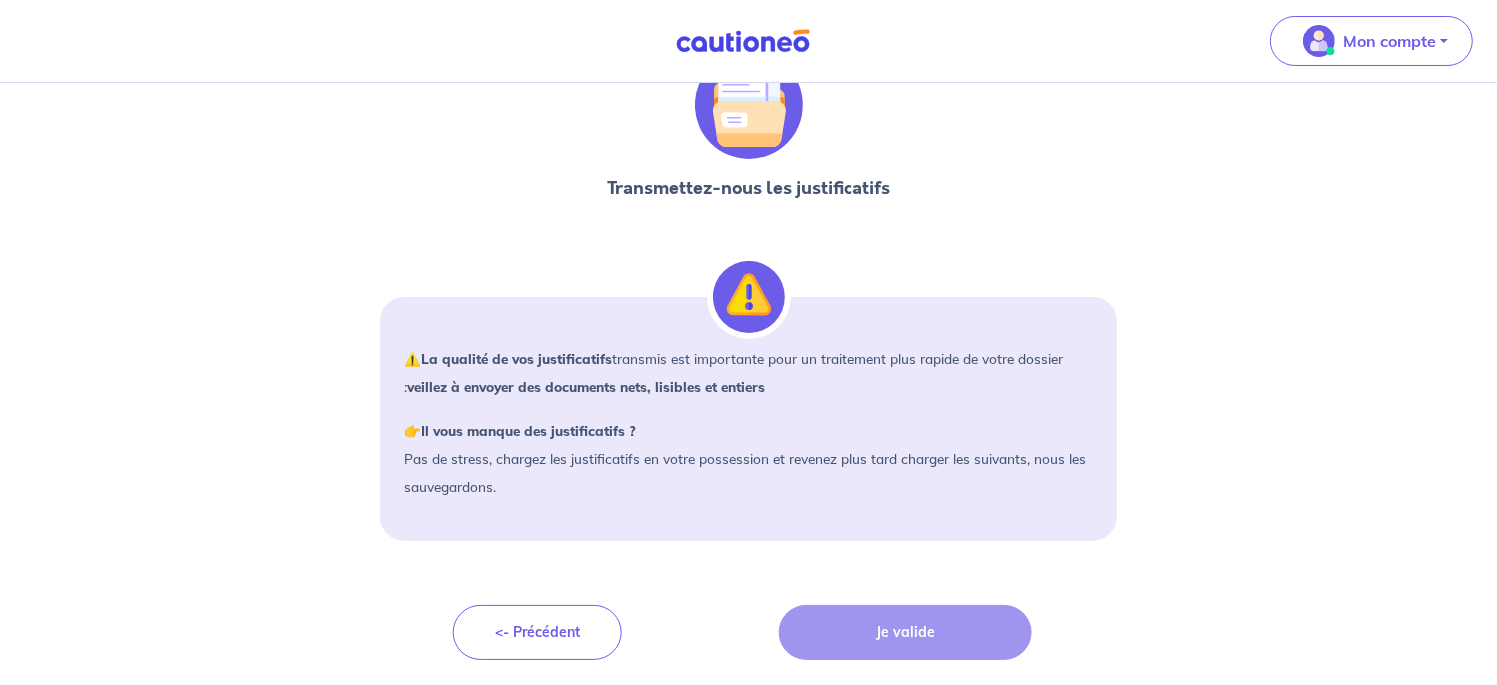 scroll, scrollTop: 0, scrollLeft: 0, axis: both 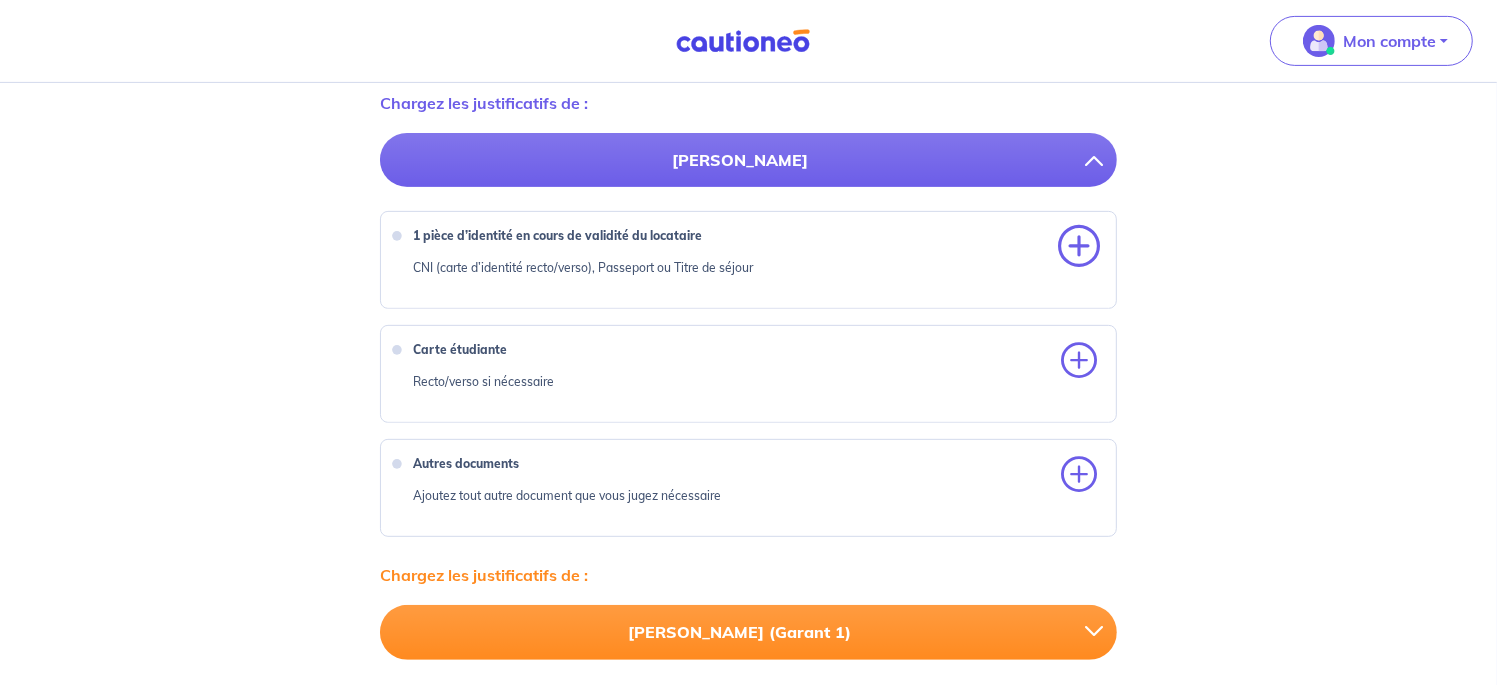 click at bounding box center [1079, 247] 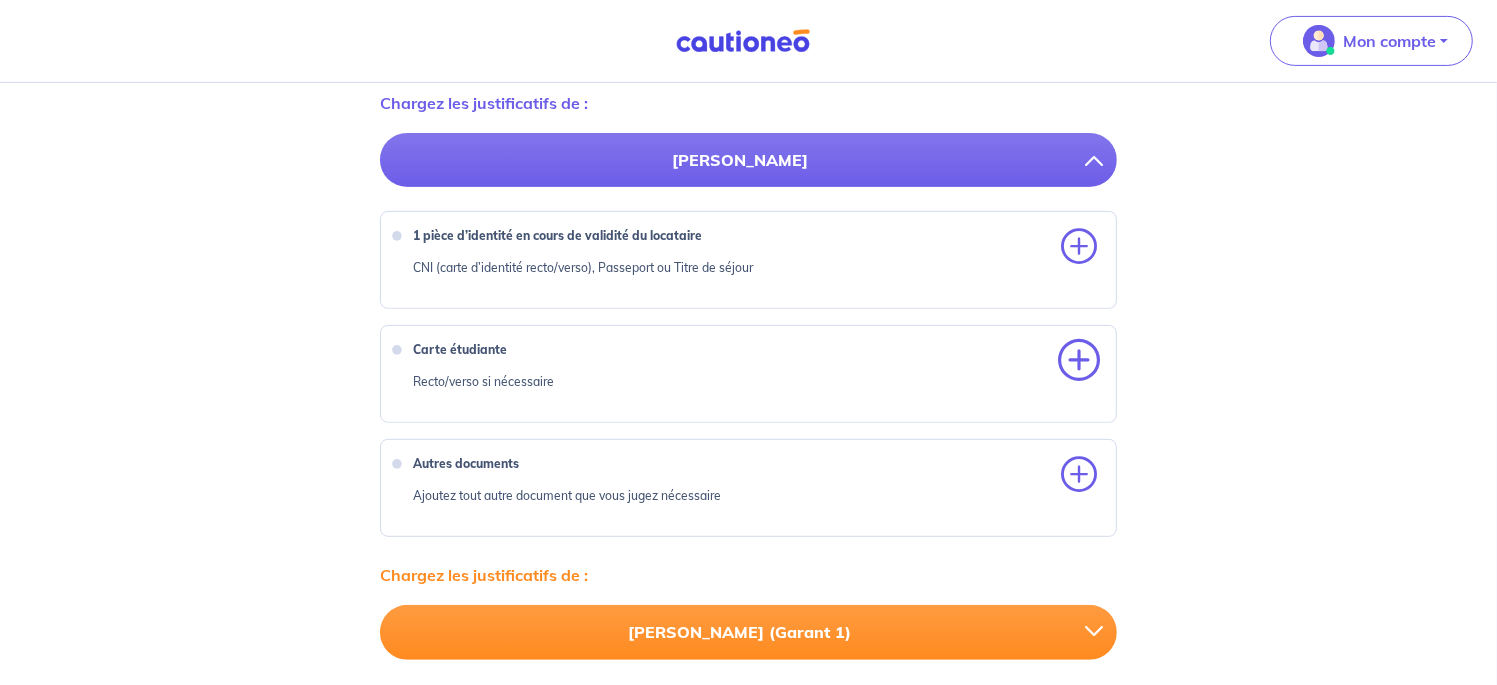 click at bounding box center (1079, 361) 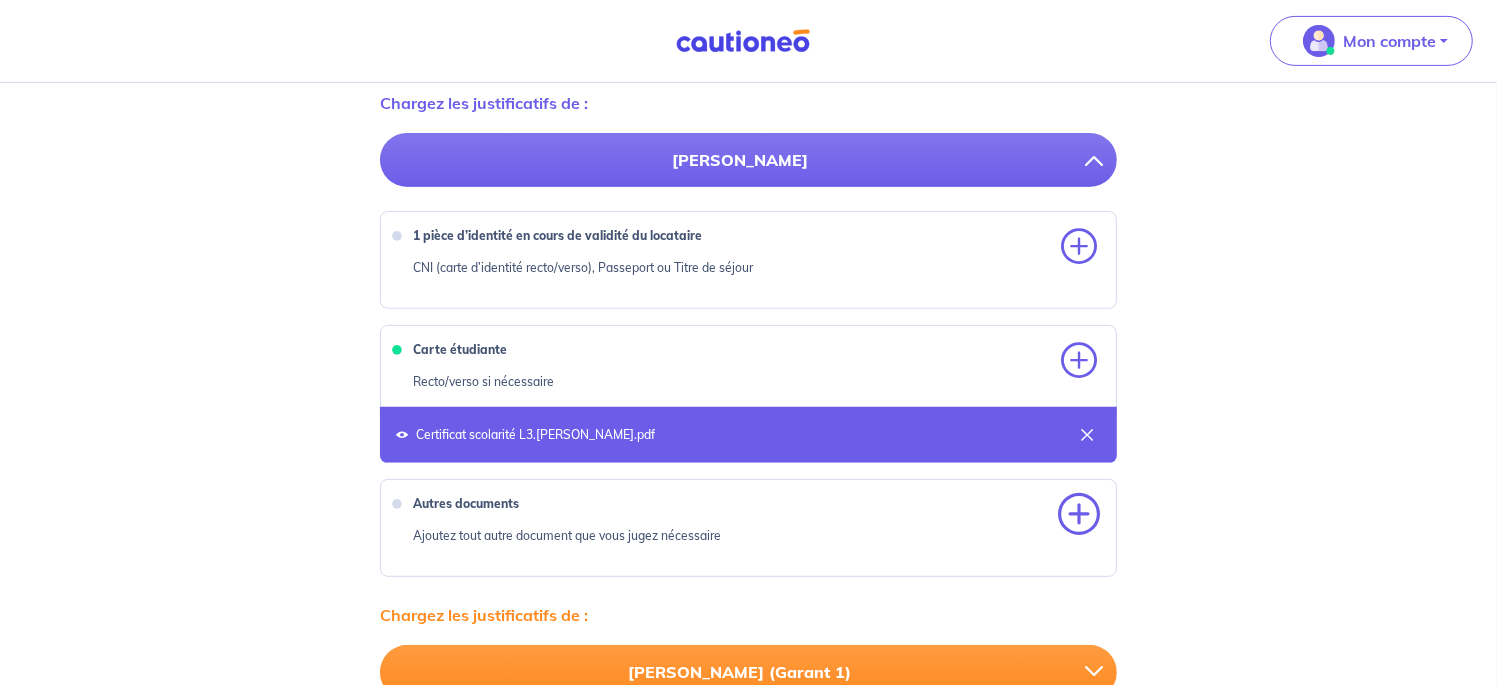 click at bounding box center (1079, 515) 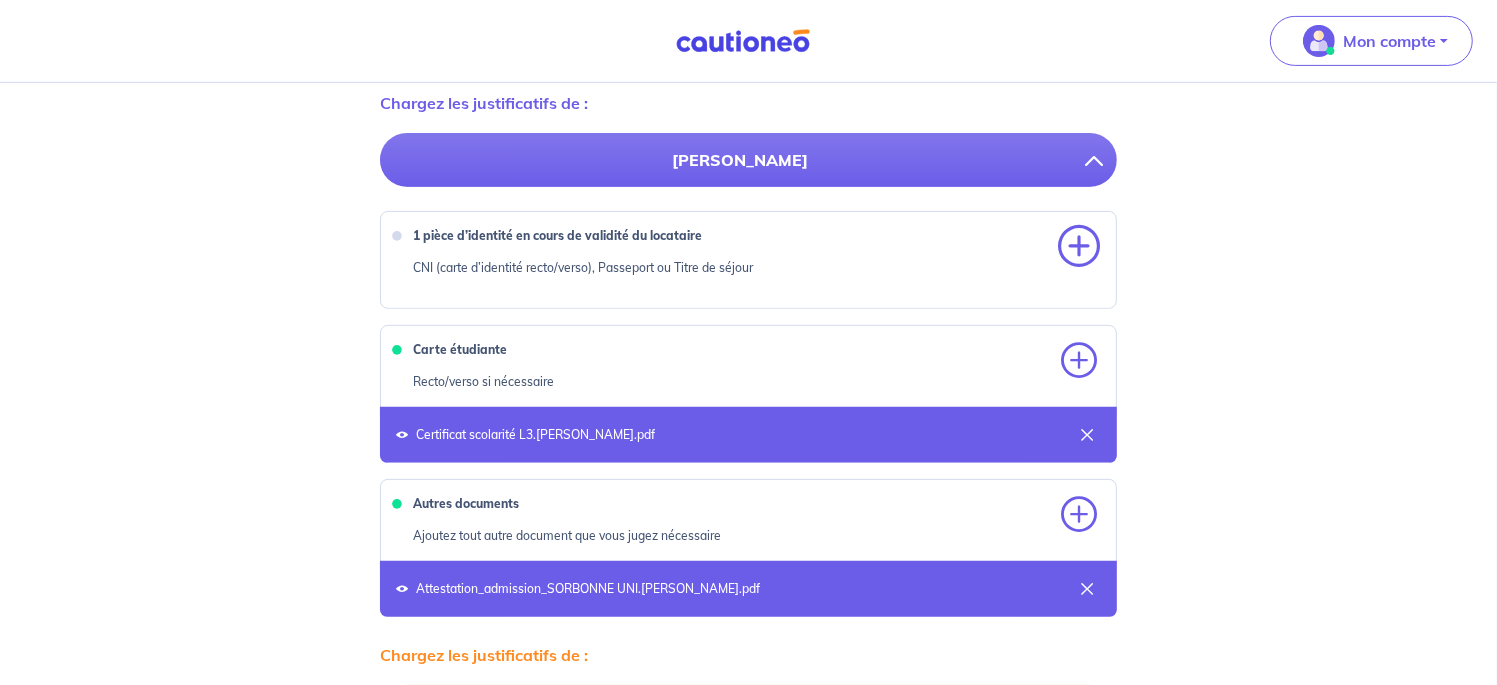 click at bounding box center [1079, 247] 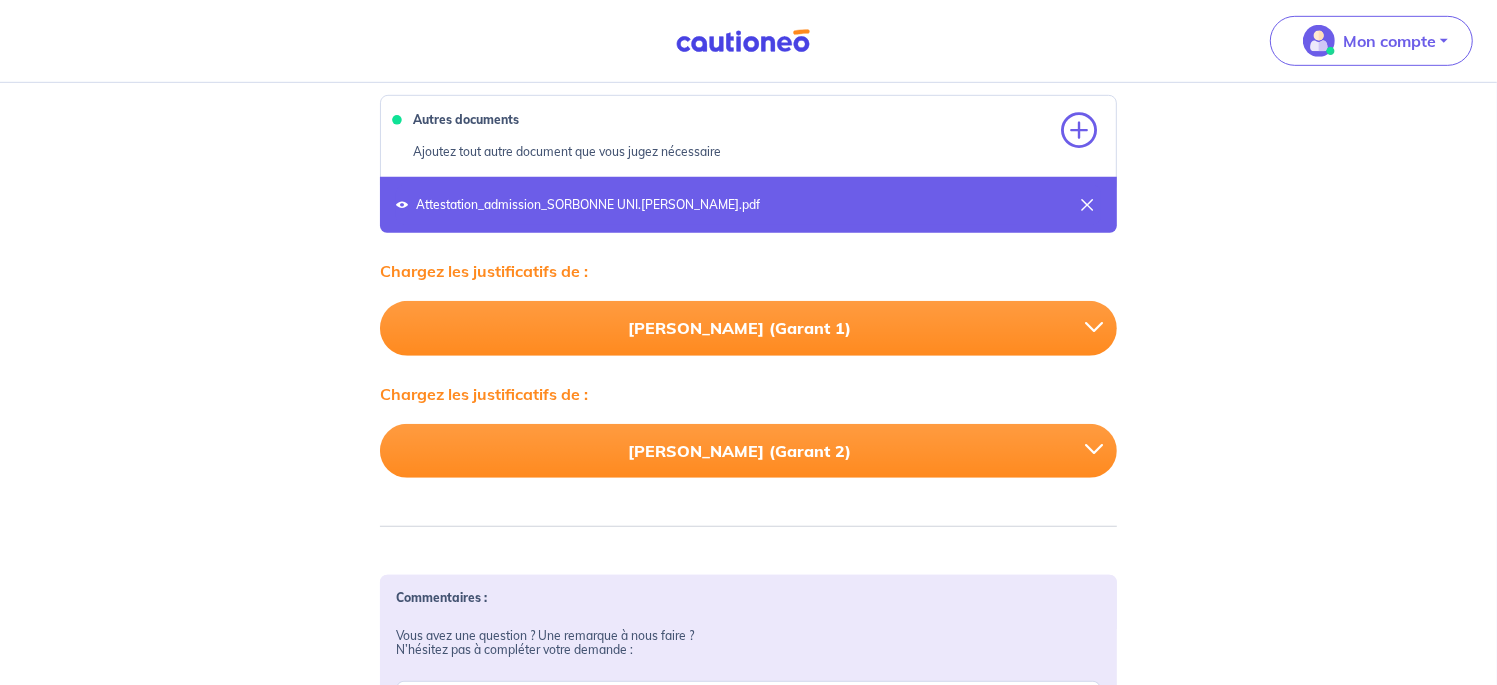 scroll, scrollTop: 1038, scrollLeft: 0, axis: vertical 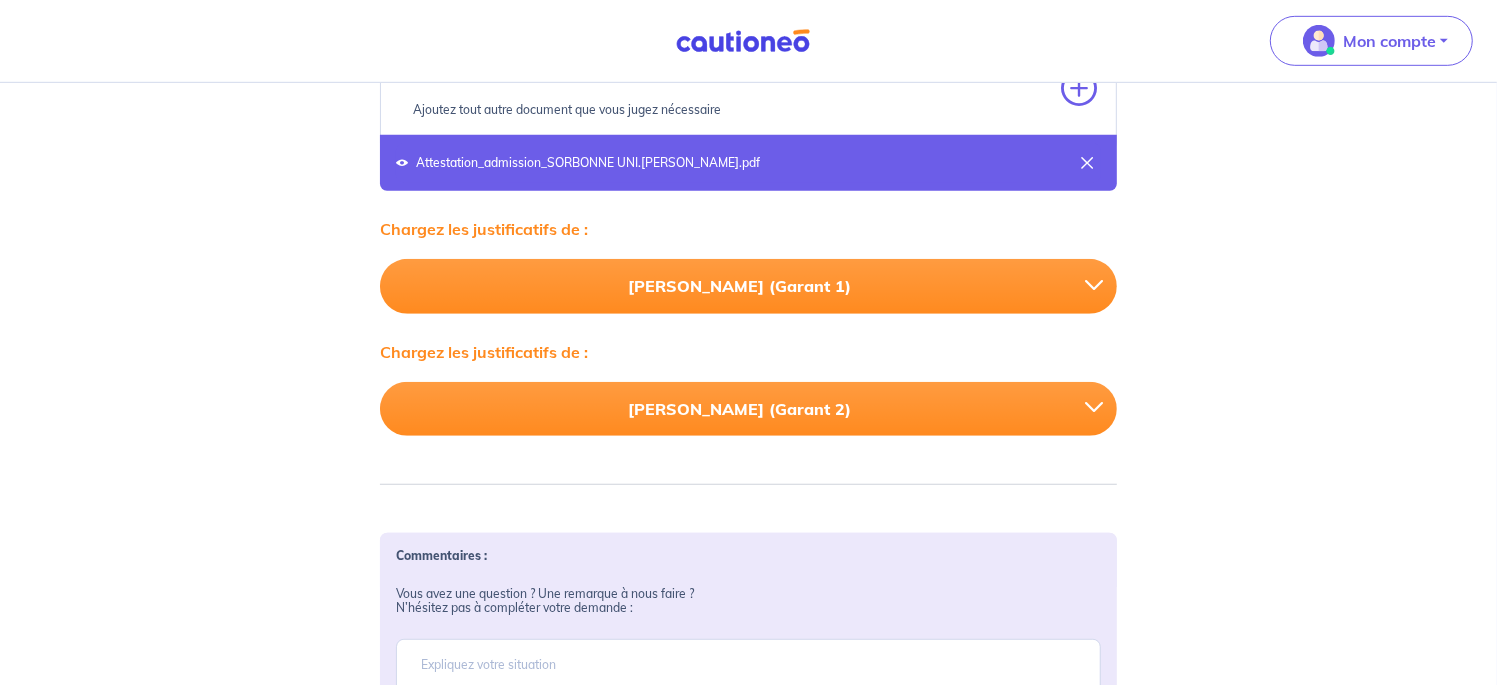 click on "[PERSON_NAME] (Garant 1)" at bounding box center (740, 286) 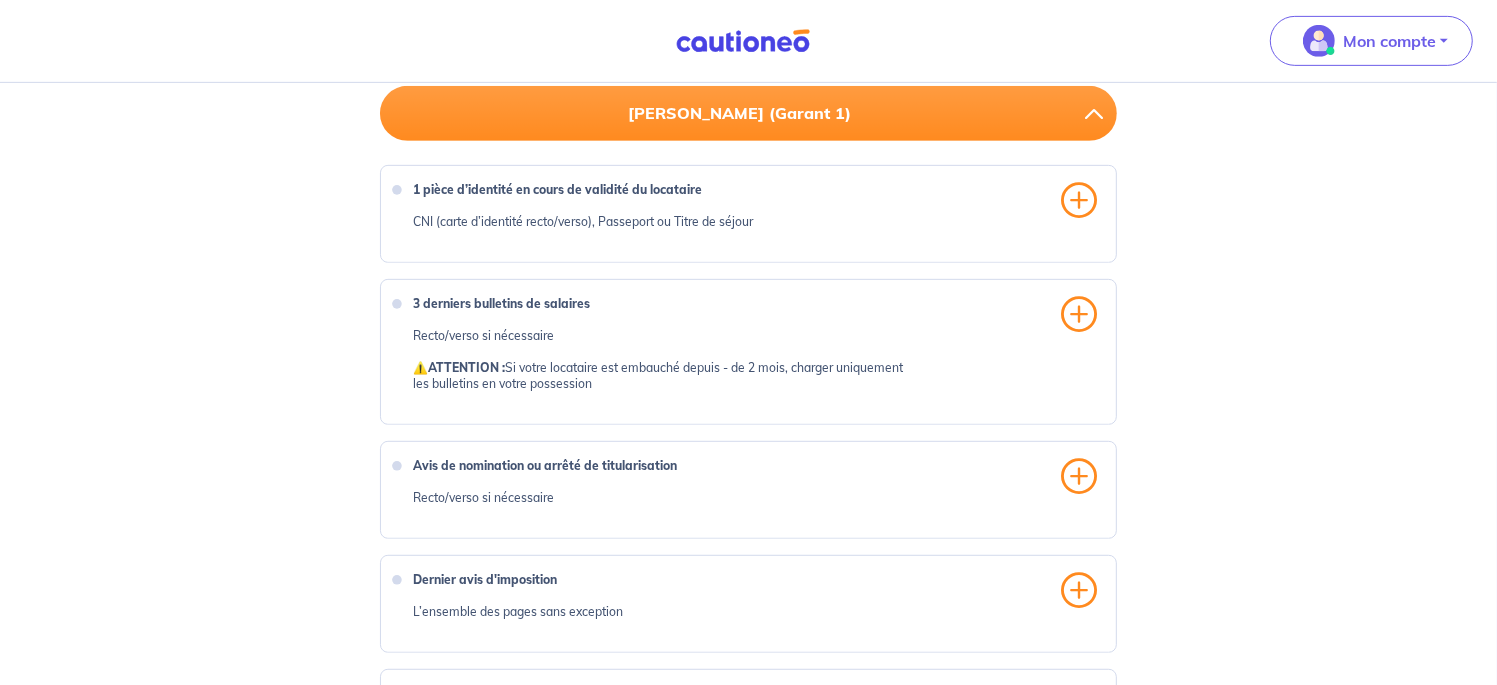 scroll, scrollTop: 713, scrollLeft: 0, axis: vertical 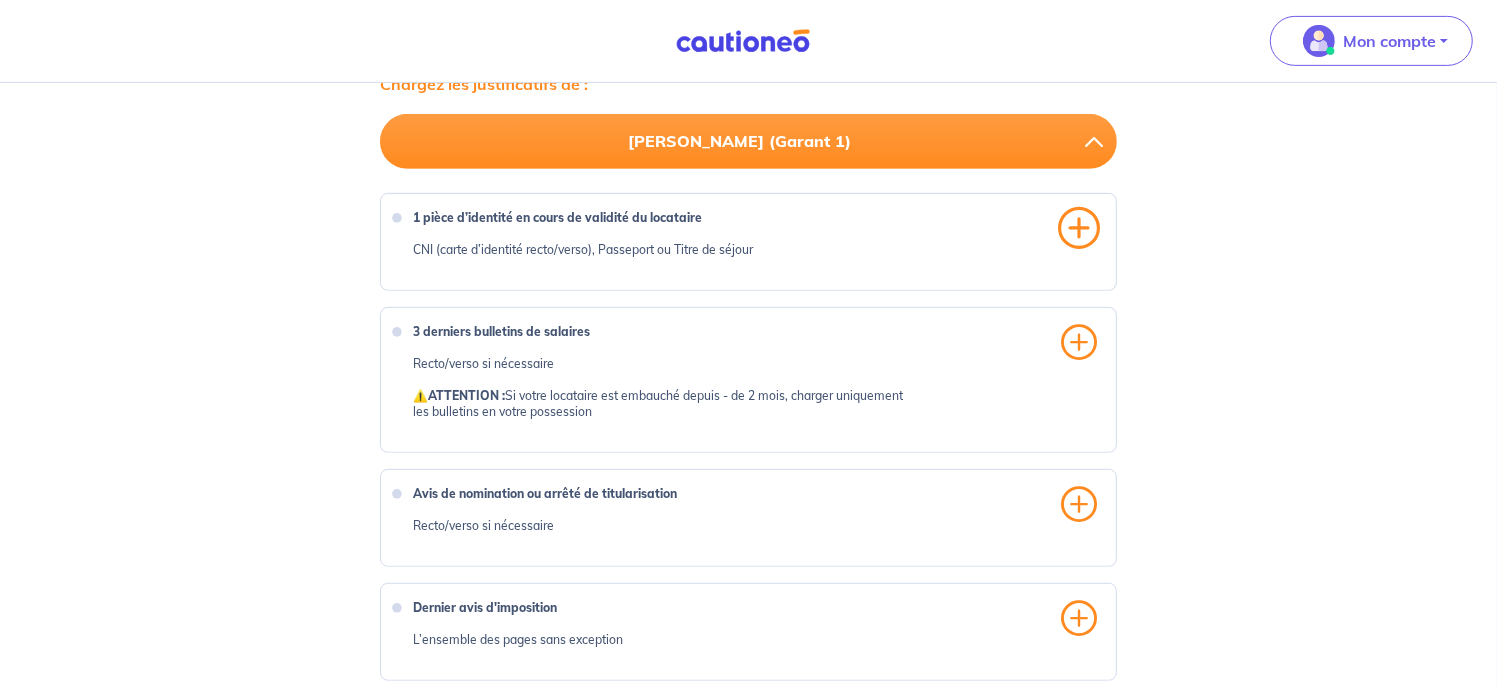 click at bounding box center (1079, 228) 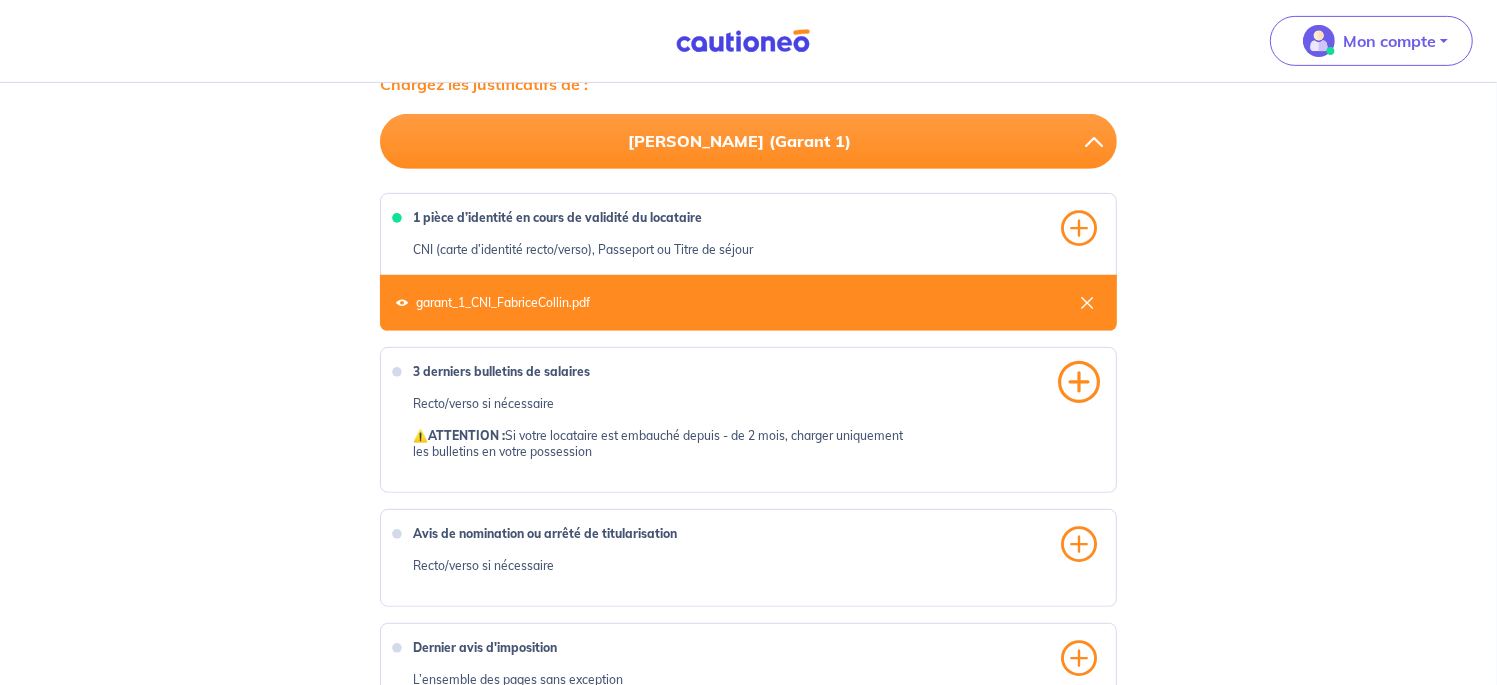 click at bounding box center [1079, 382] 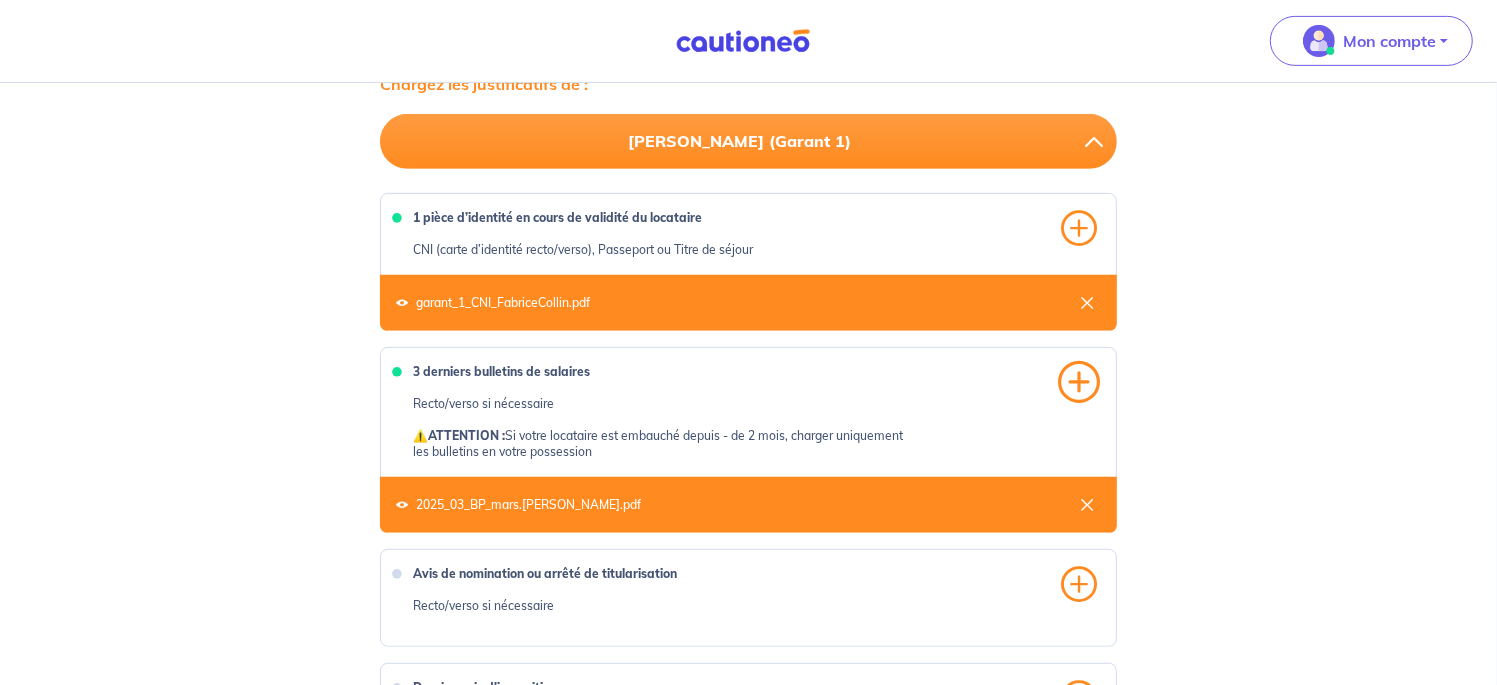 click at bounding box center [1079, 382] 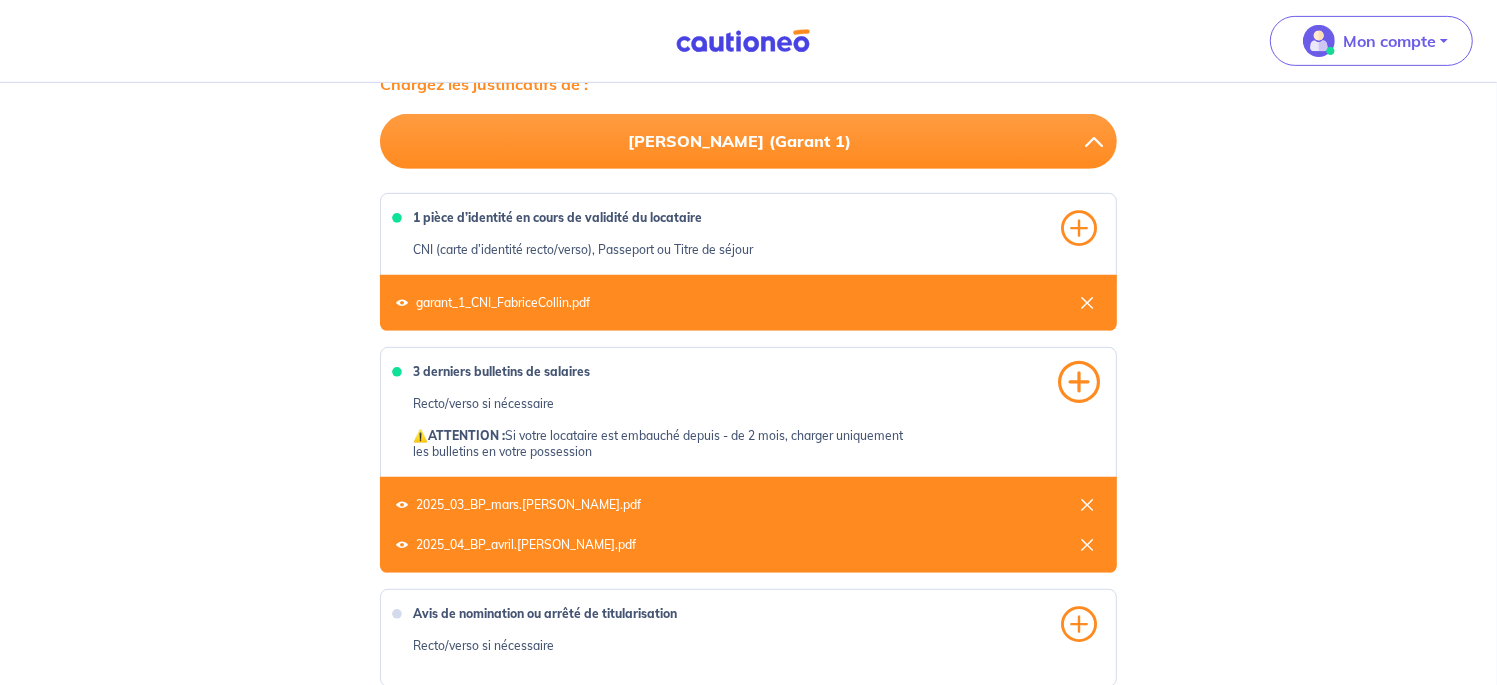 click at bounding box center (1079, 382) 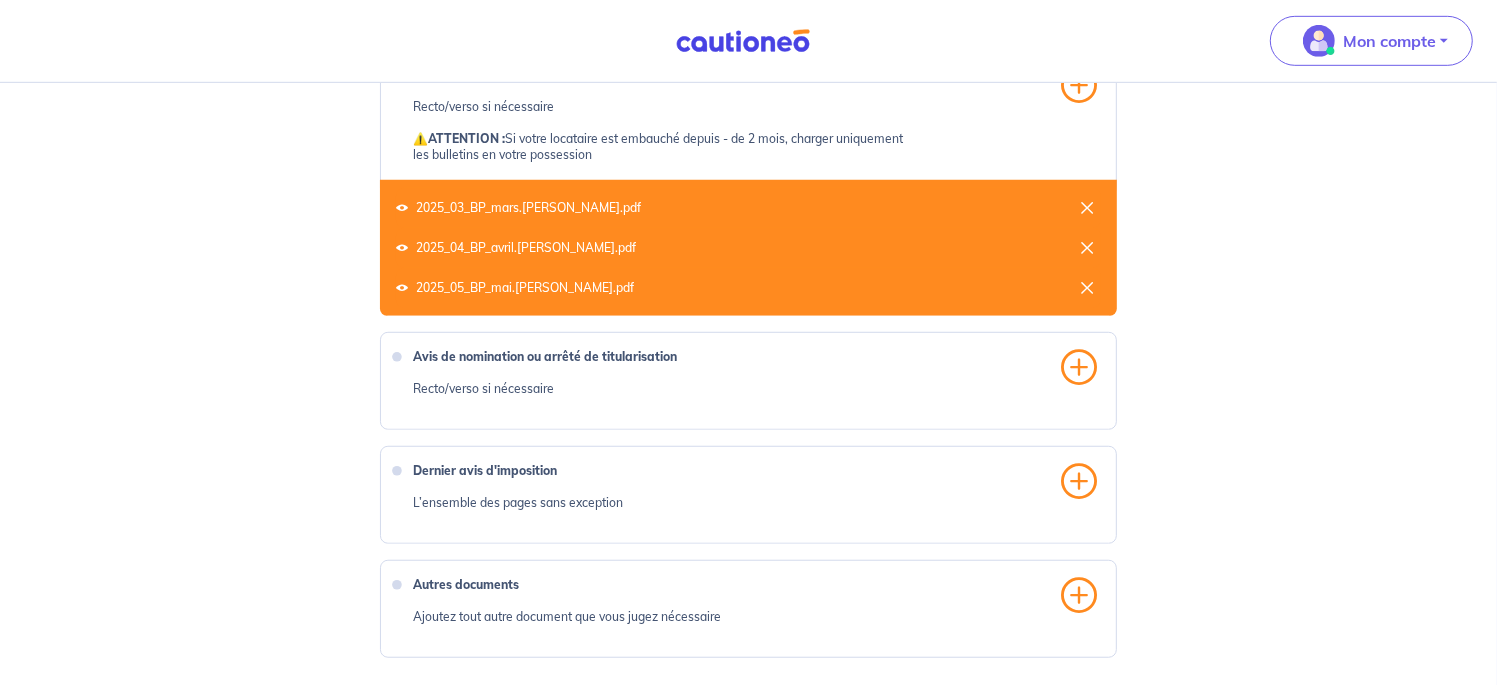 scroll, scrollTop: 1043, scrollLeft: 0, axis: vertical 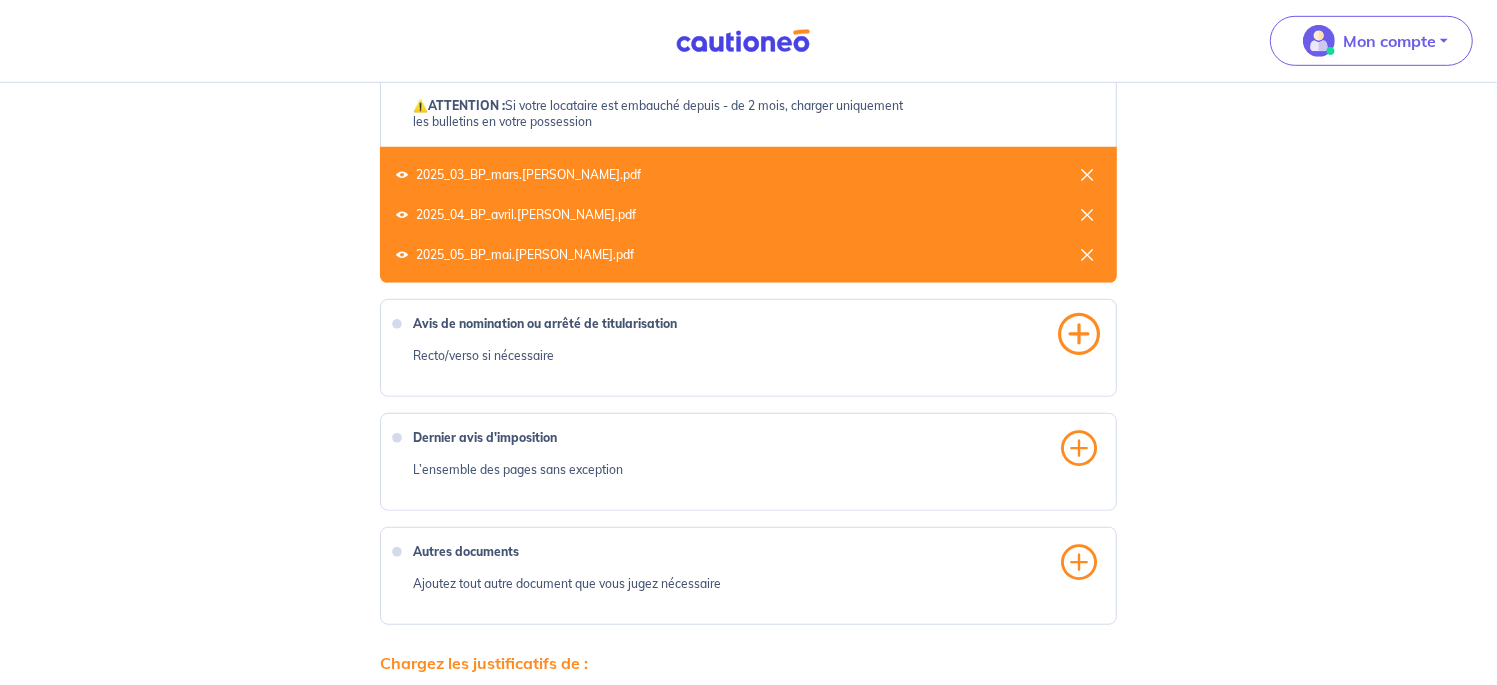 click at bounding box center (1079, 334) 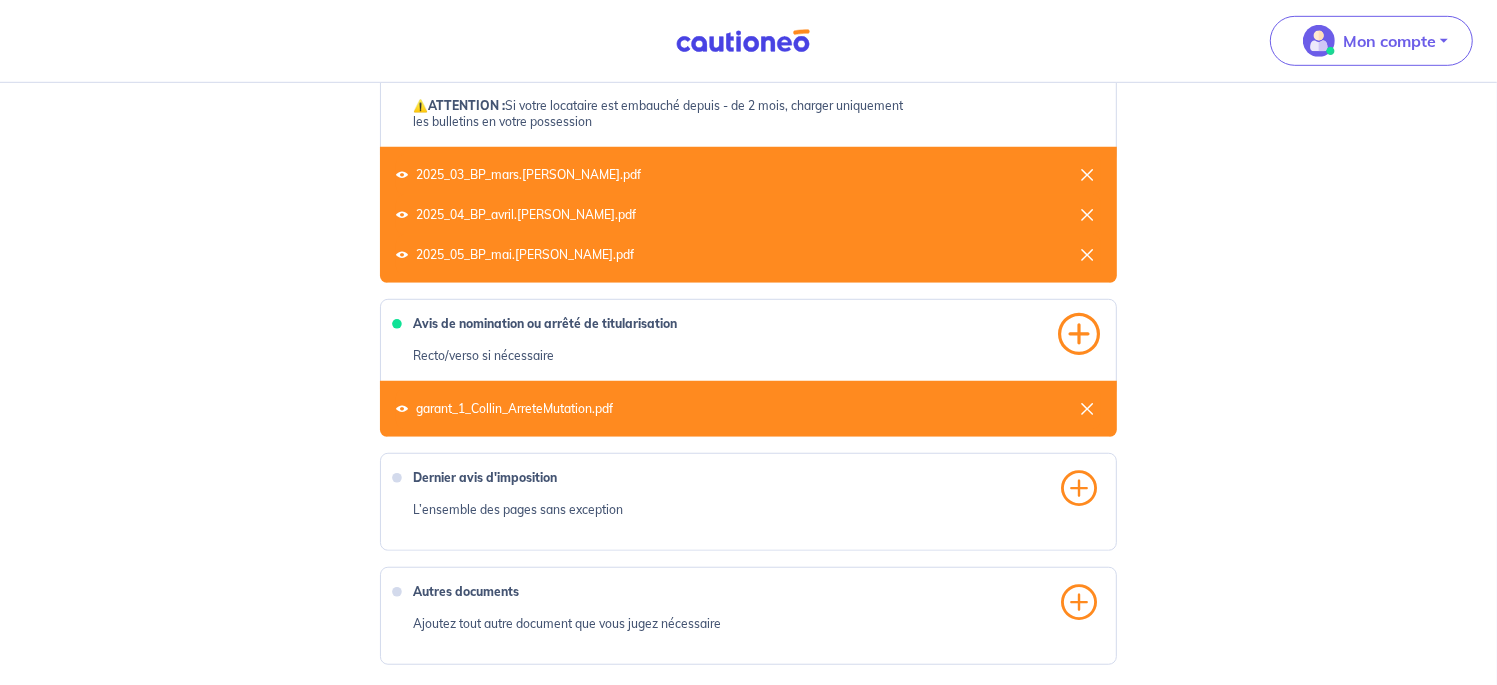 click at bounding box center (1079, 334) 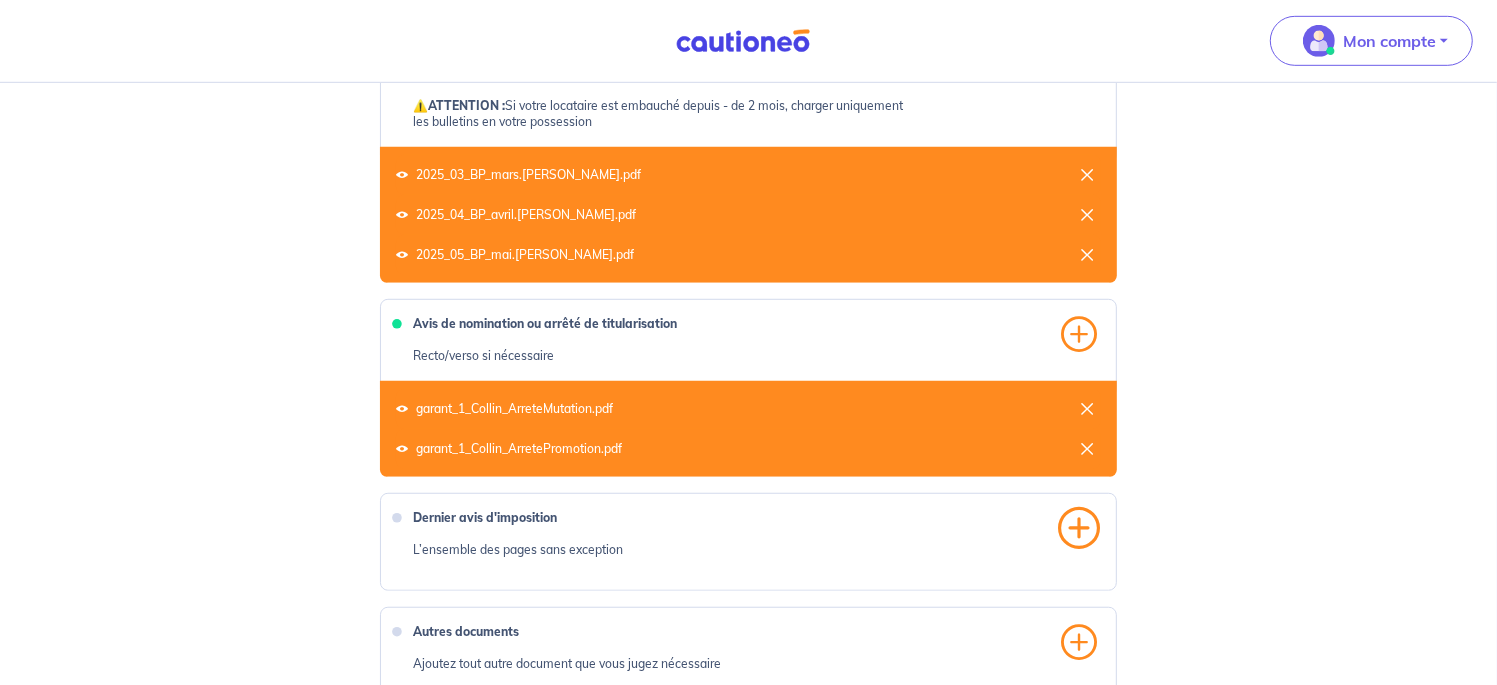 click at bounding box center (1079, 528) 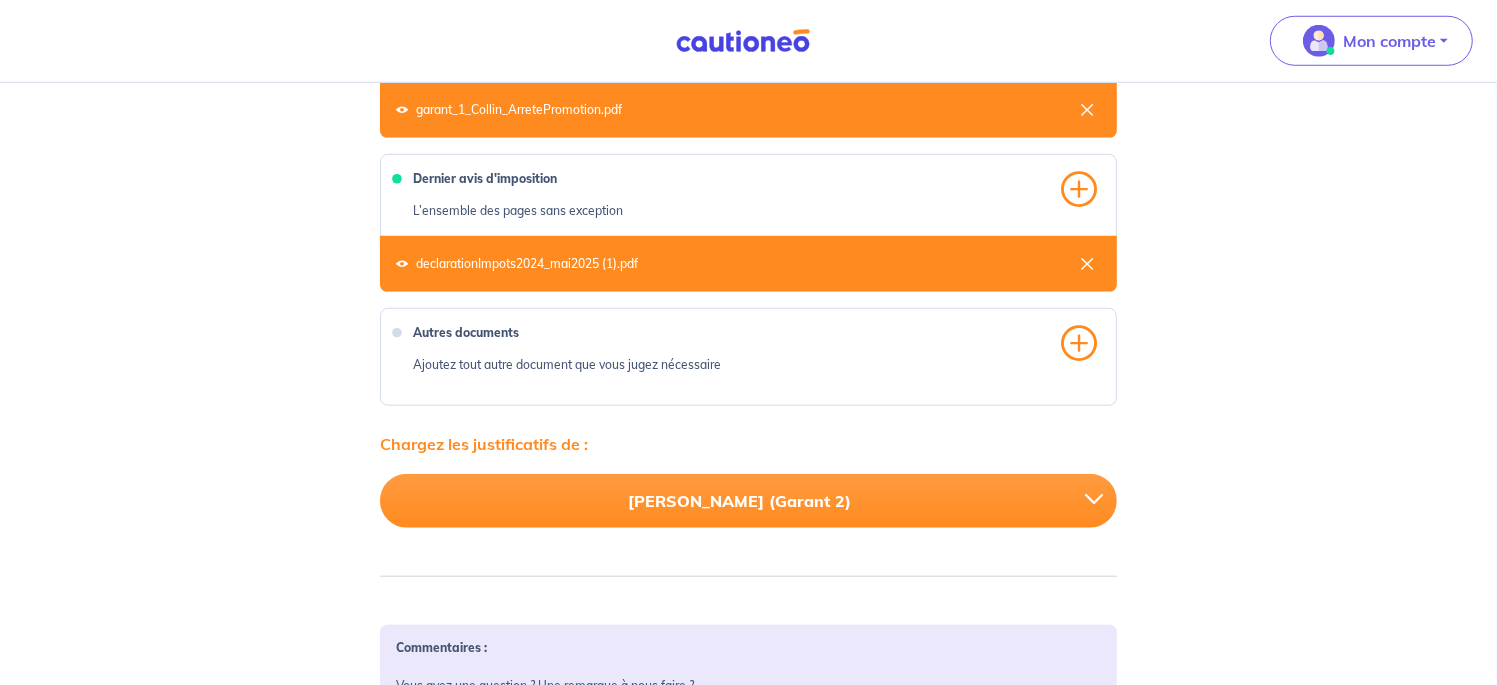 scroll, scrollTop: 1405, scrollLeft: 0, axis: vertical 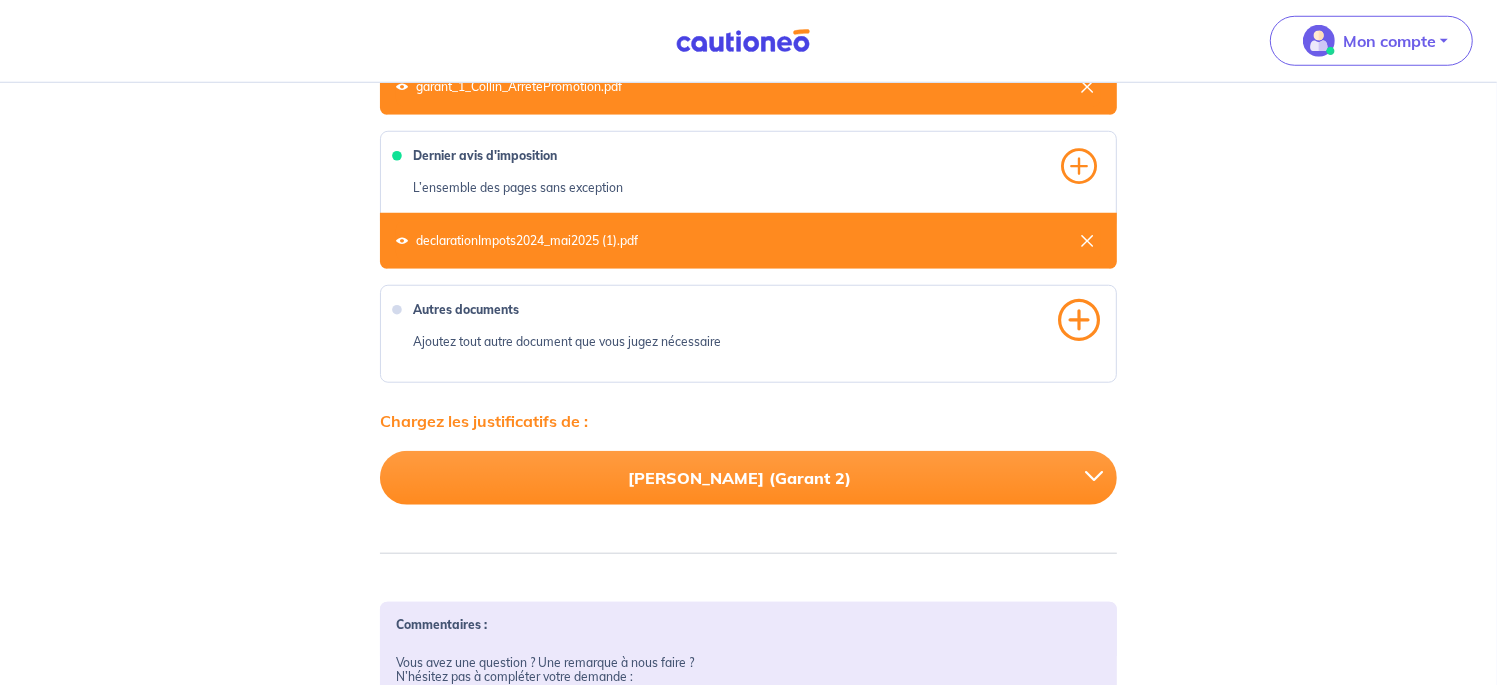 click at bounding box center [1079, 320] 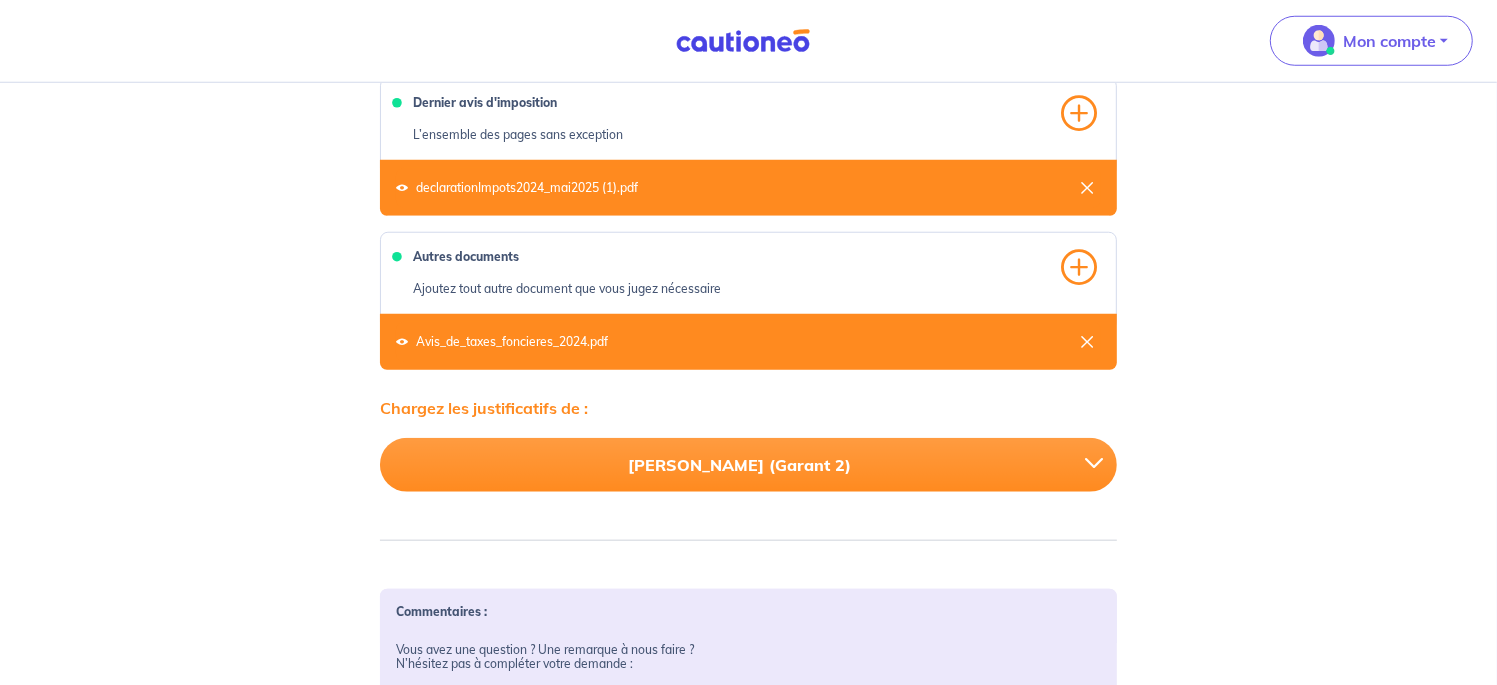 scroll, scrollTop: 1613, scrollLeft: 0, axis: vertical 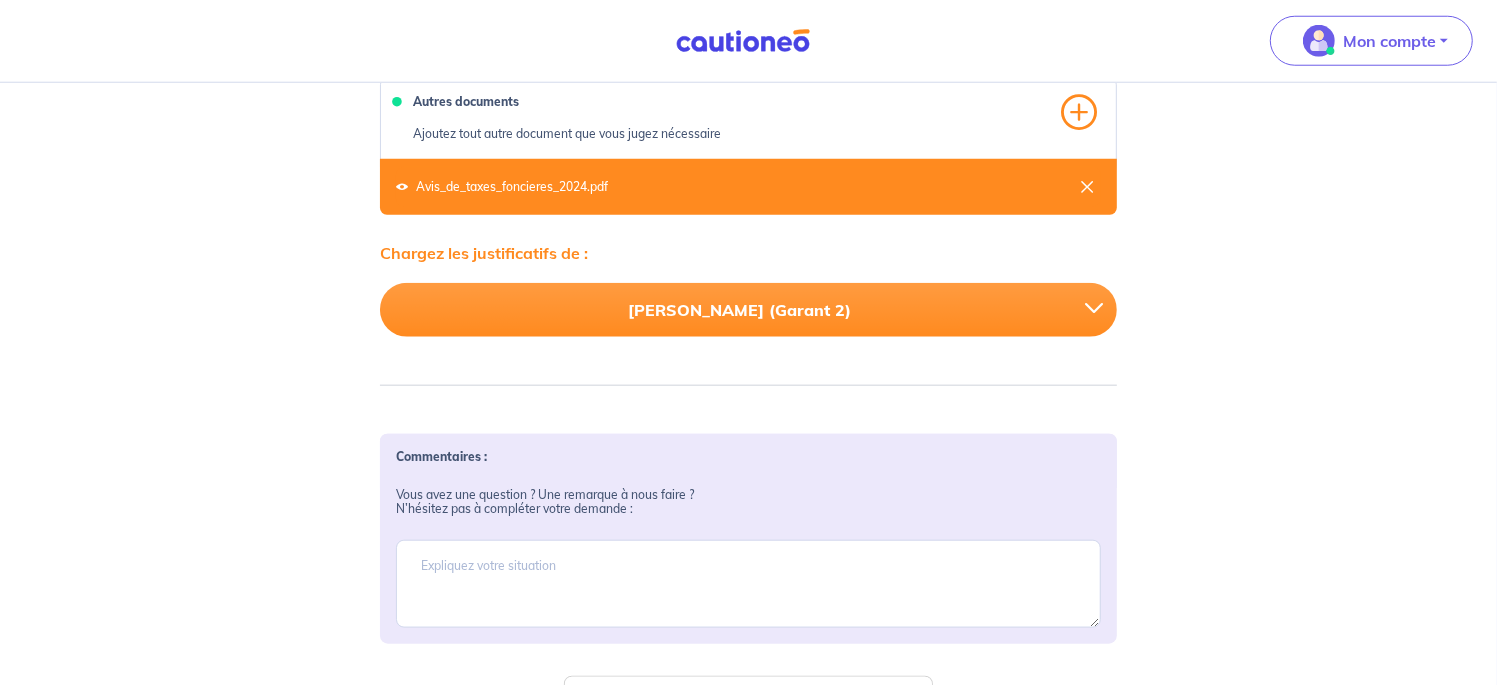 click at bounding box center (1102, 310) 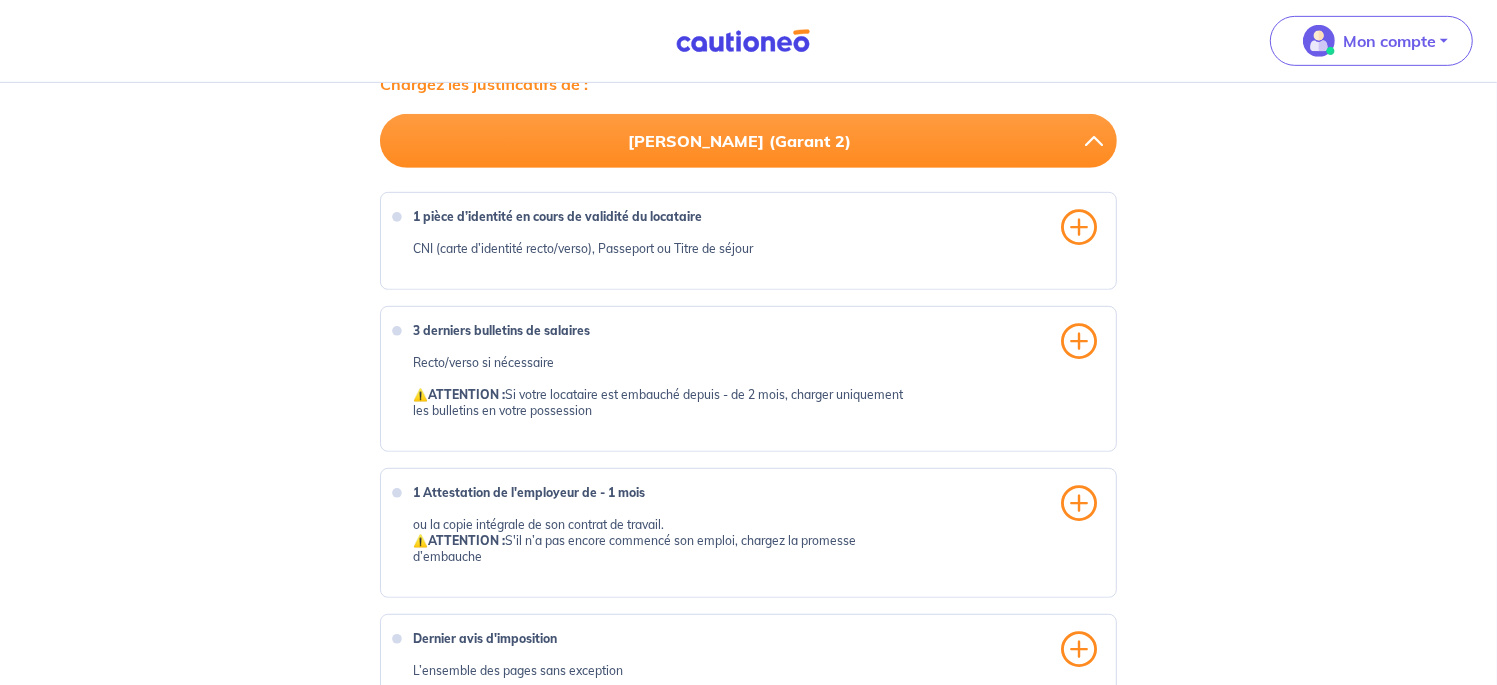 scroll, scrollTop: 765, scrollLeft: 0, axis: vertical 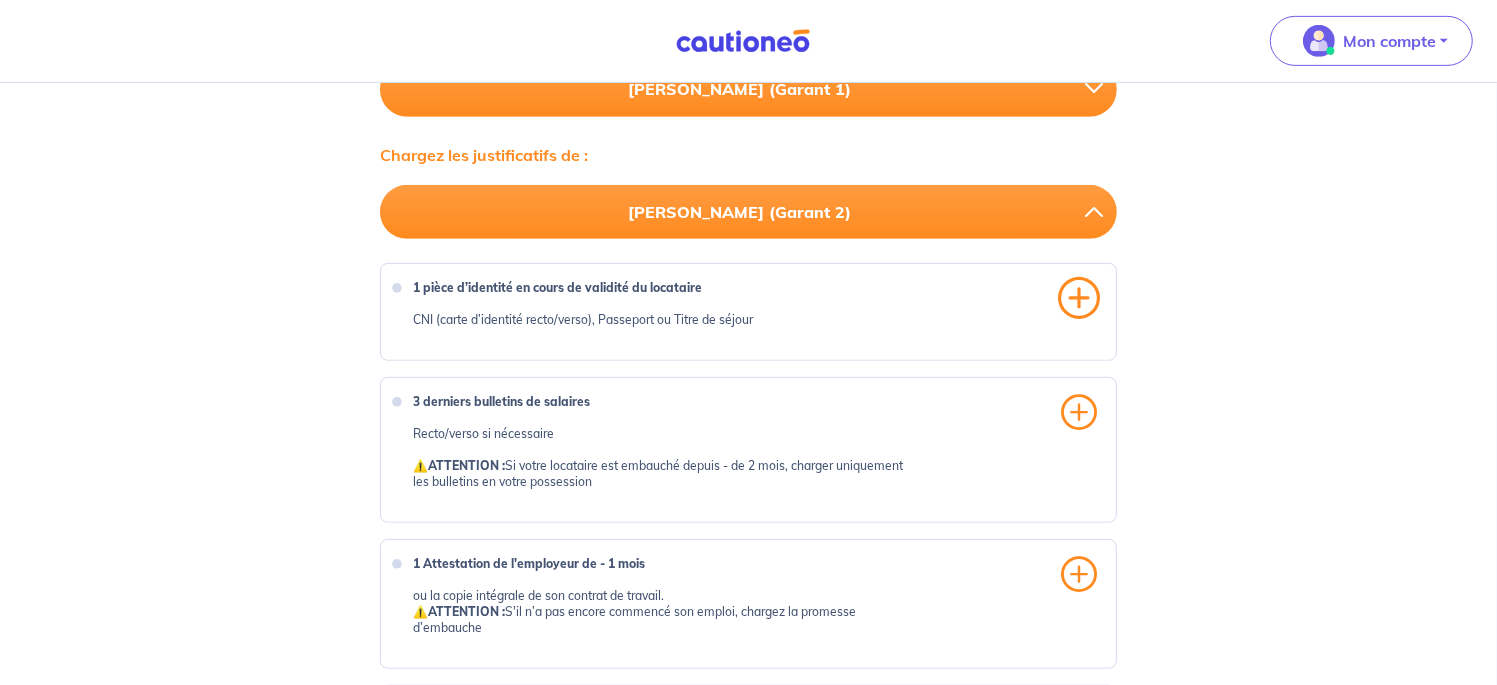 click at bounding box center [1079, 298] 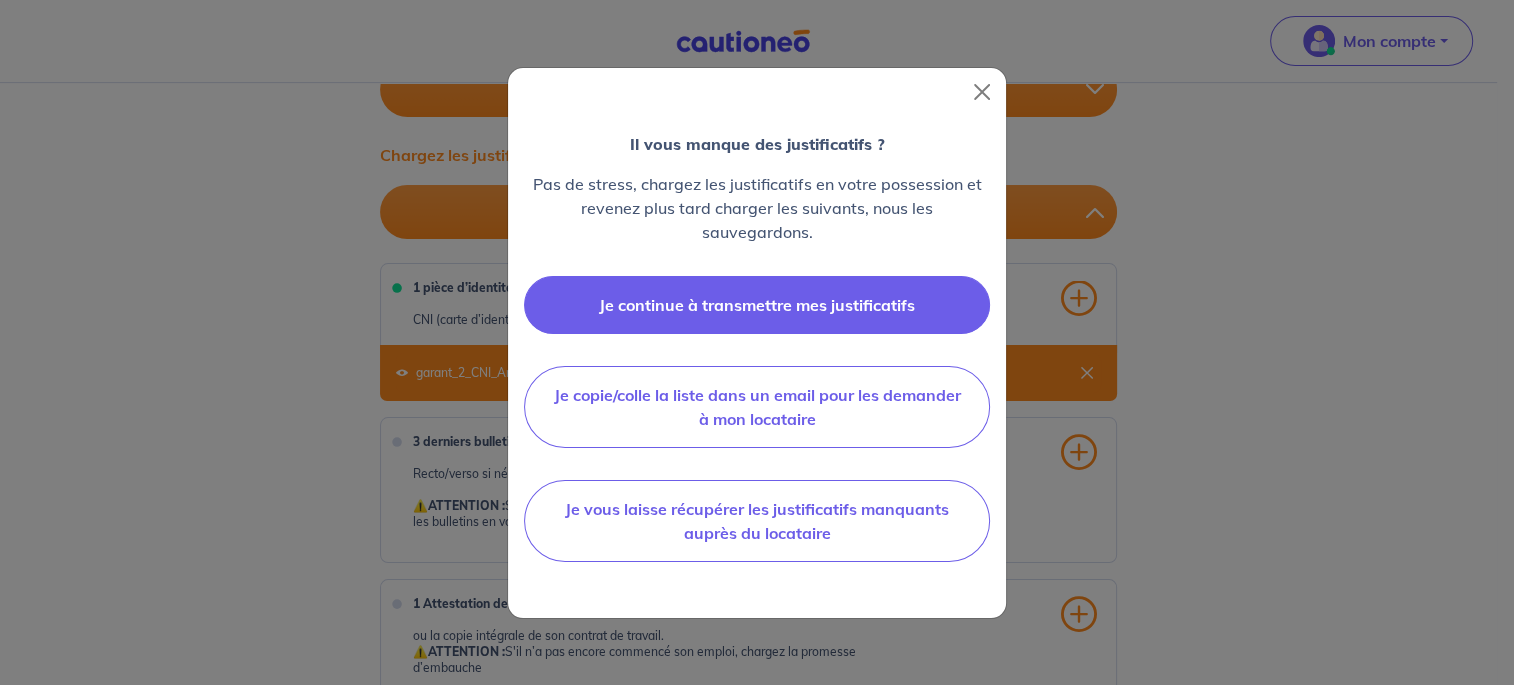 click on "Je continue à transmettre mes justificatifs" at bounding box center (757, 305) 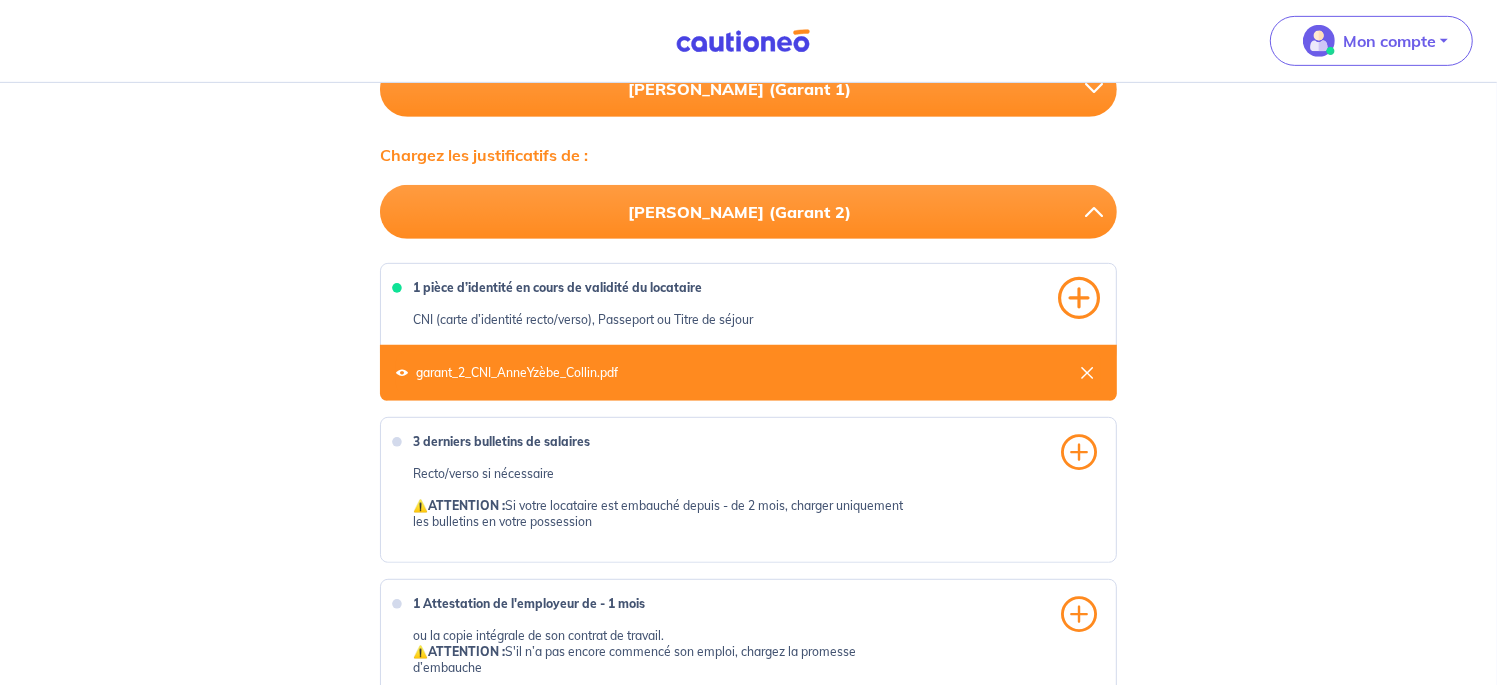 click at bounding box center (1079, 298) 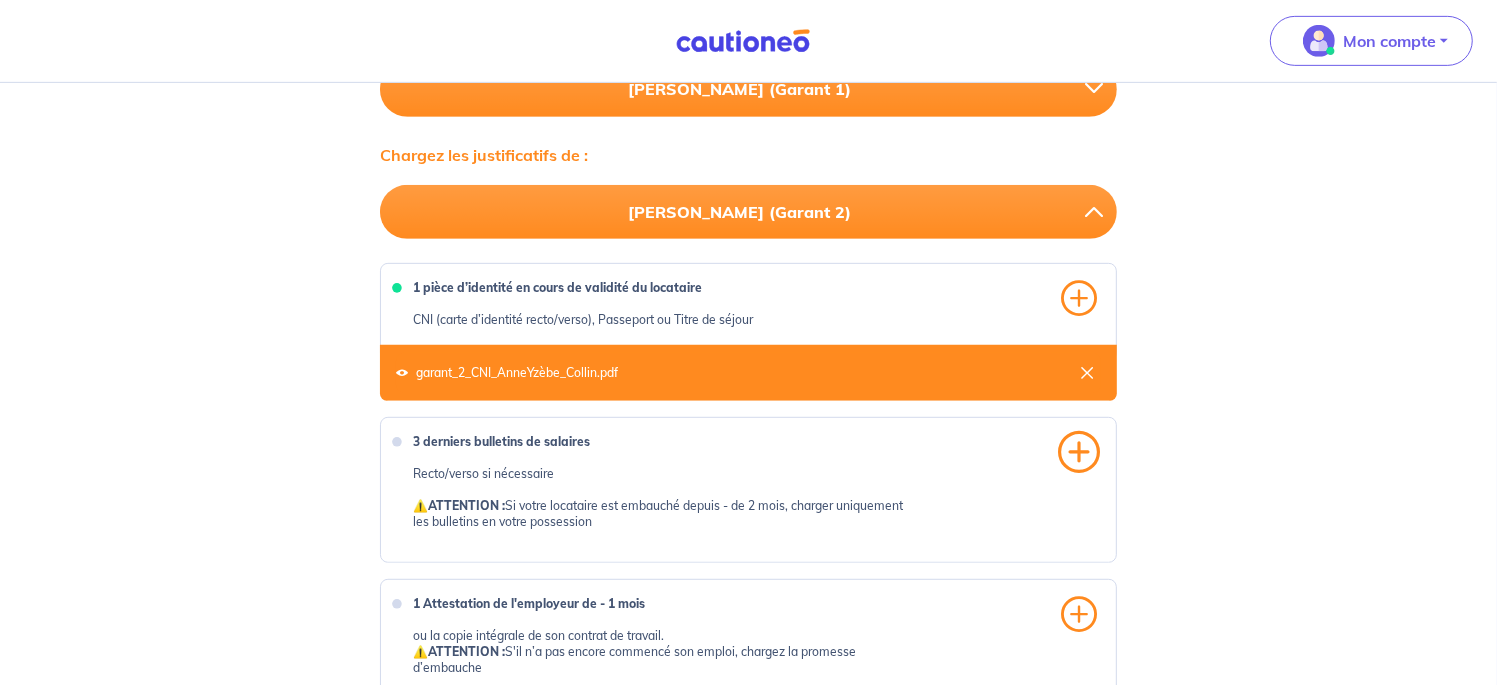 click at bounding box center (1079, 452) 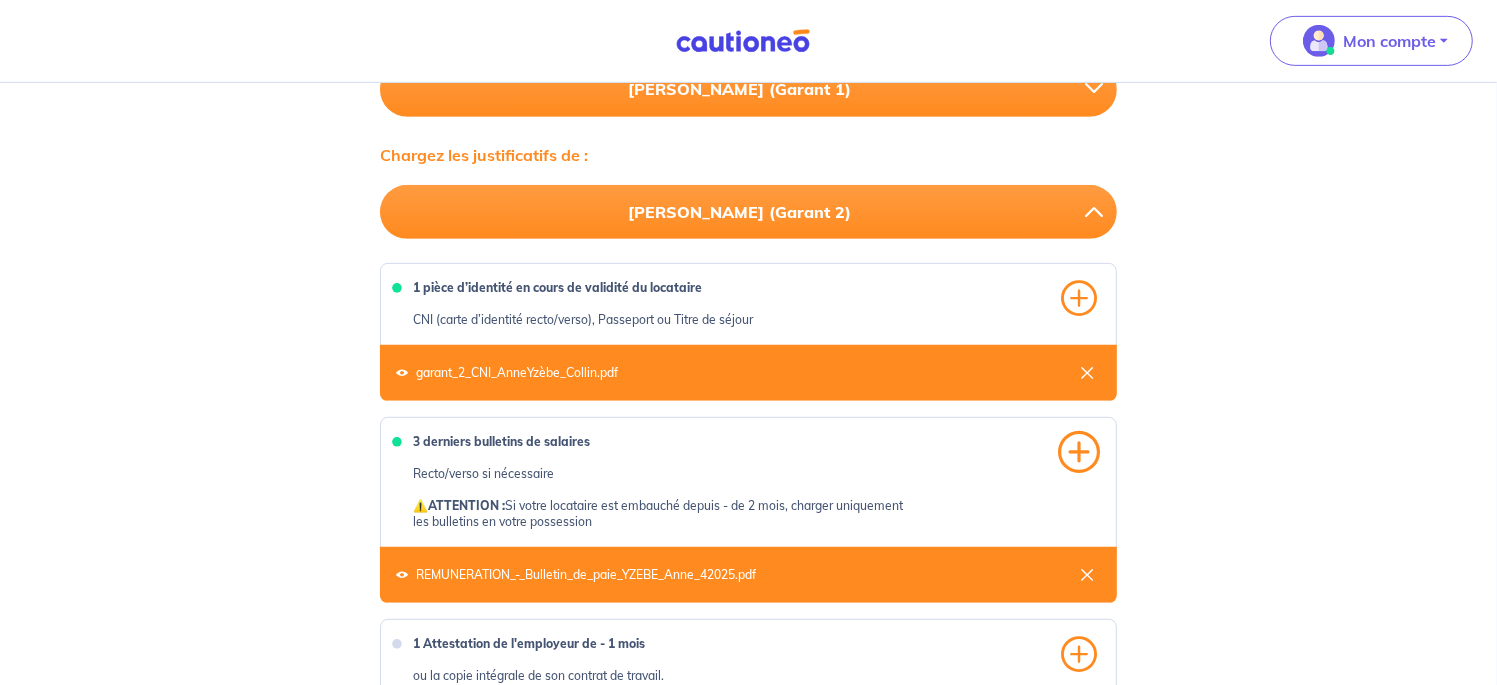 click at bounding box center [1079, 452] 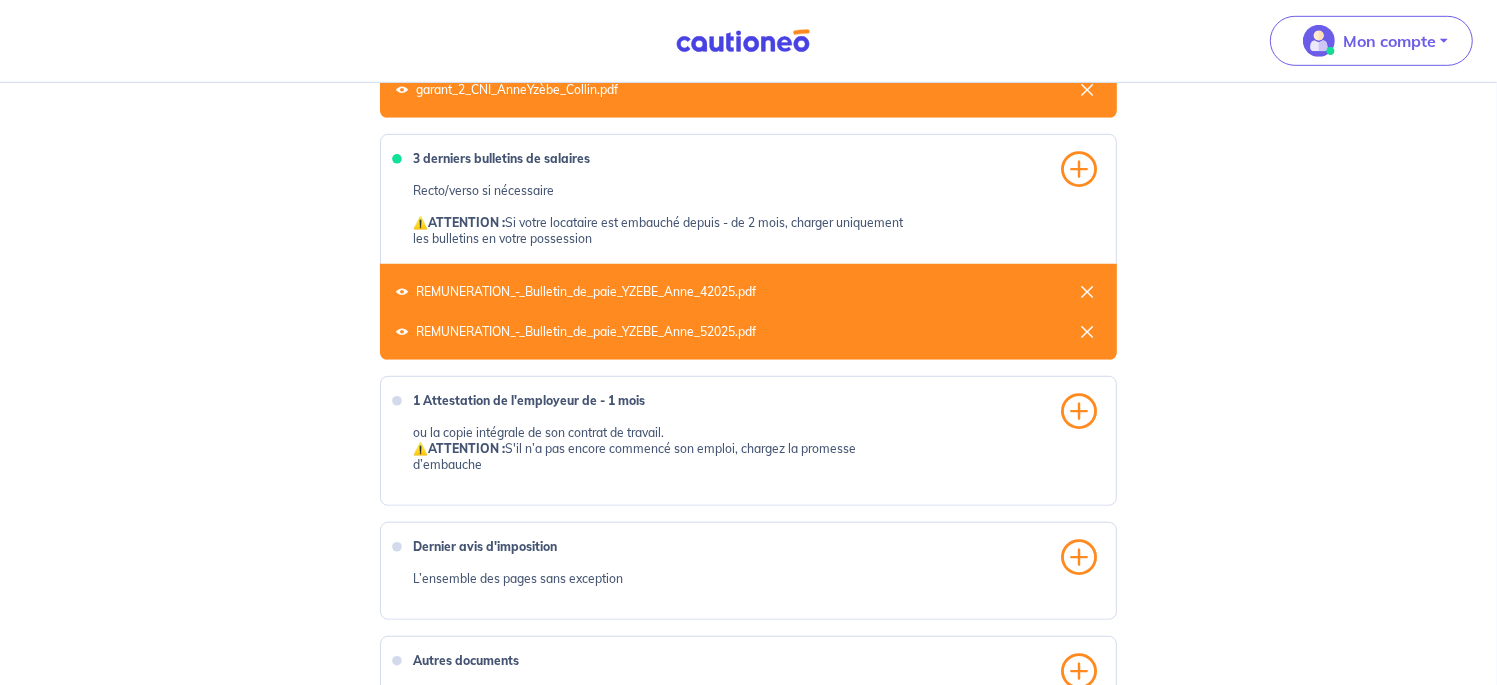 scroll, scrollTop: 1096, scrollLeft: 0, axis: vertical 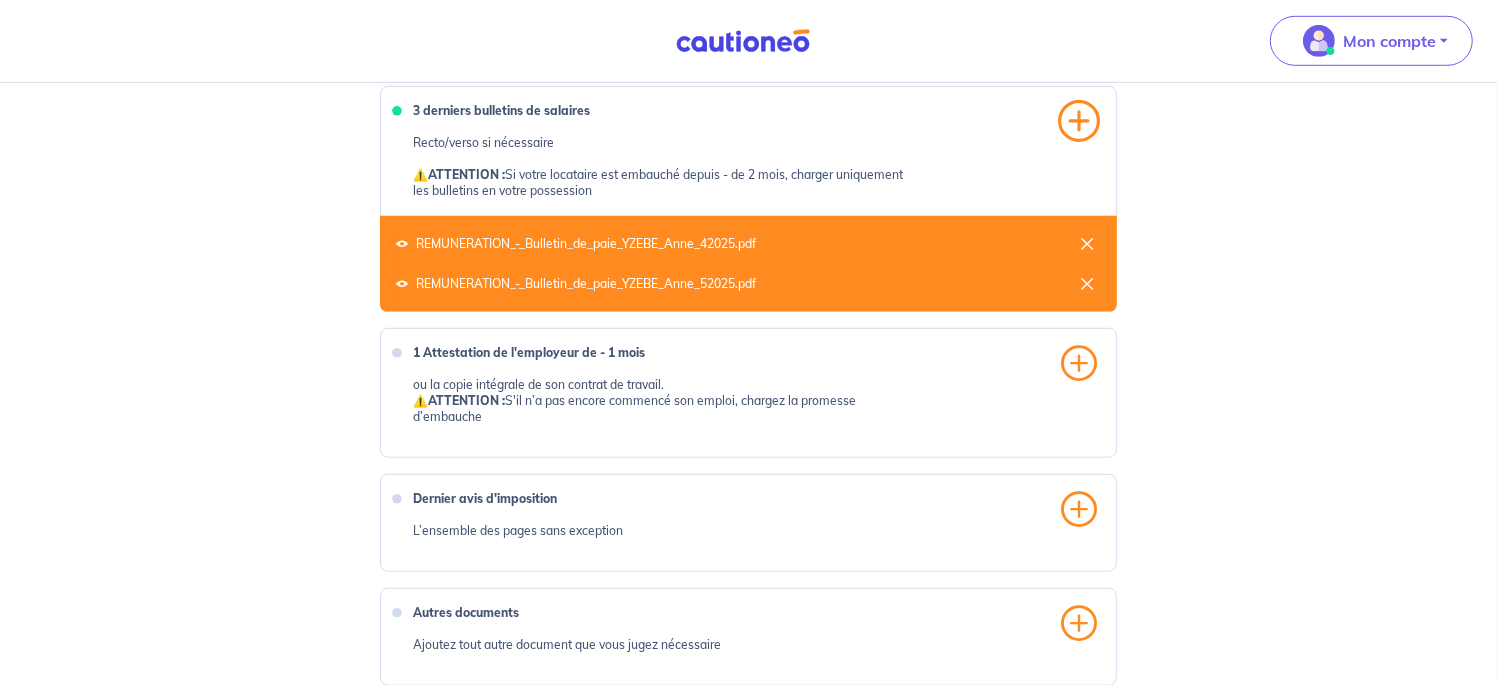 click at bounding box center [1079, 121] 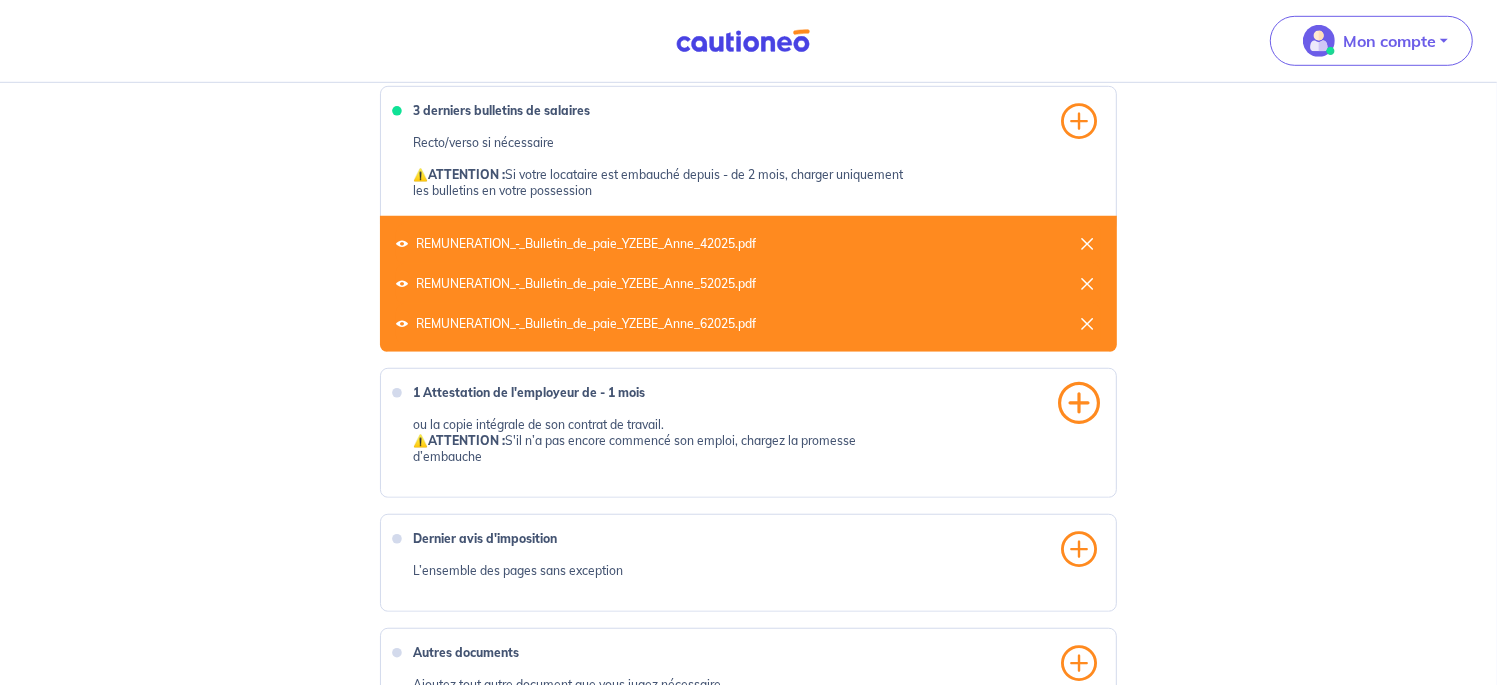 click at bounding box center [1079, 403] 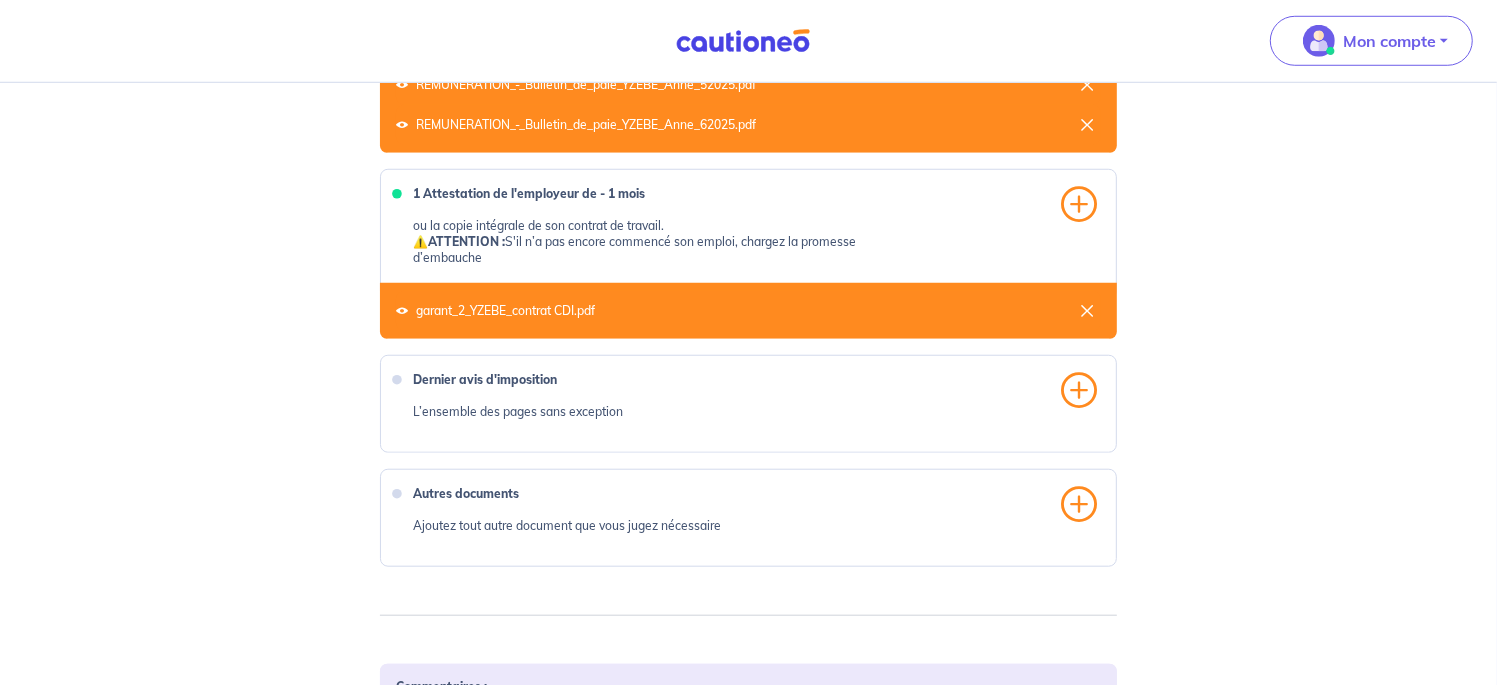 scroll, scrollTop: 1330, scrollLeft: 0, axis: vertical 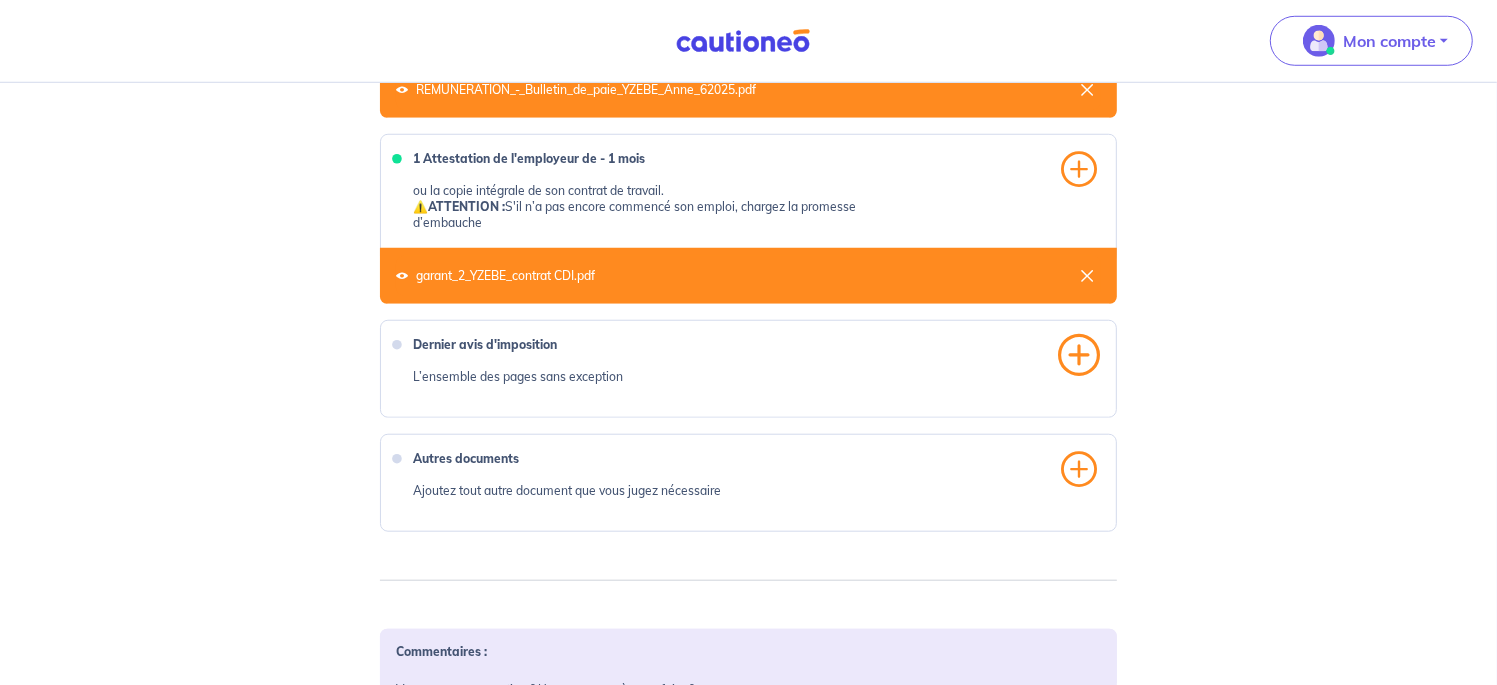 click at bounding box center [1079, 355] 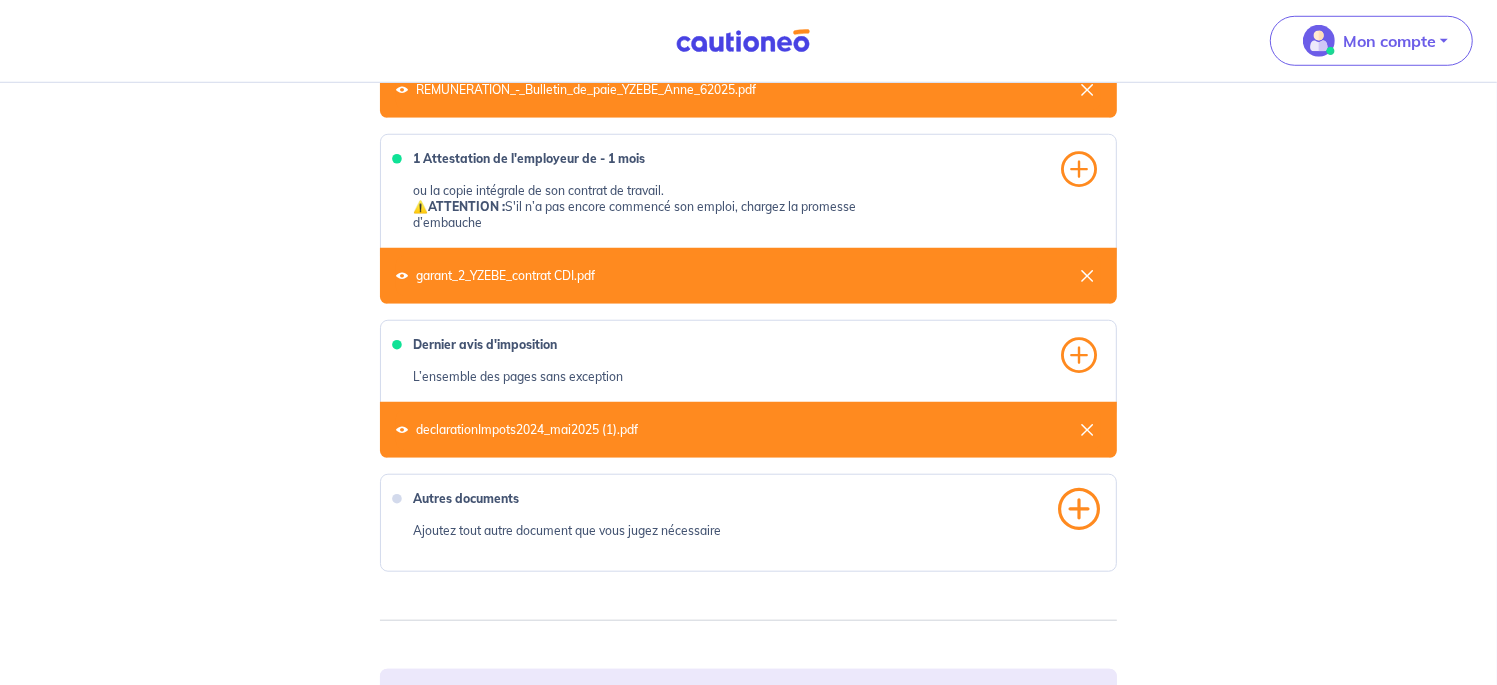 click at bounding box center (1079, 509) 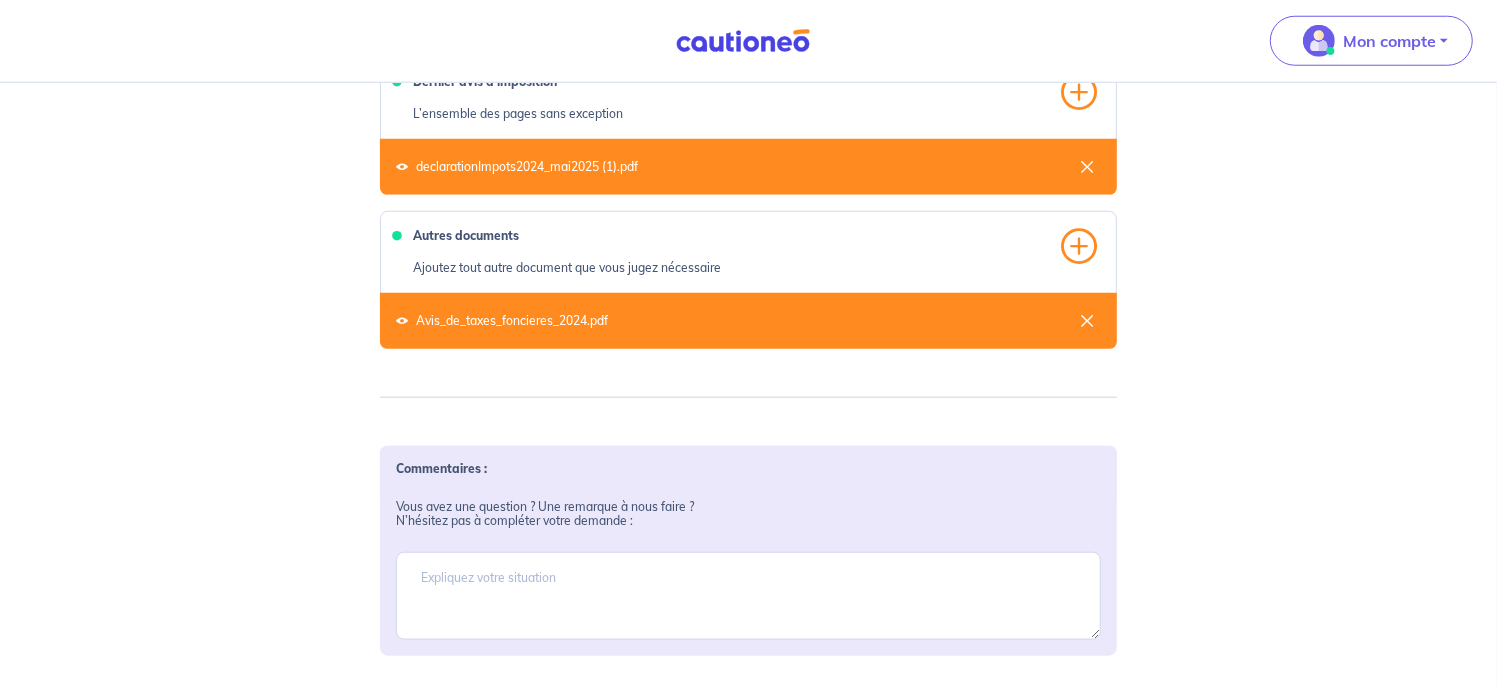 scroll, scrollTop: 1757, scrollLeft: 0, axis: vertical 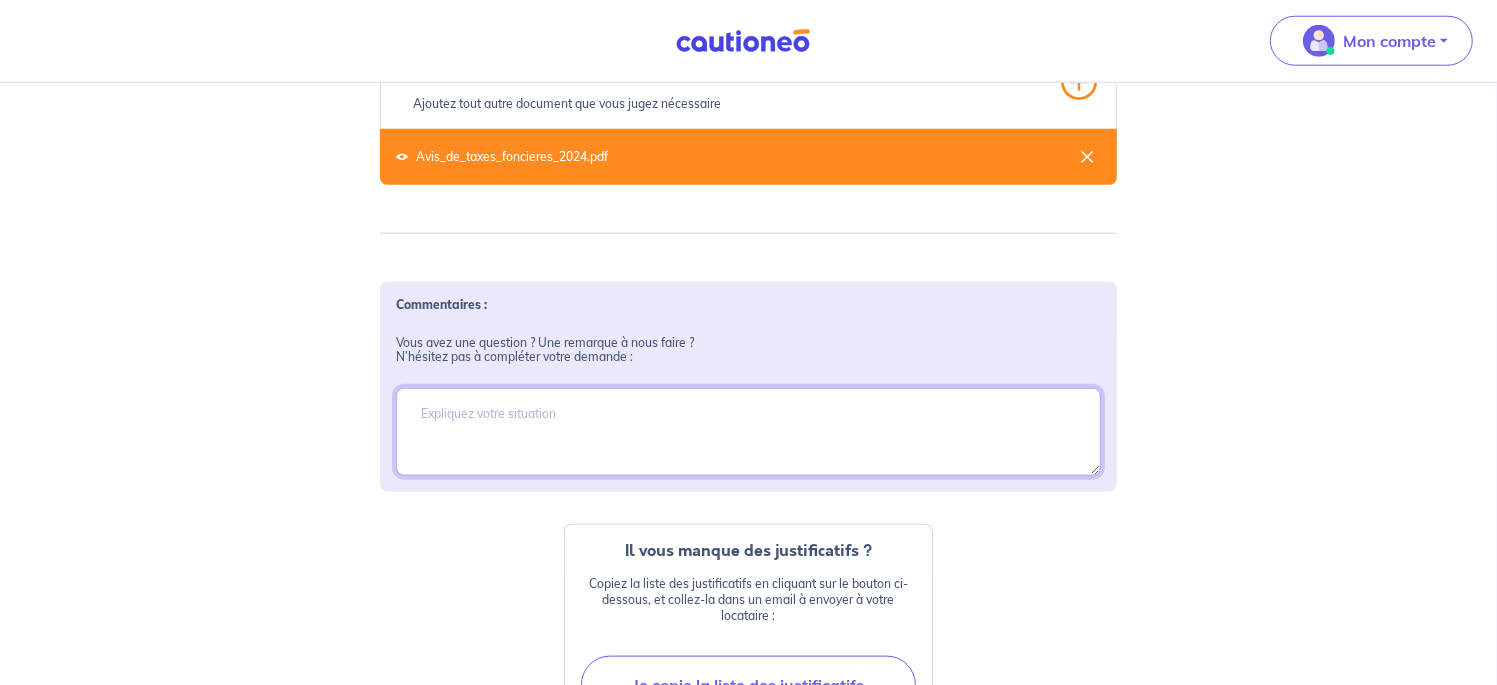 click at bounding box center [748, 432] 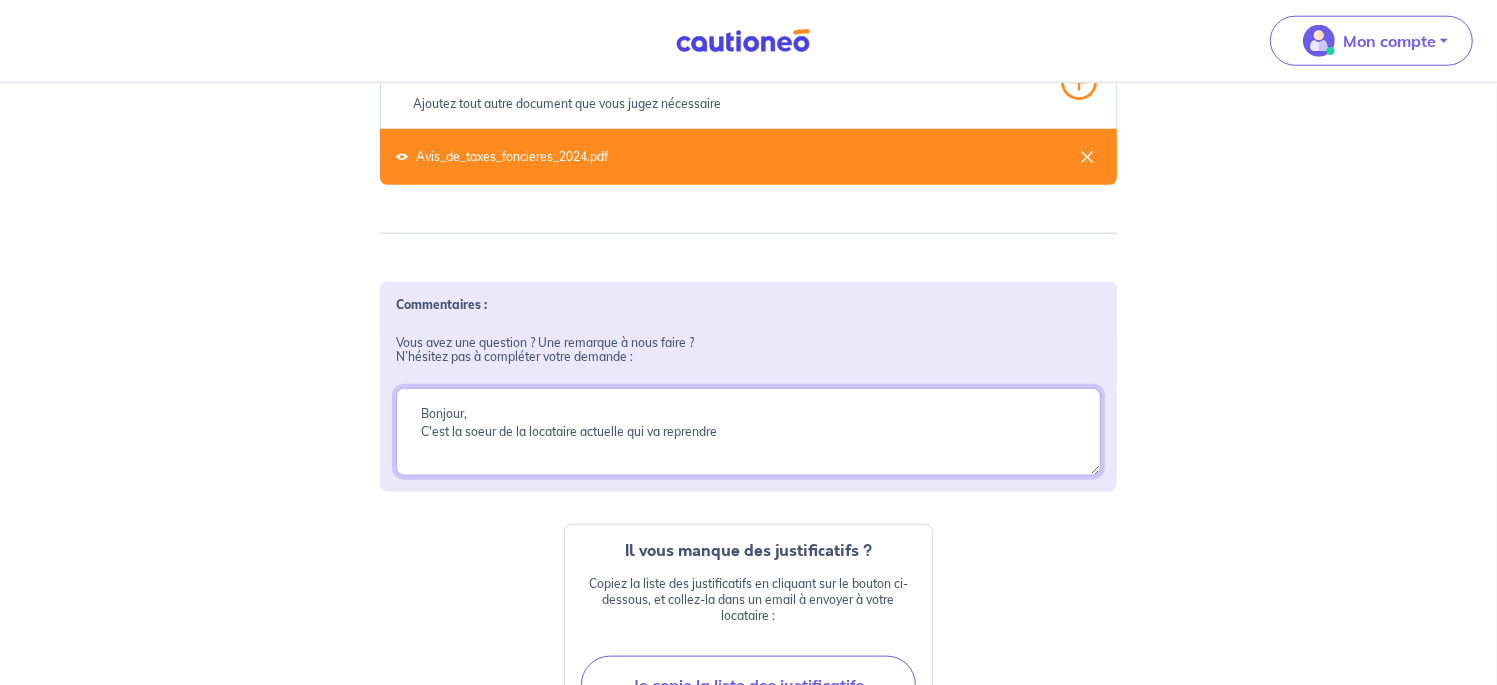 click on "Bonjour,
C'est la soeur de la locataire actuelle qui va reprendre" at bounding box center (748, 432) 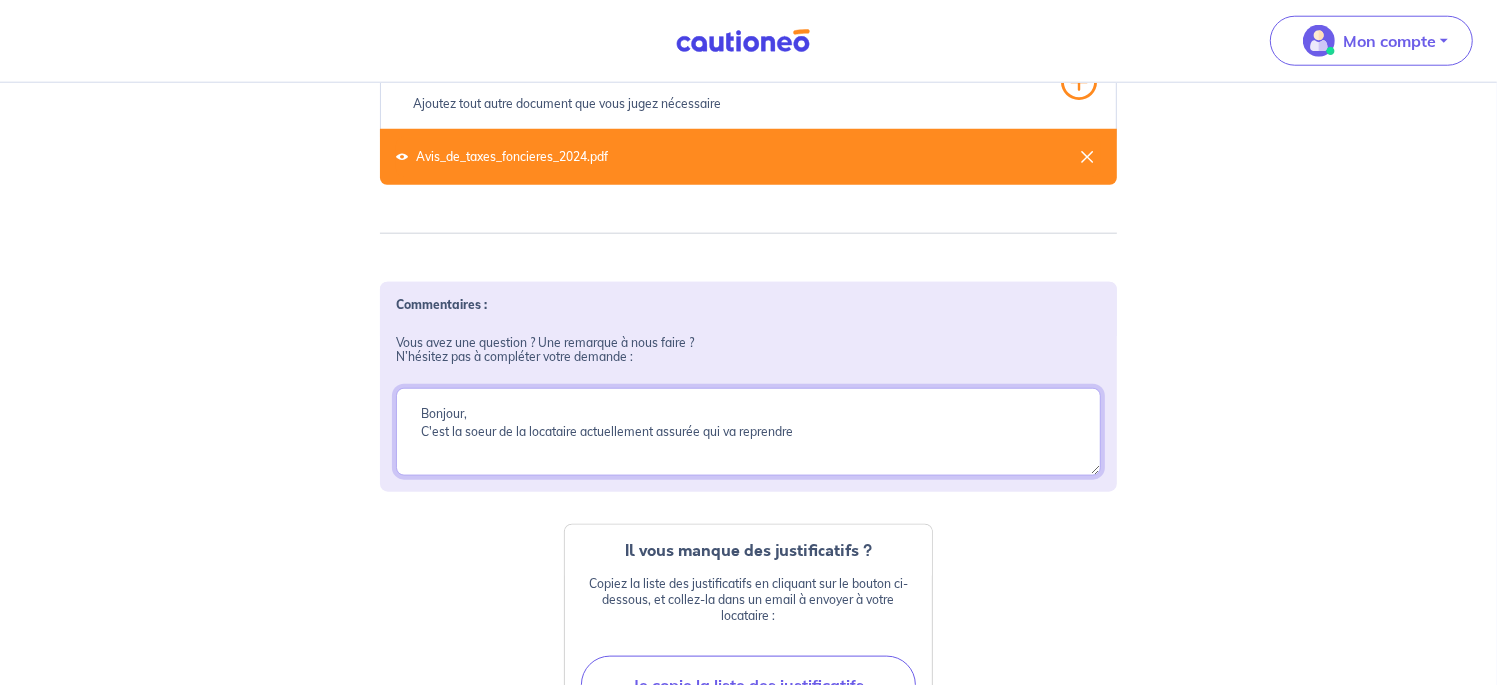 click on "Bonjour,
C'est la soeur de la locataire actuelle qui va reprendre" at bounding box center [748, 432] 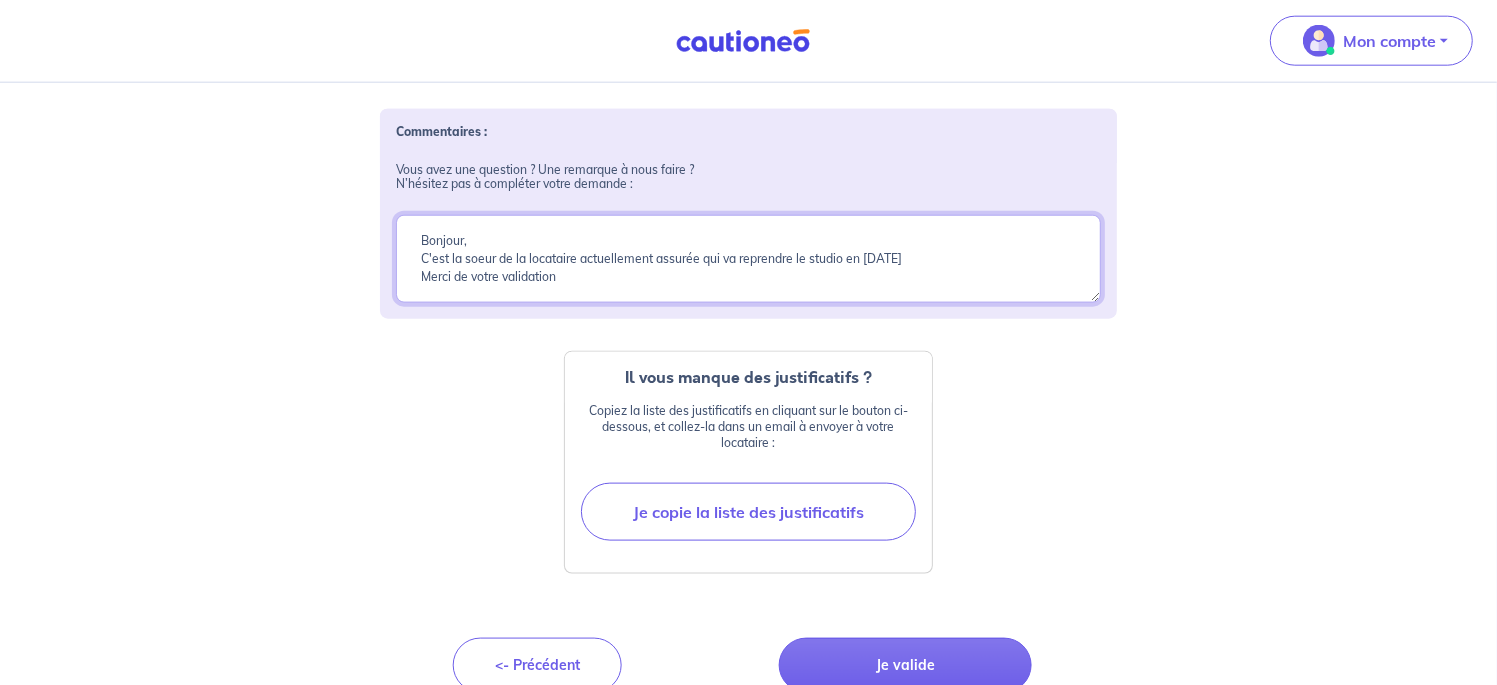 scroll, scrollTop: 1957, scrollLeft: 0, axis: vertical 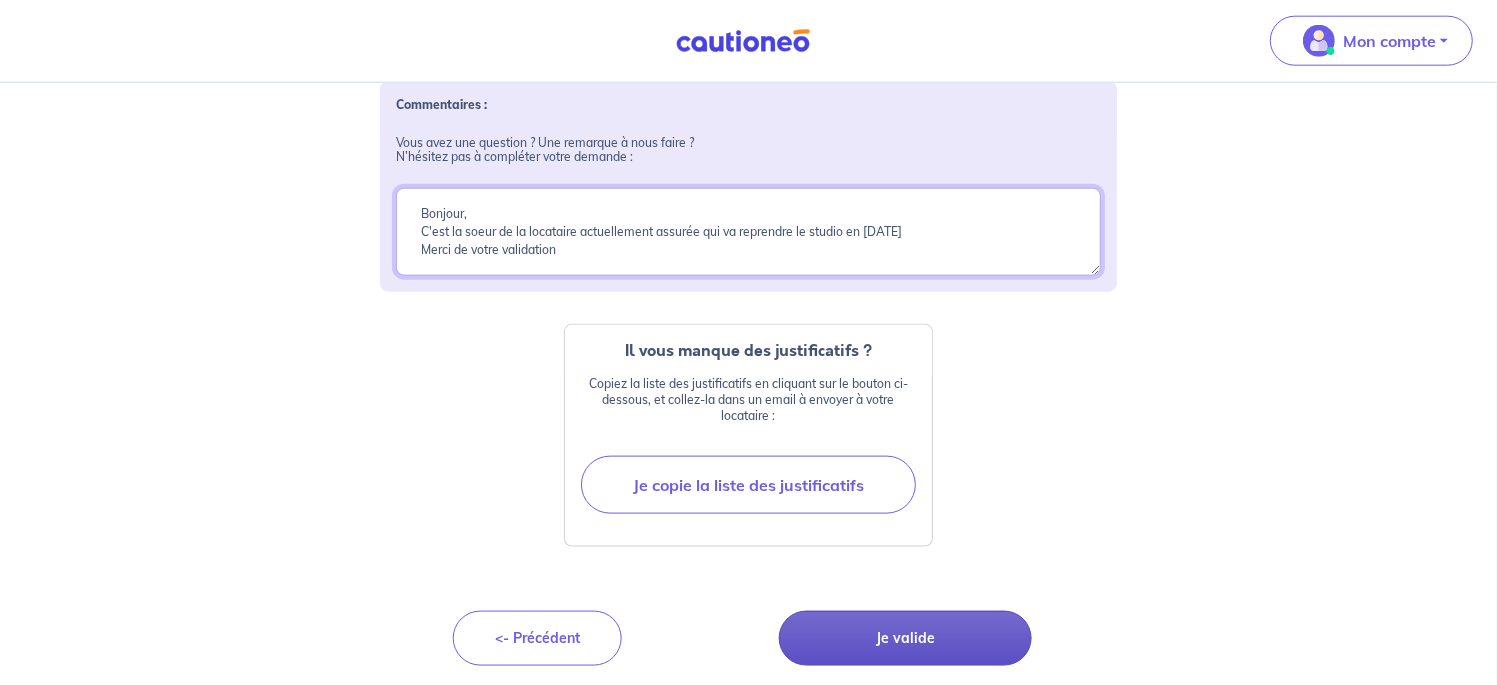 type on "Bonjour,
C'est la soeur de la locataire actuellement assurée qui va reprendre le studio en [DATE]
Merci de votre validation" 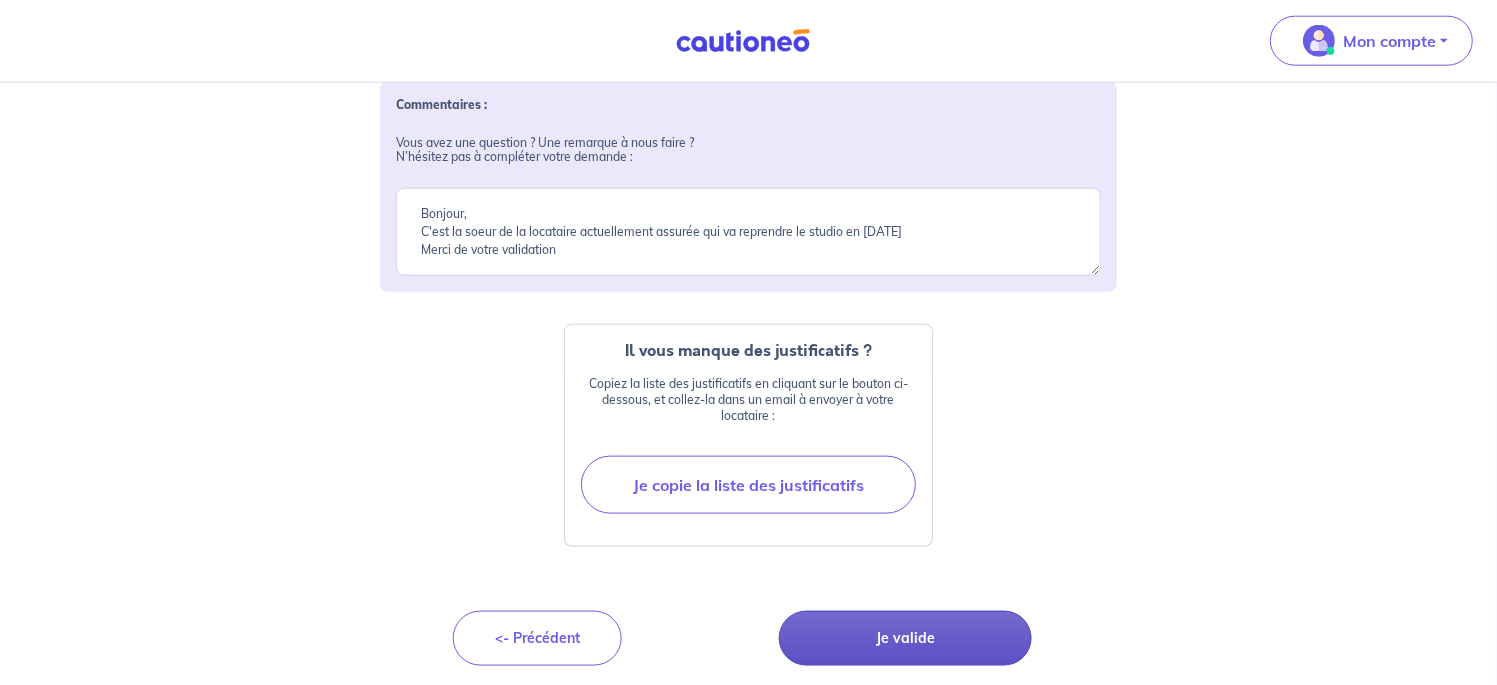click on "Je valide" at bounding box center [906, 638] 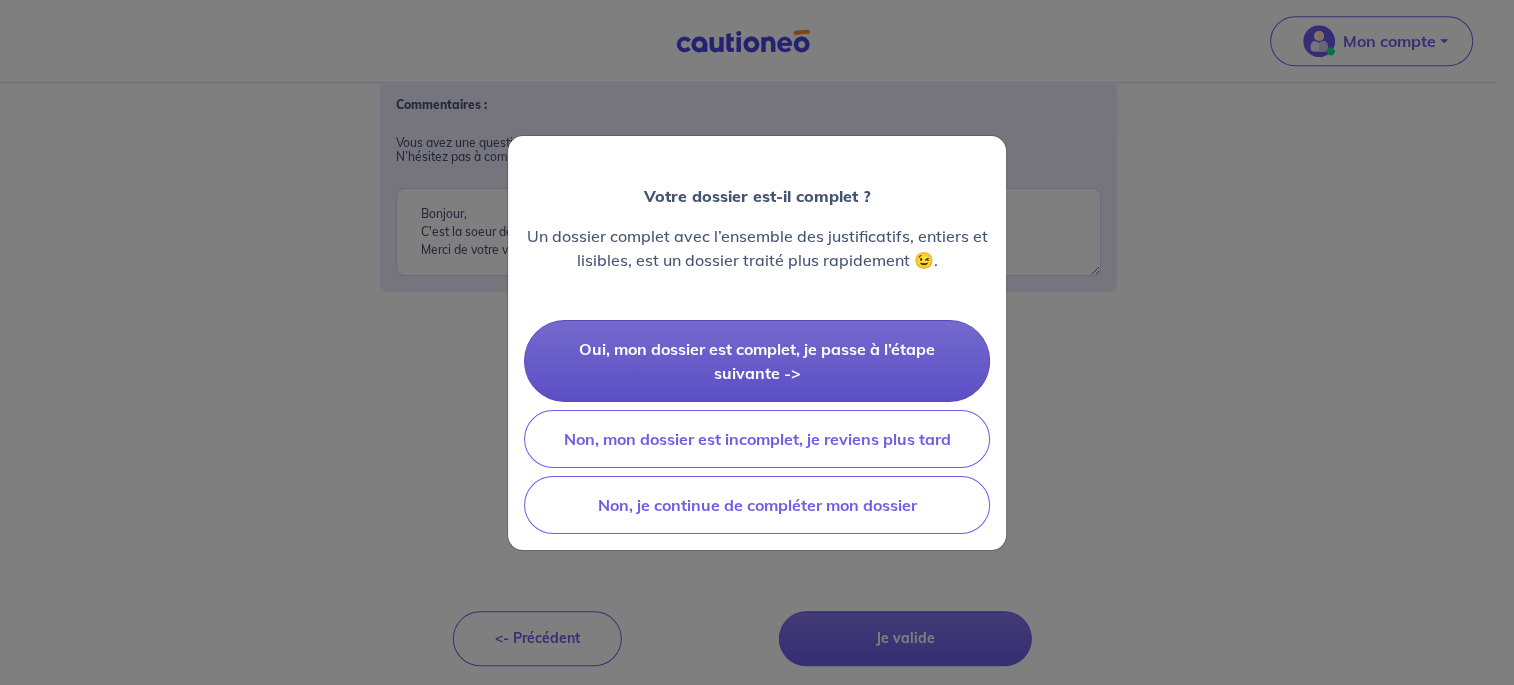 click on "Oui, mon dossier est complet, je passe à l’étape suivante ->" at bounding box center (757, 361) 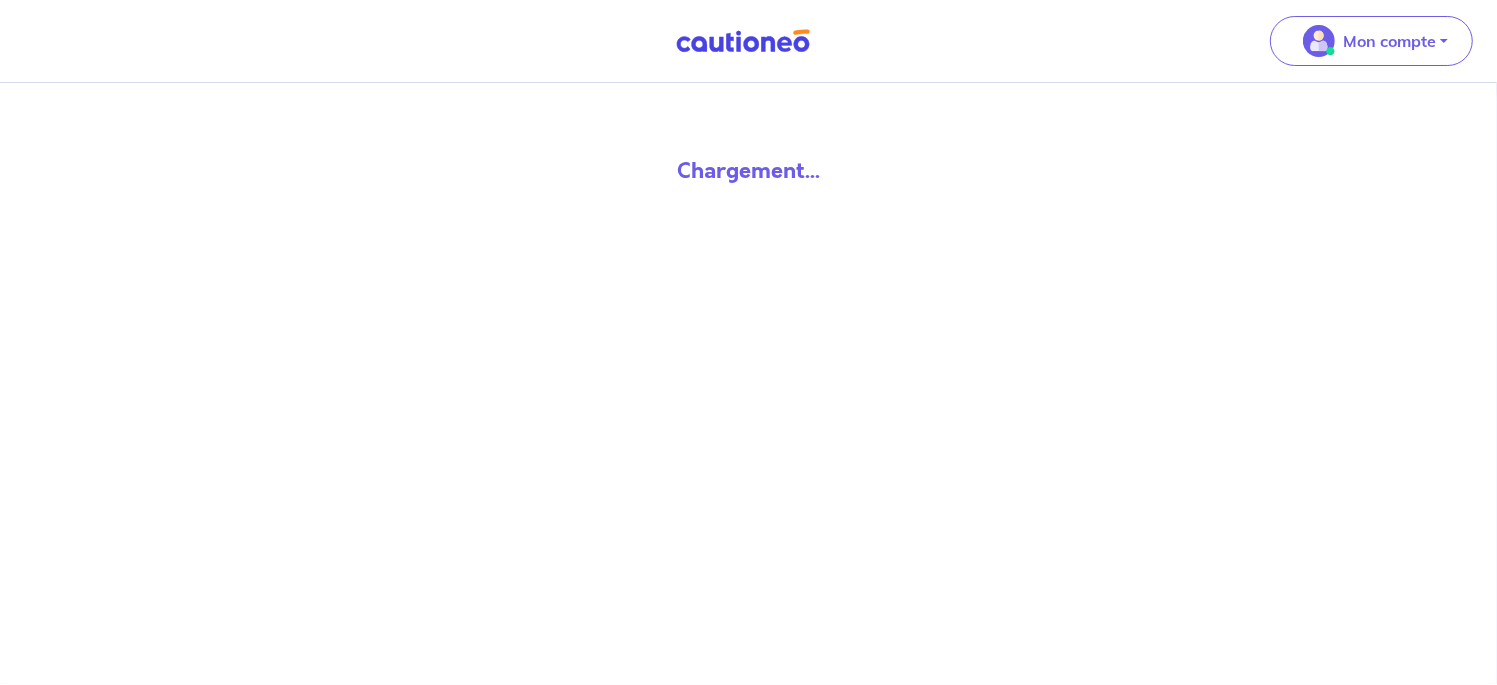 scroll, scrollTop: 0, scrollLeft: 0, axis: both 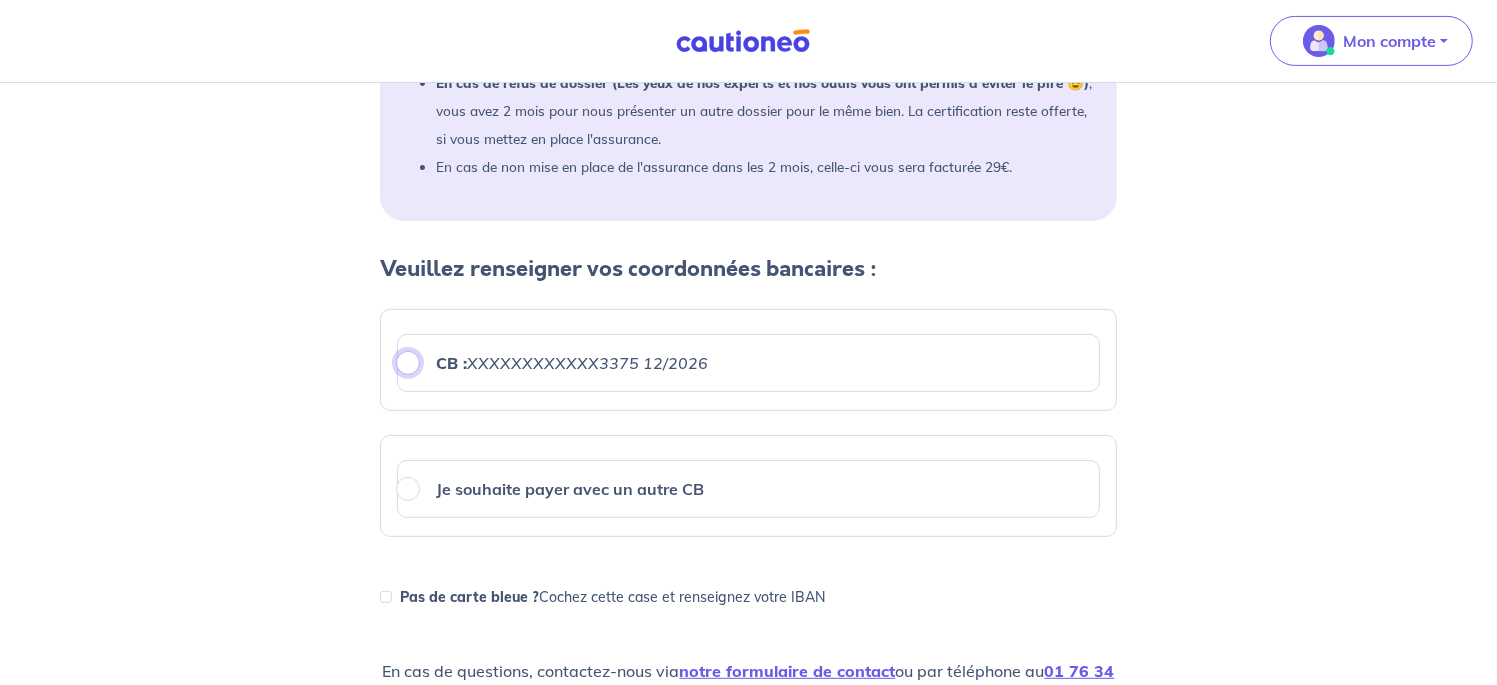 click on "CB :  XXXXXXXXXXXX3375 12/2026" at bounding box center (408, 363) 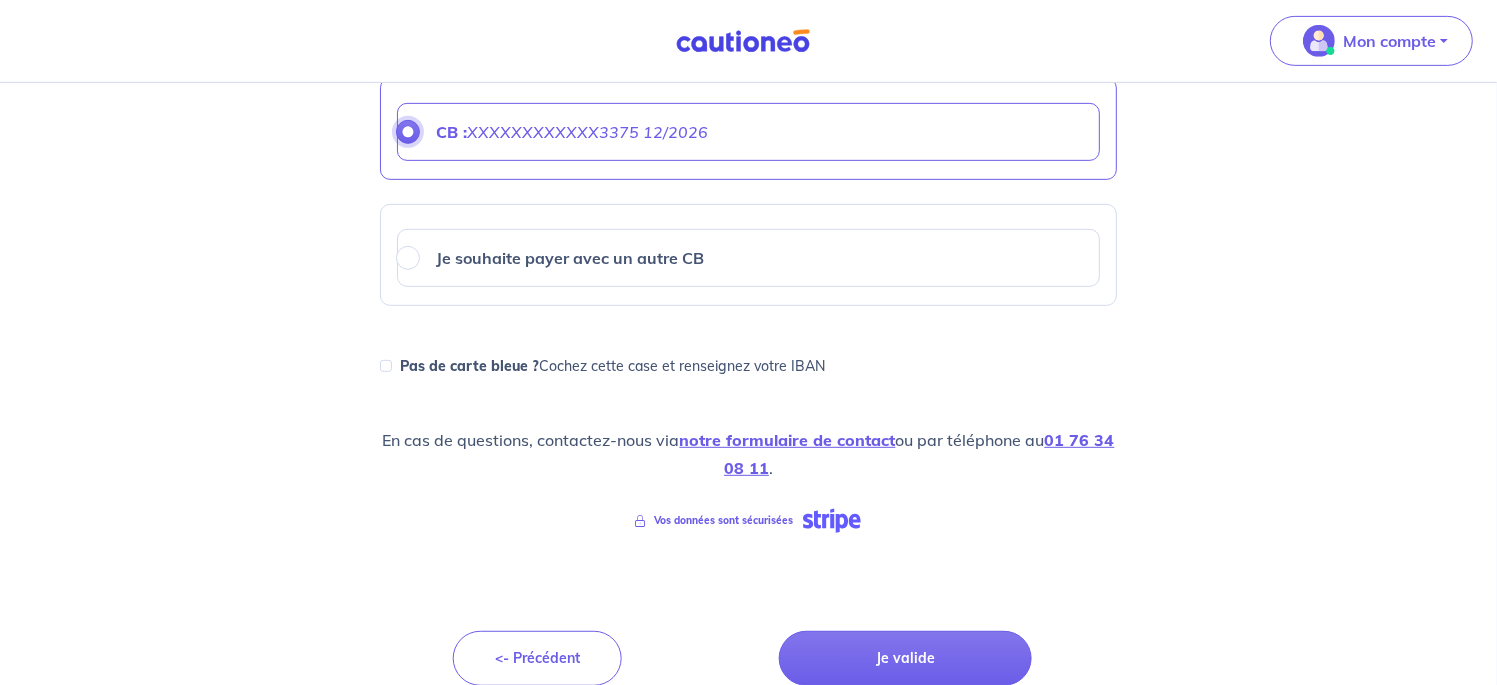 scroll, scrollTop: 749, scrollLeft: 0, axis: vertical 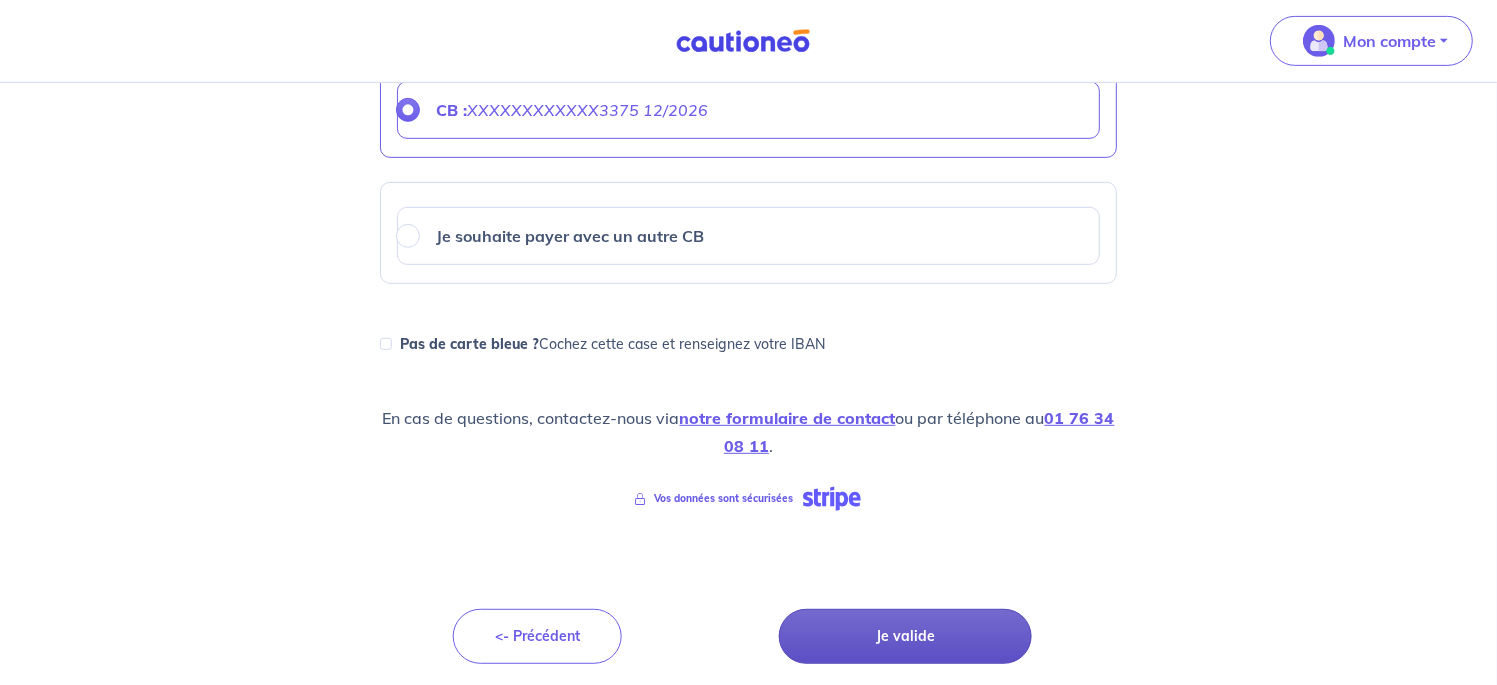 click on "Je valide" at bounding box center (906, 636) 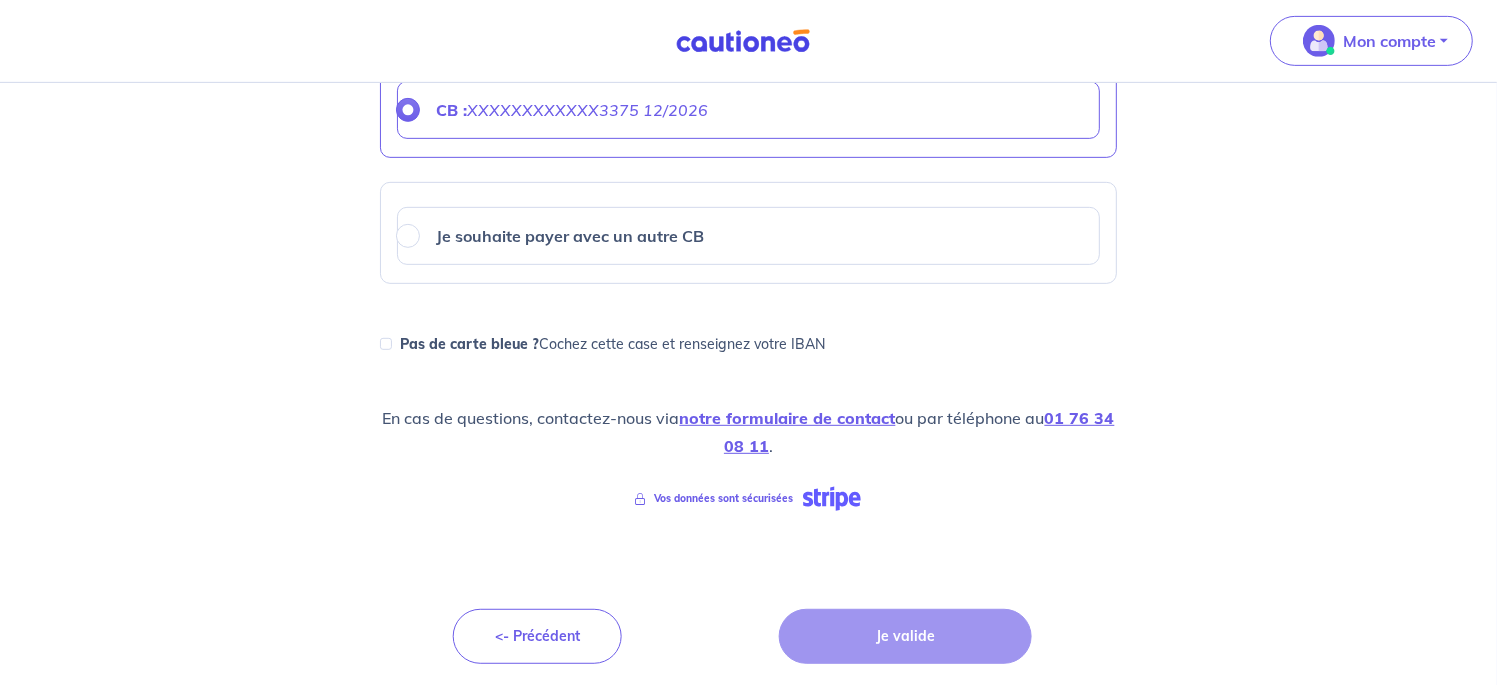 scroll, scrollTop: 0, scrollLeft: 0, axis: both 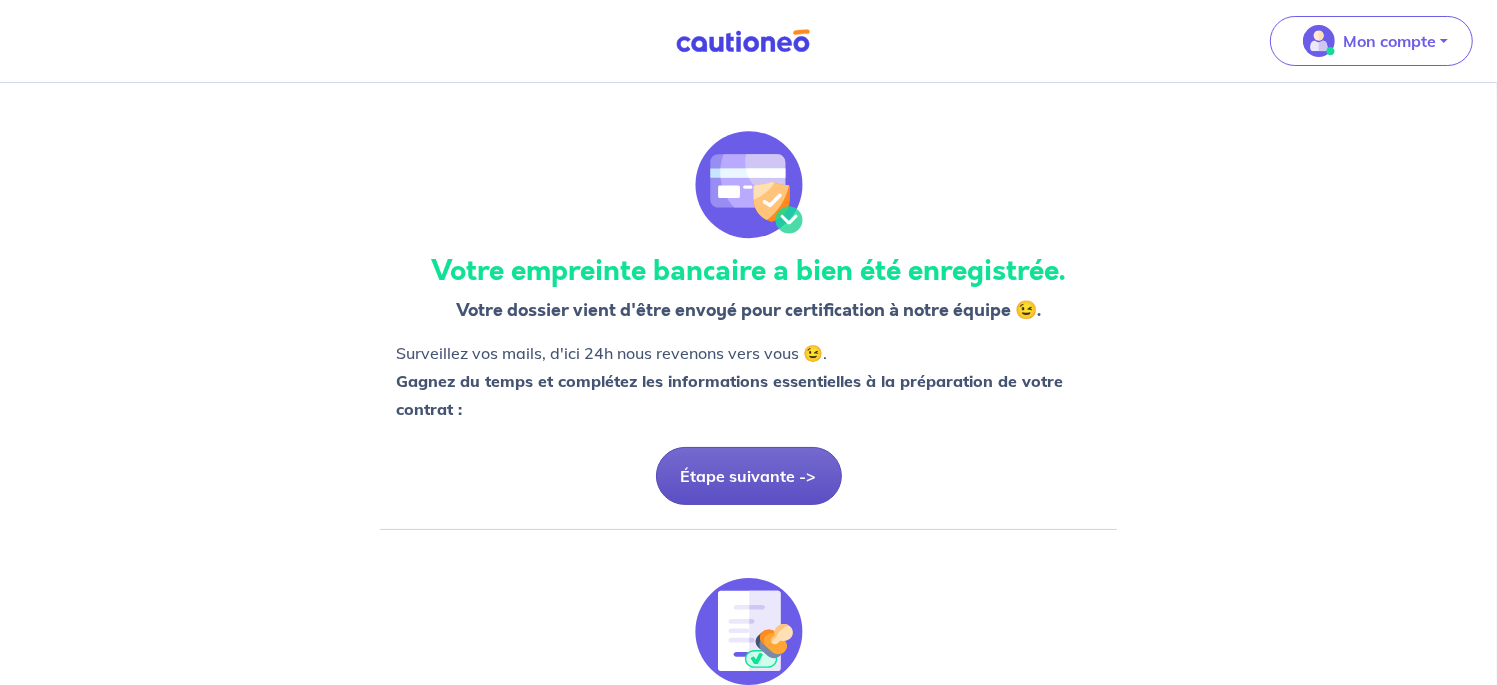 click on "Étape suivante ->" at bounding box center [749, 476] 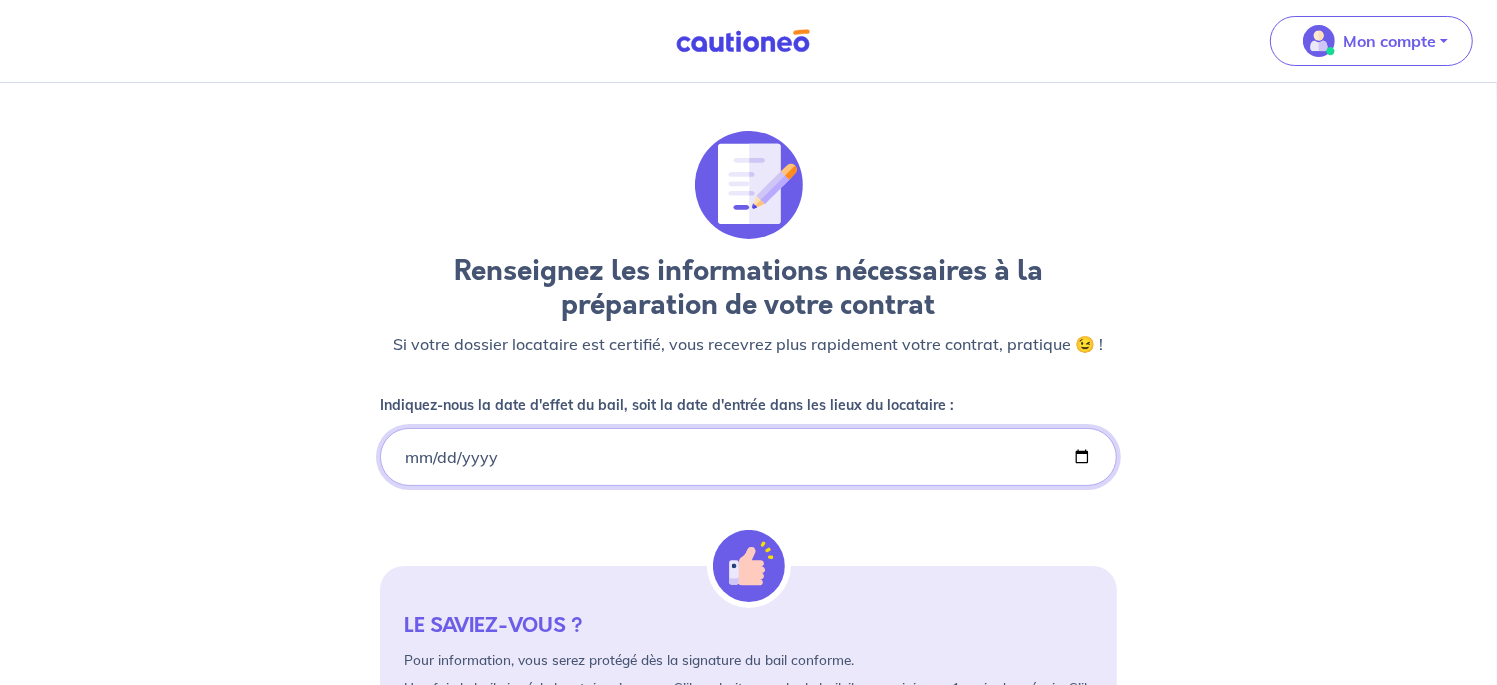click on "Indiquez-nous la date d'effet du bail, soit la date d'entrée dans les lieux du locataire :" at bounding box center (748, 457) 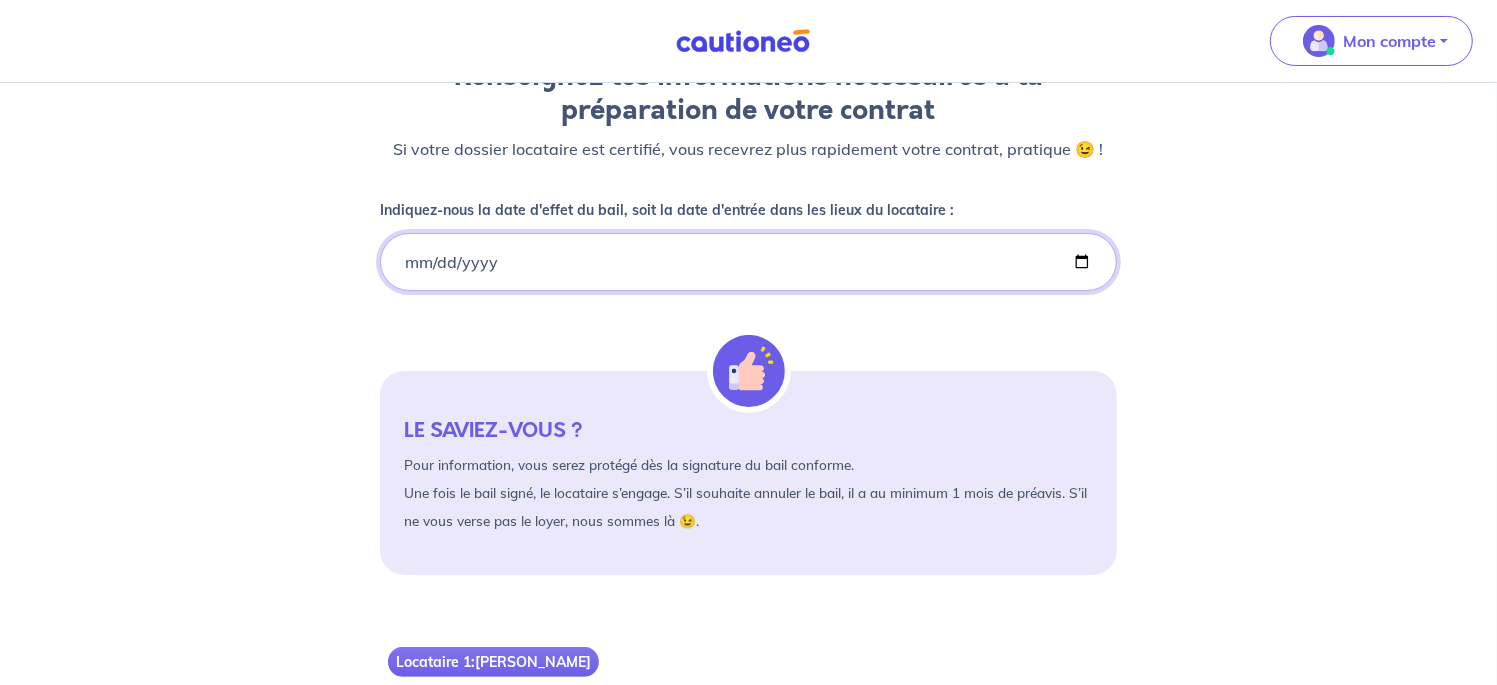 scroll, scrollTop: 188, scrollLeft: 0, axis: vertical 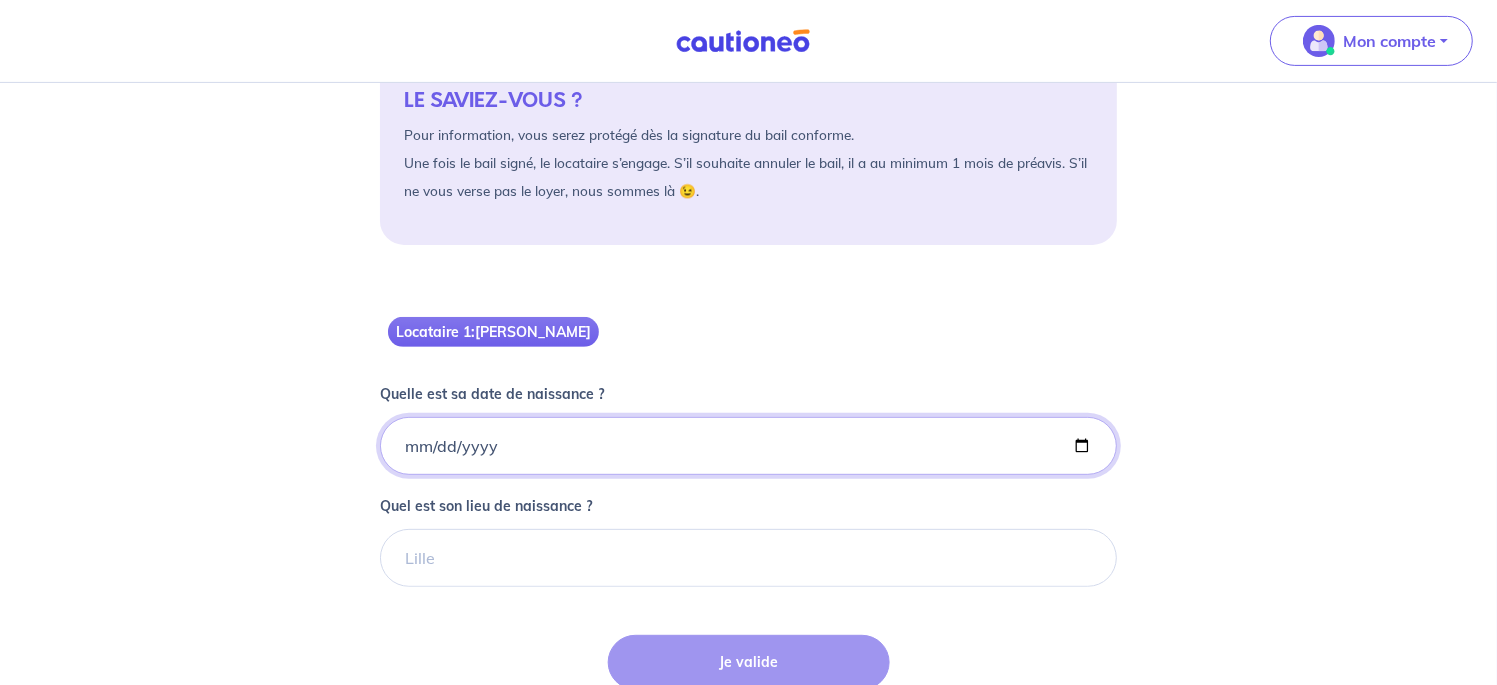 click on "Quelle est sa date de naissance ?" at bounding box center [748, 446] 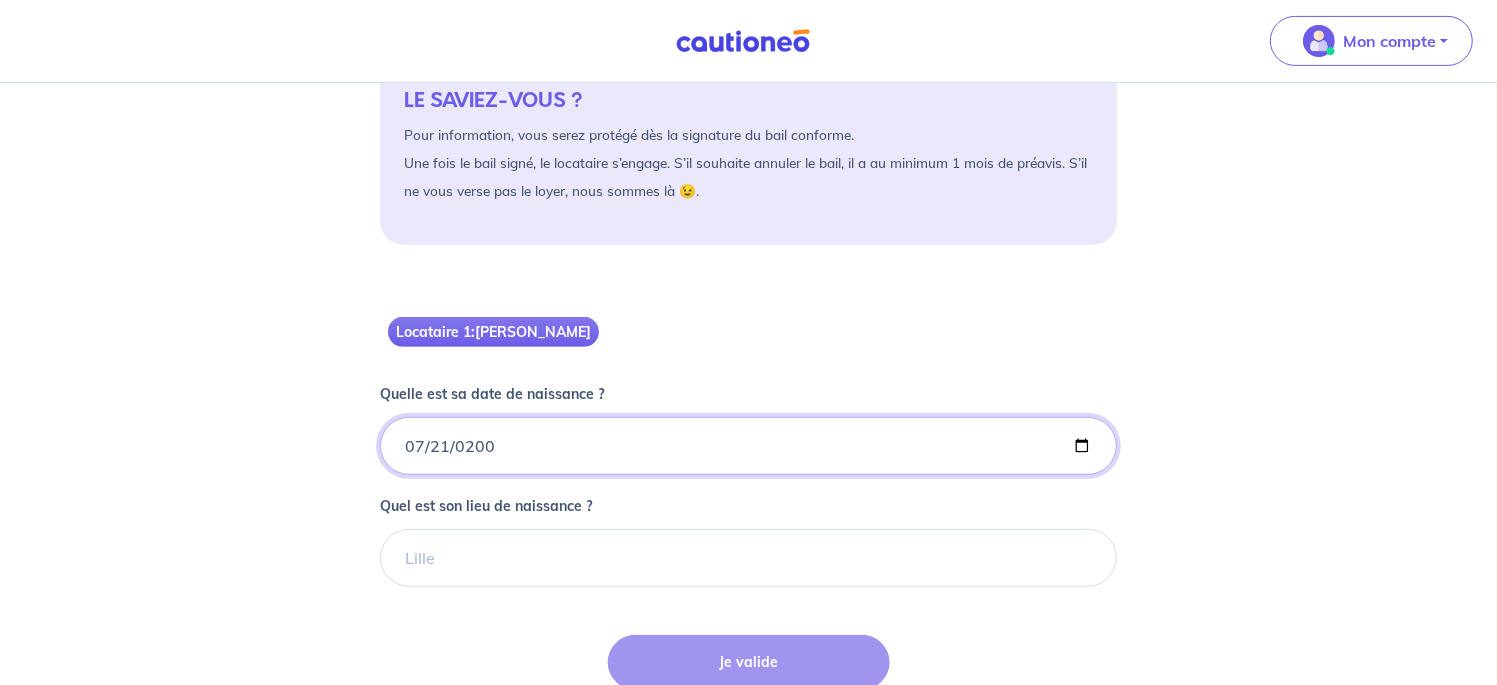 type on "[DATE]" 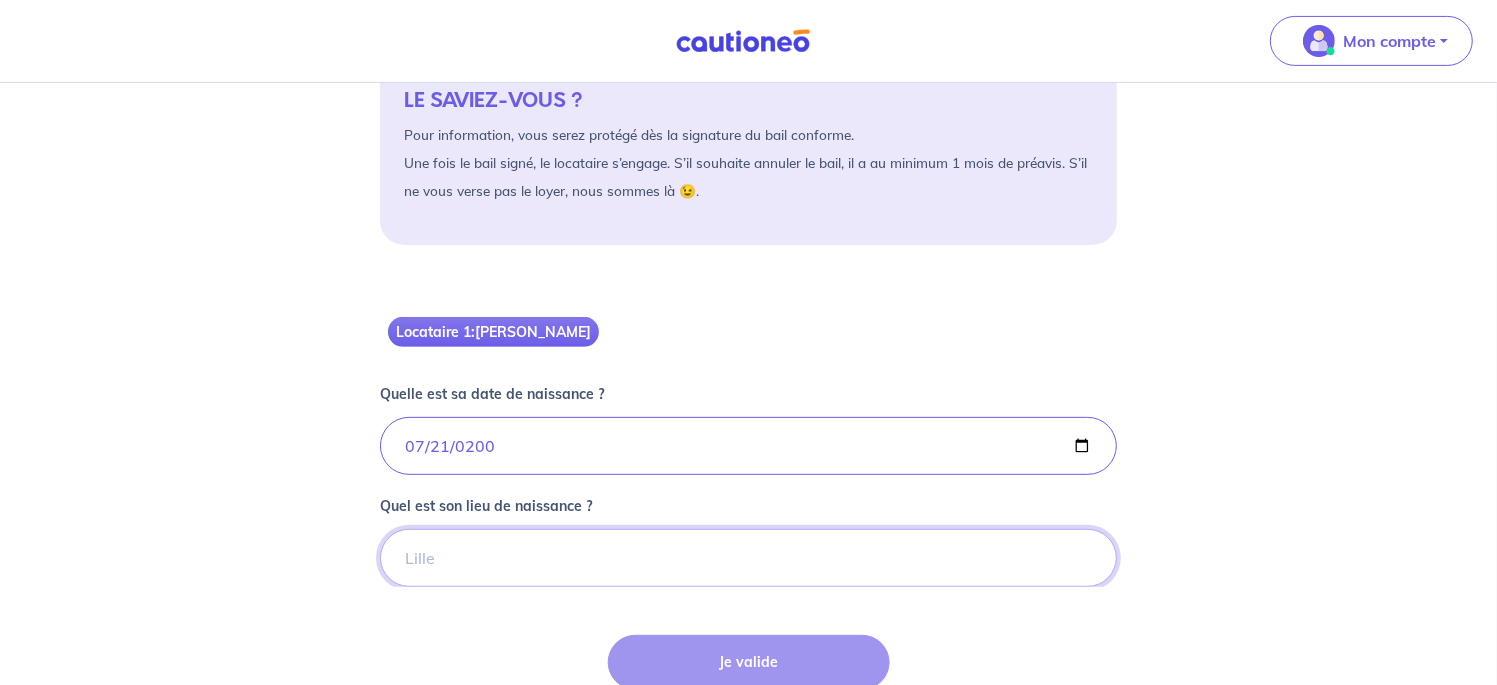 click on "Quel est son lieu de naissance ?" at bounding box center (748, 558) 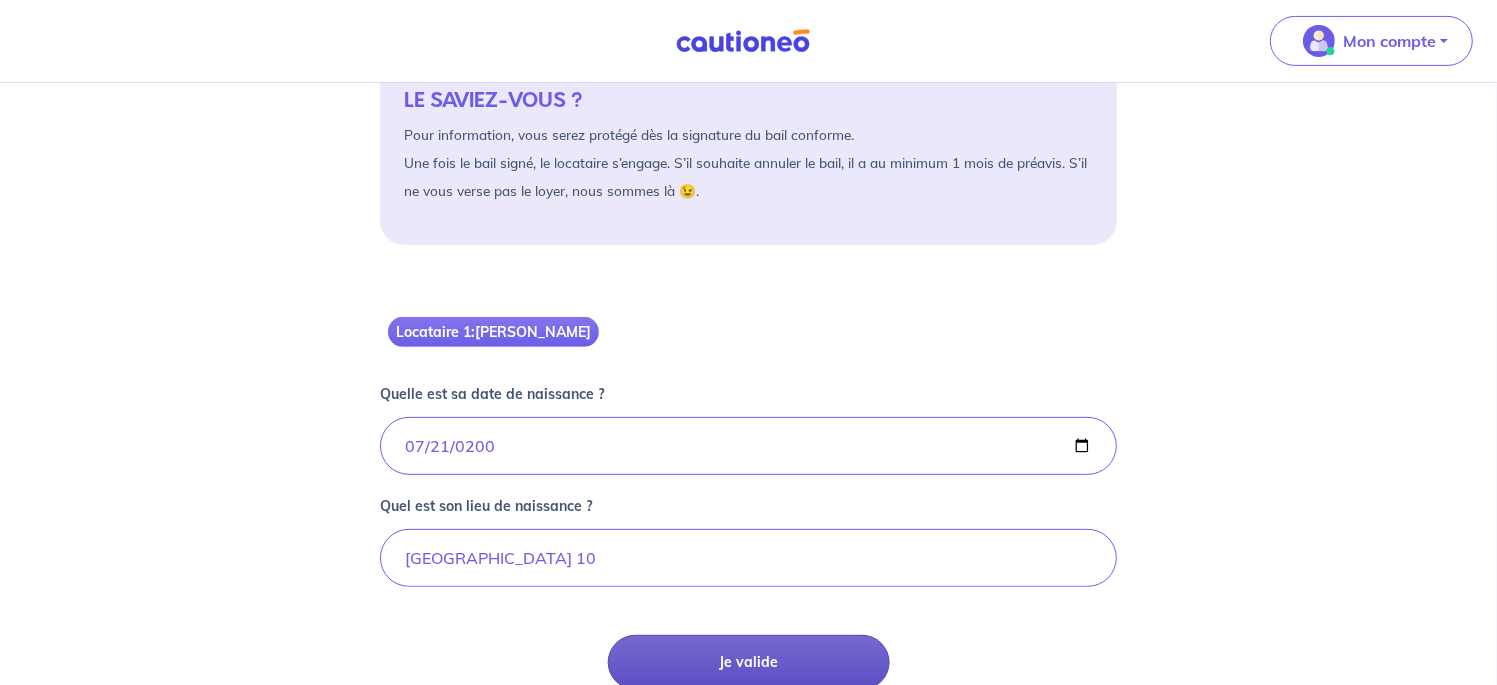 click on "Je valide" at bounding box center (749, 662) 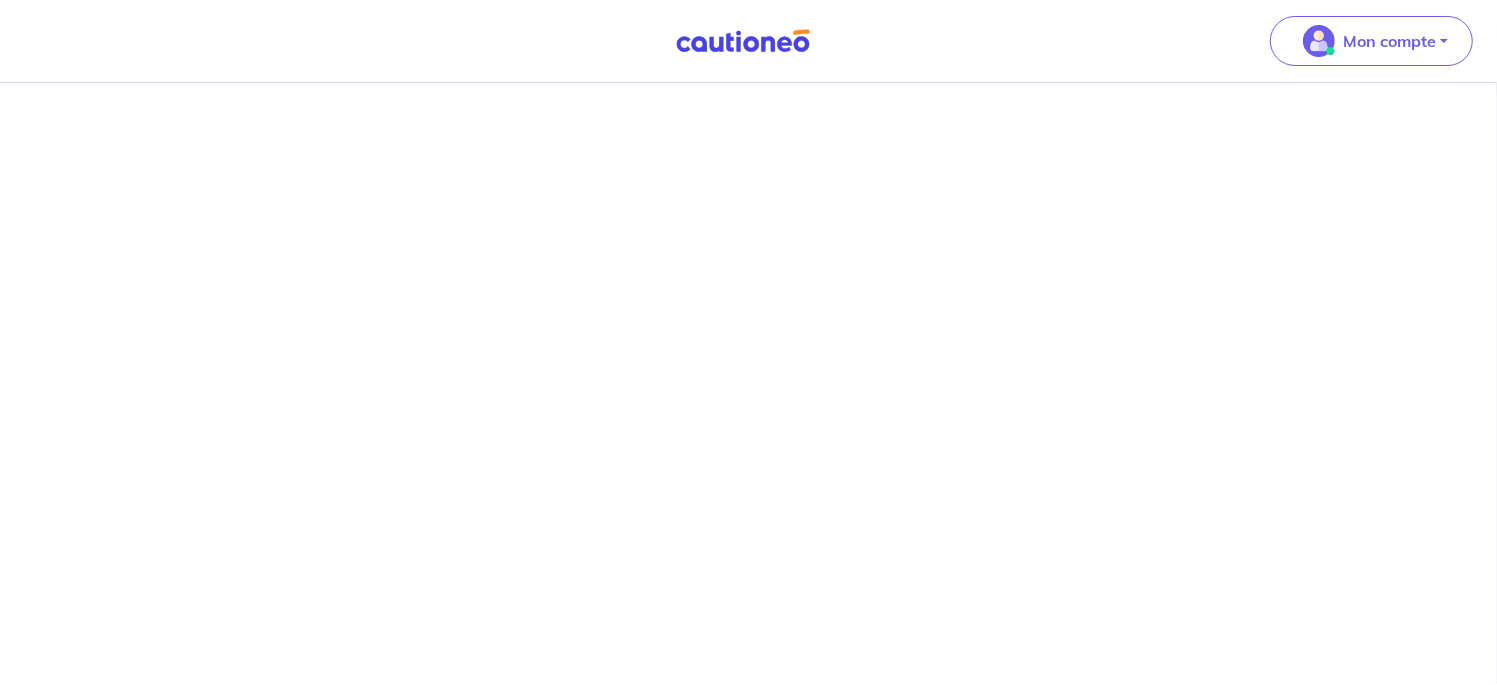 scroll, scrollTop: 0, scrollLeft: 0, axis: both 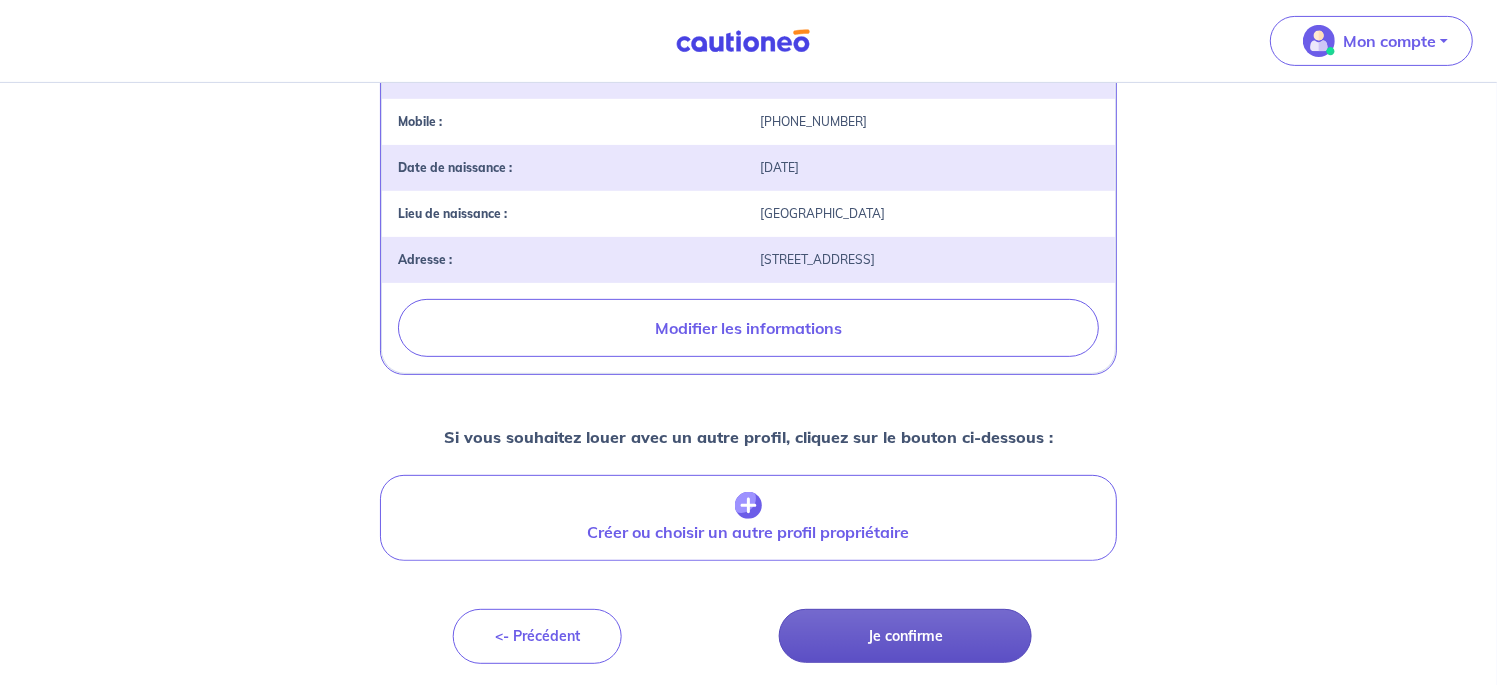 click on "Je confirme" at bounding box center [906, 636] 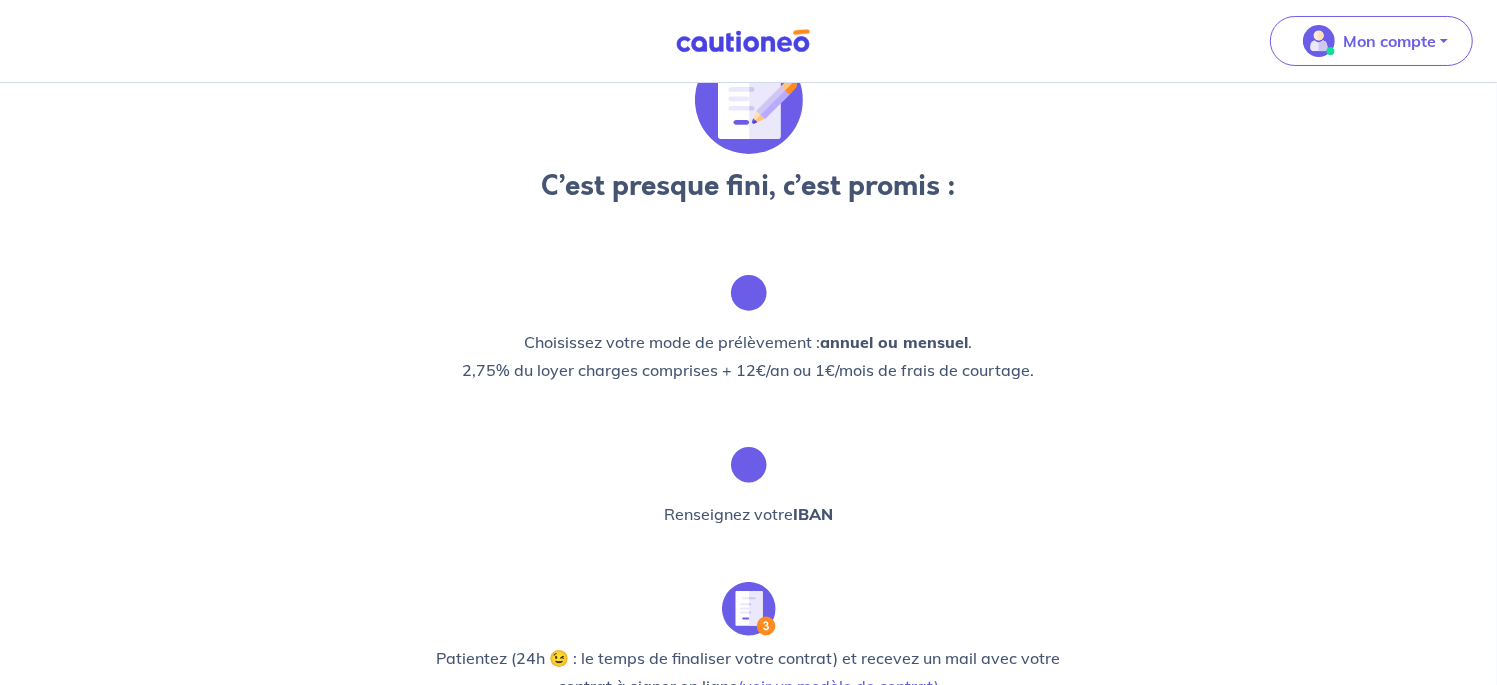 scroll, scrollTop: 0, scrollLeft: 0, axis: both 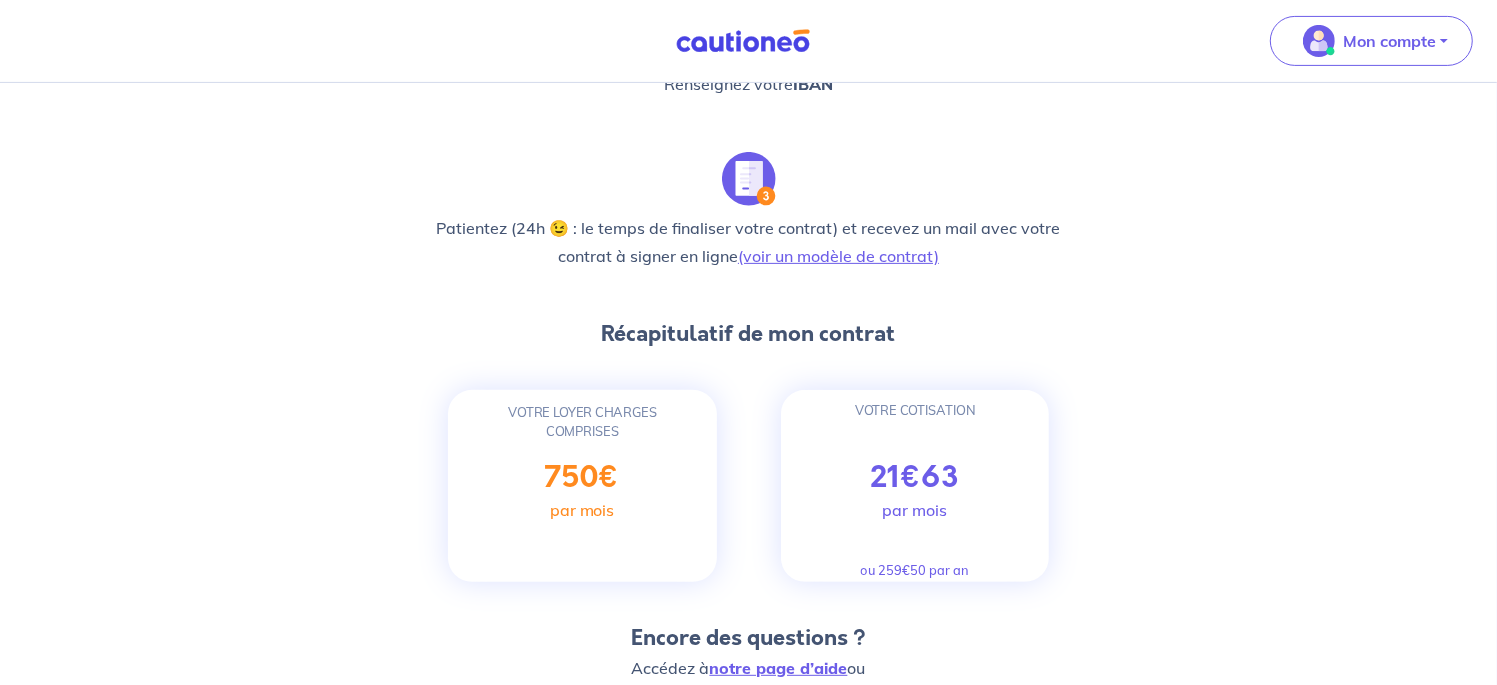 click on "63" at bounding box center (941, 477) 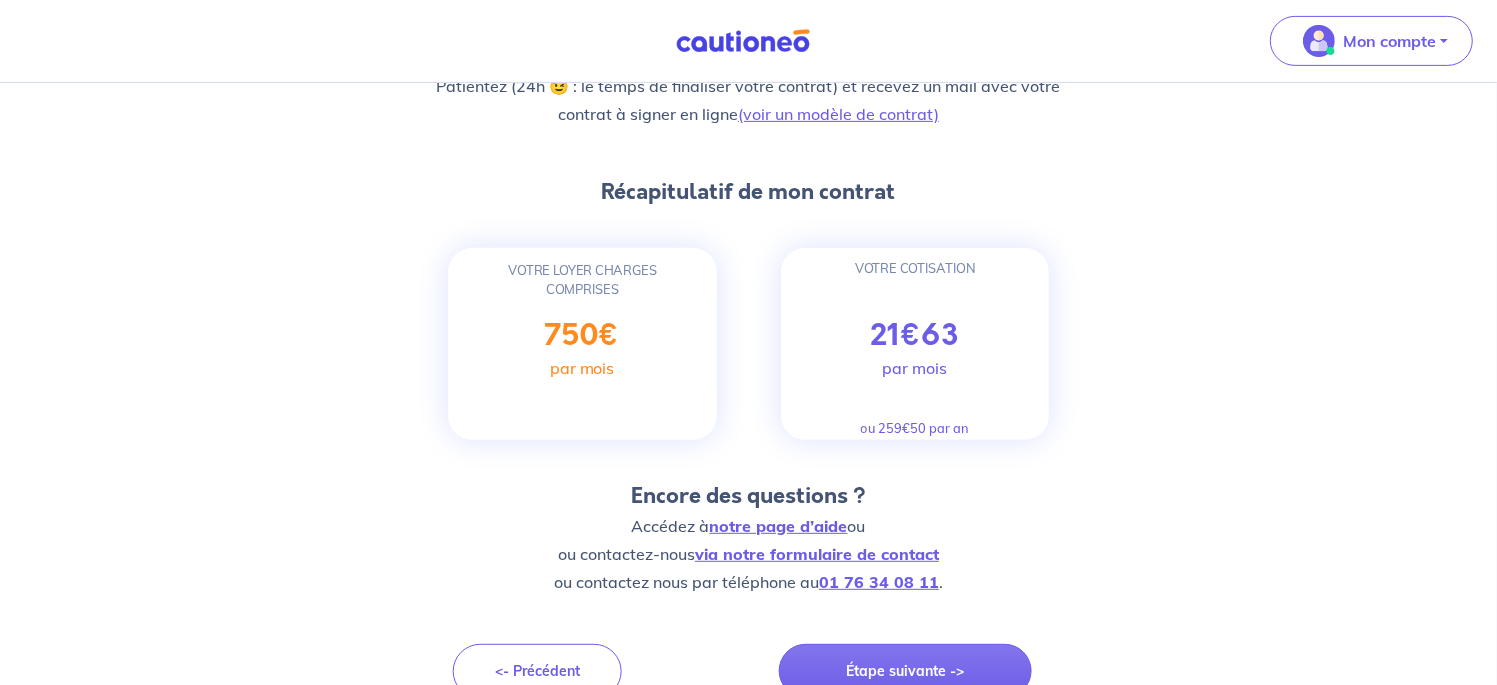 scroll, scrollTop: 694, scrollLeft: 0, axis: vertical 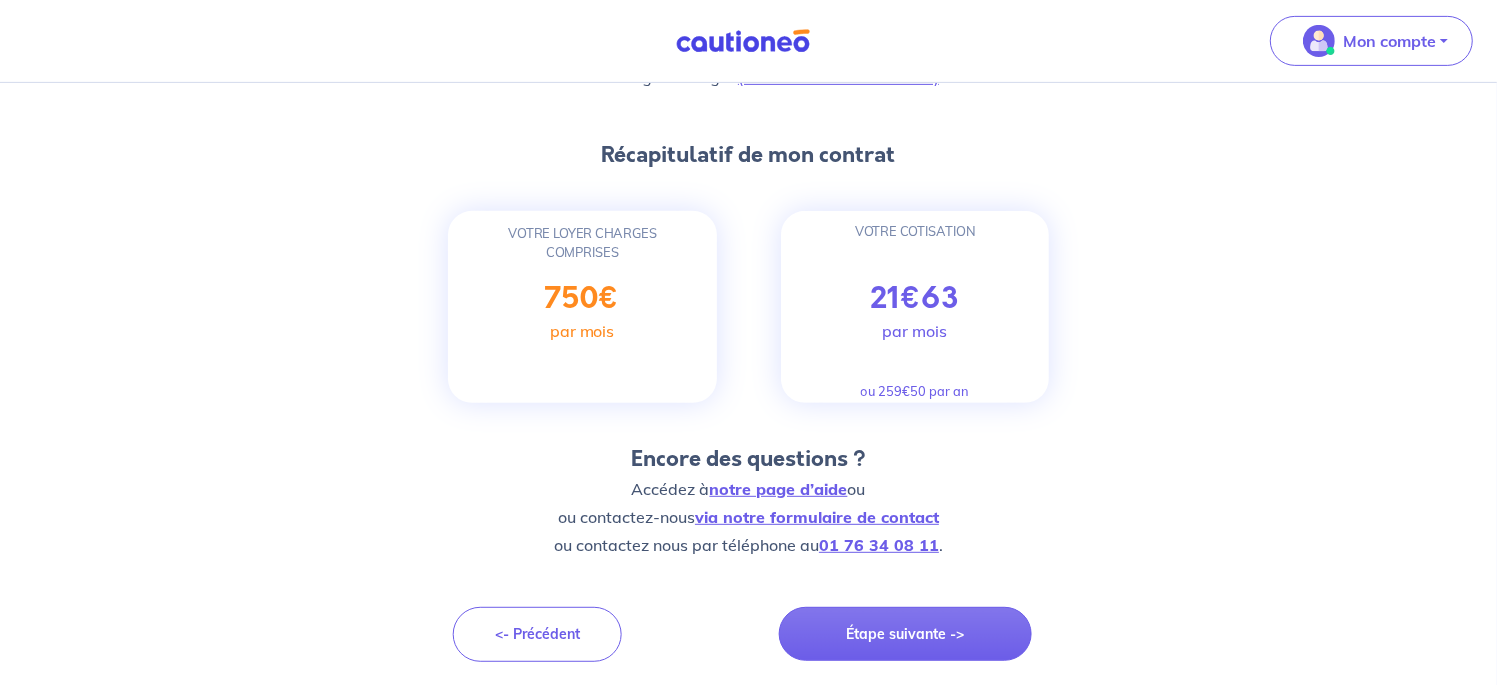 click on "63" at bounding box center [941, 298] 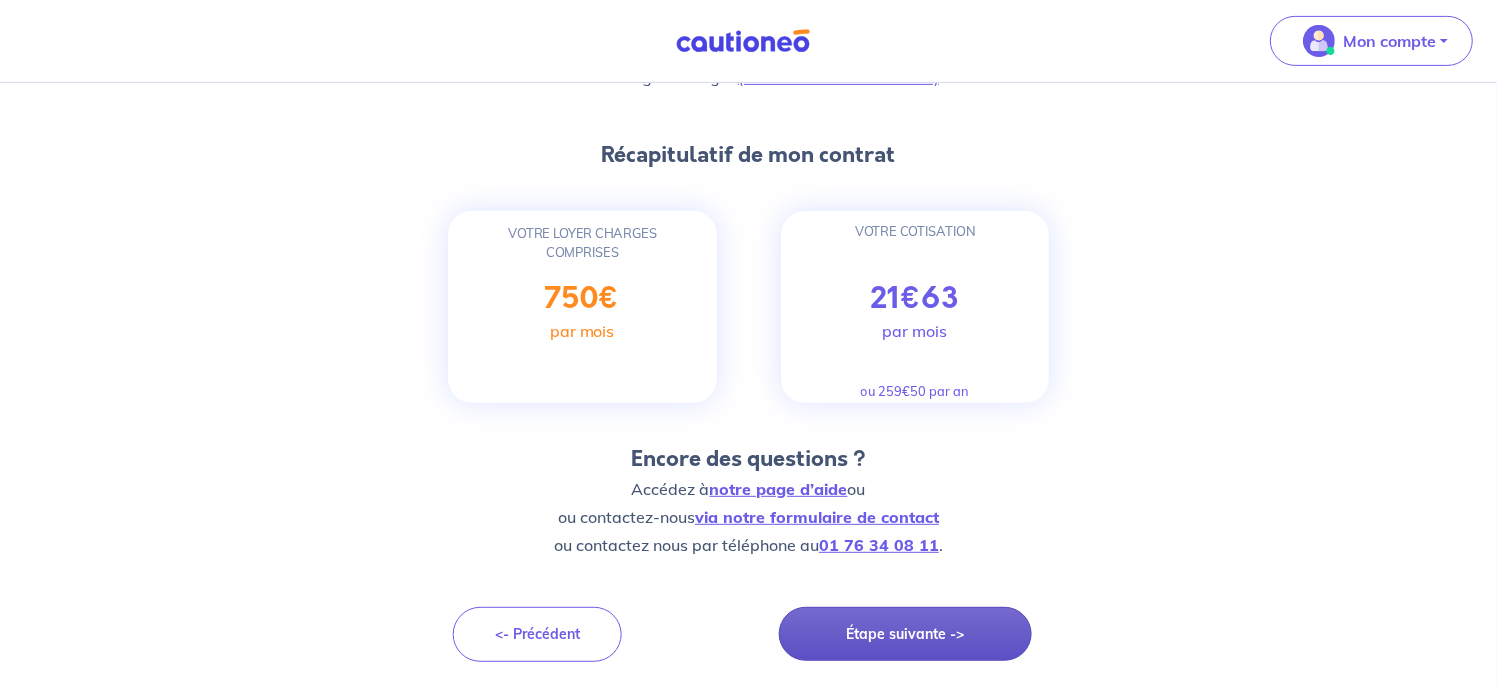 click on "Étape suivante ->" at bounding box center [906, 634] 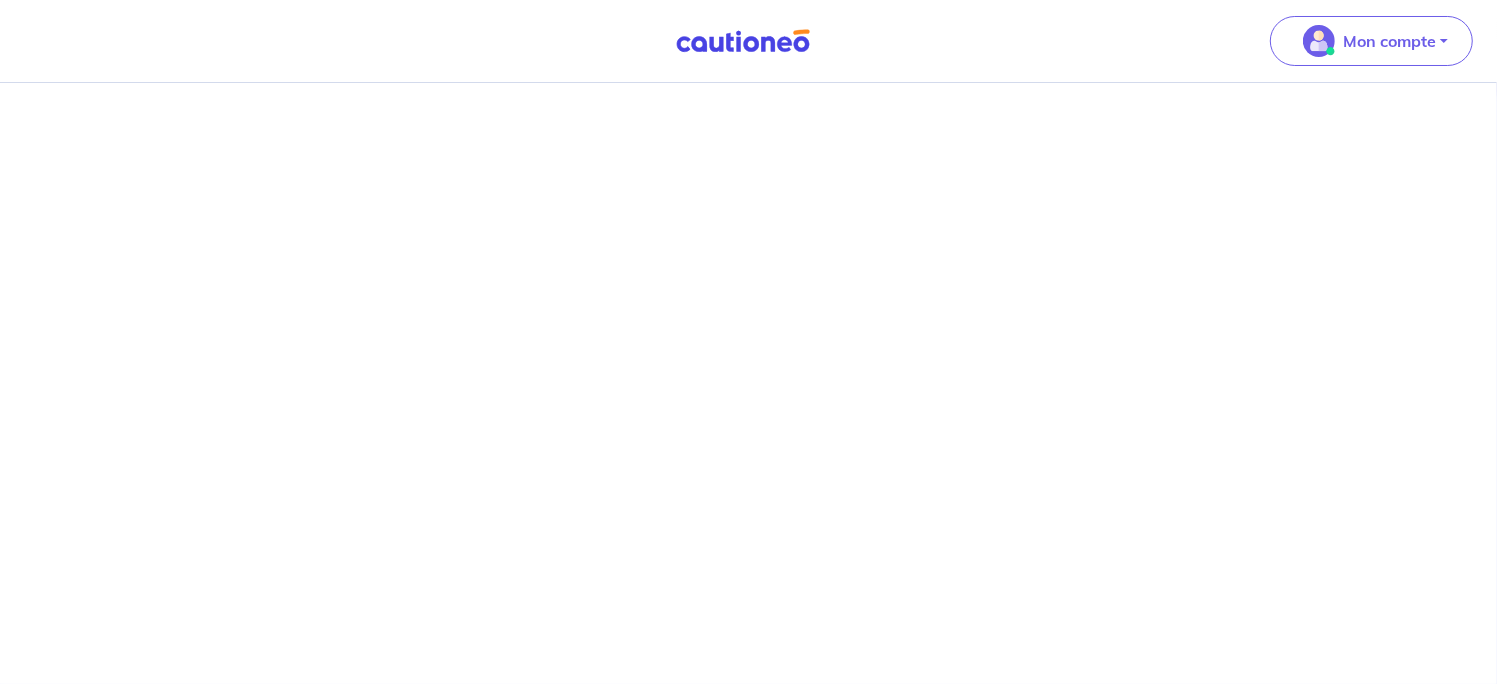 scroll, scrollTop: 0, scrollLeft: 0, axis: both 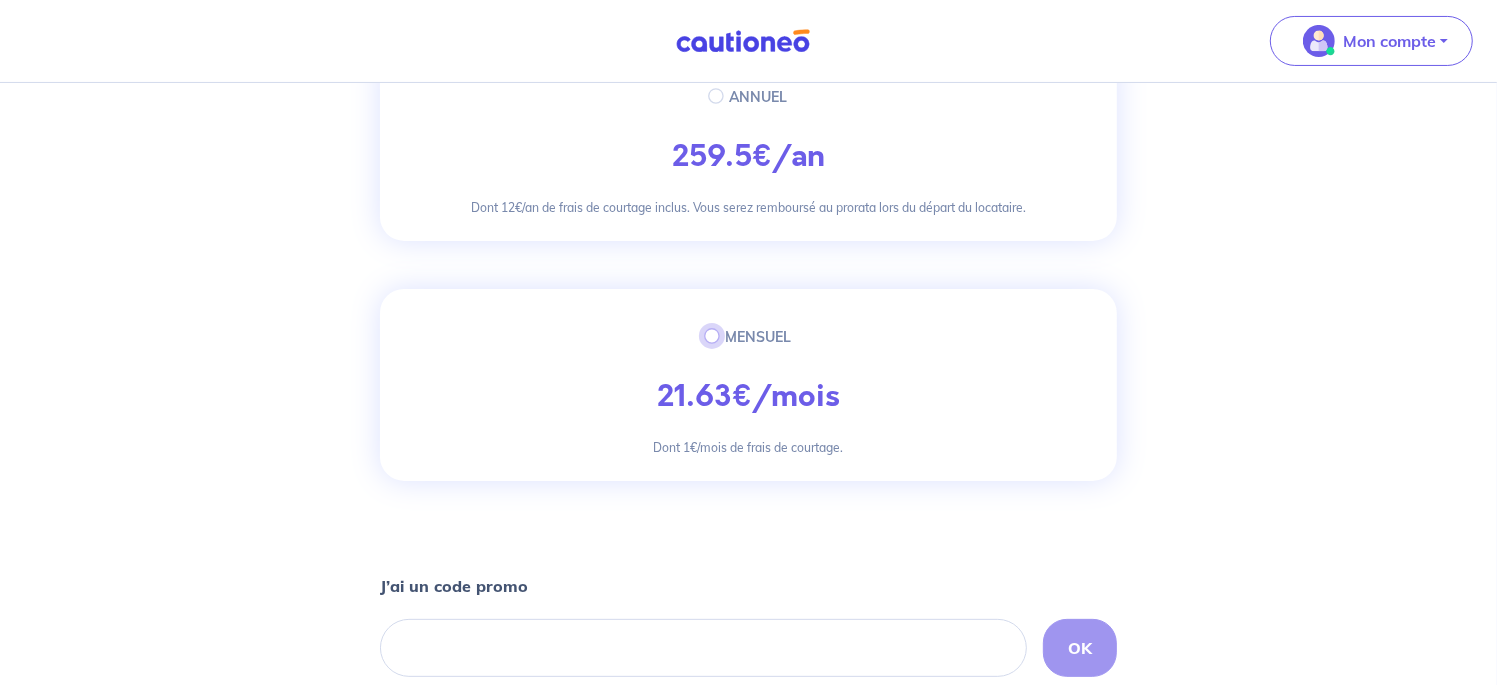 click on "MENSUEL" at bounding box center [712, 336] 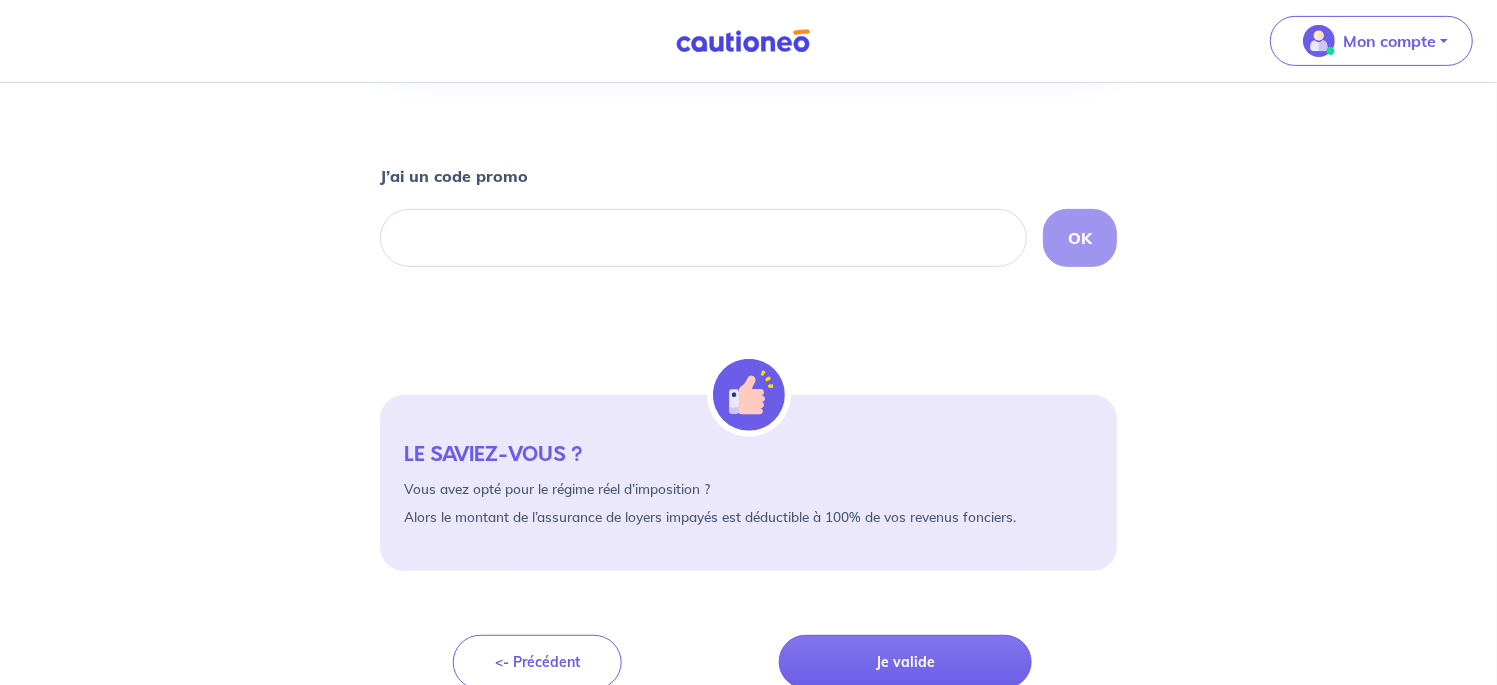 scroll, scrollTop: 725, scrollLeft: 0, axis: vertical 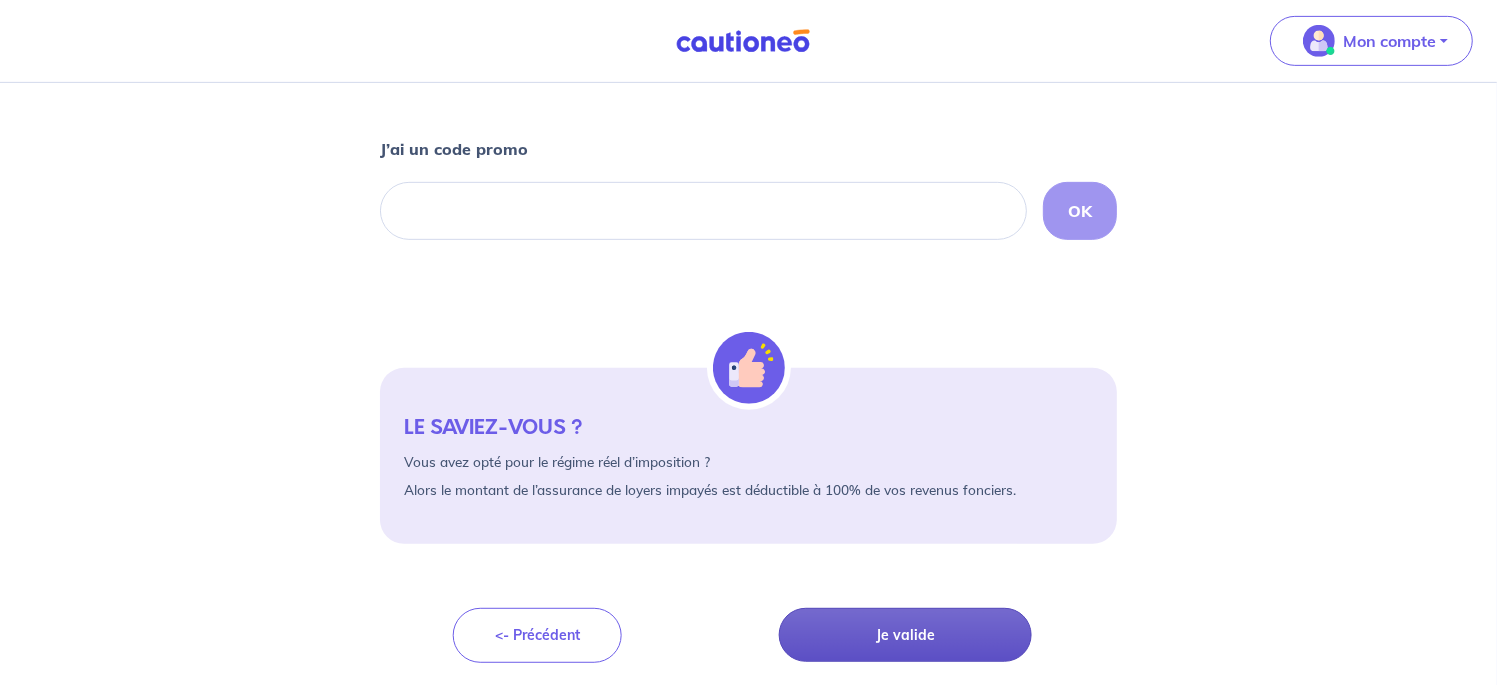 click on "Je valide" at bounding box center (906, 635) 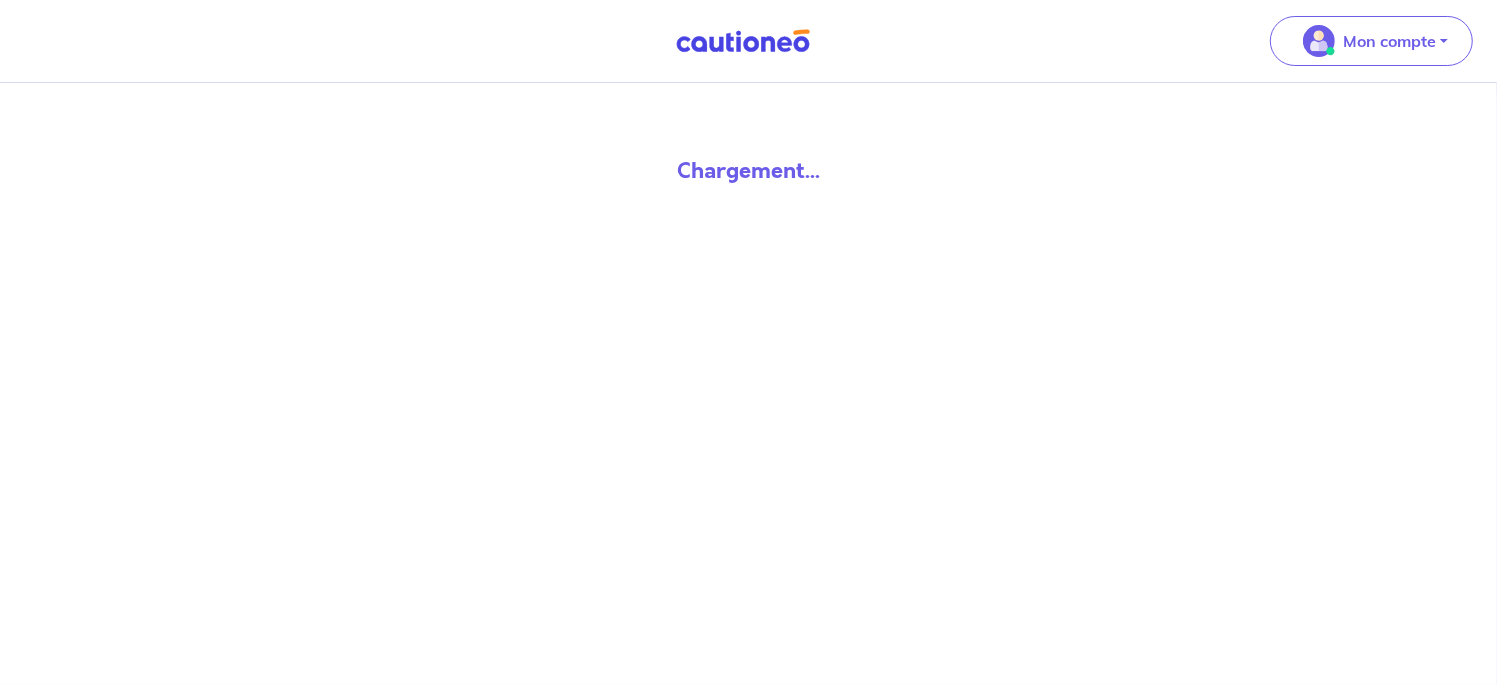 scroll, scrollTop: 0, scrollLeft: 0, axis: both 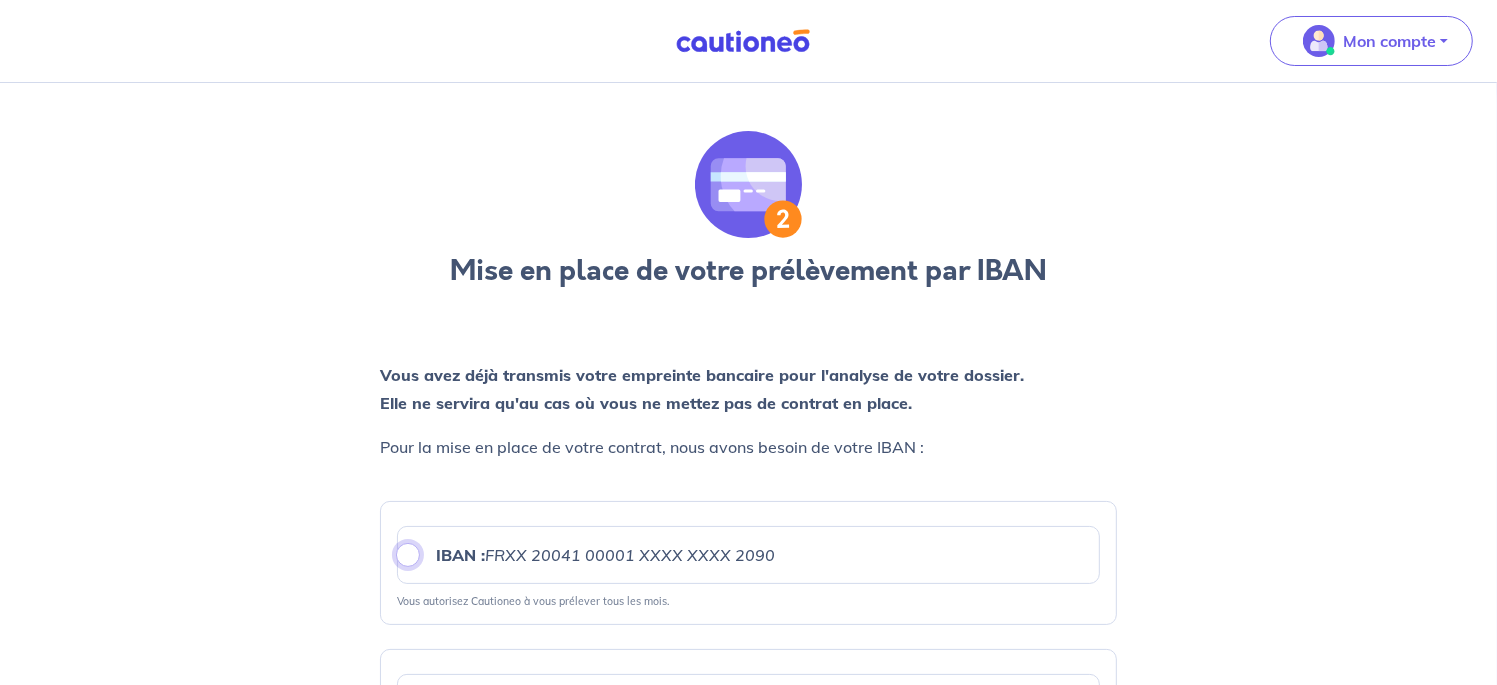 click on "IBAN :  FRXX [FINANCIAL_ID] 00001 XXXX XXXX 2090" at bounding box center (408, 555) 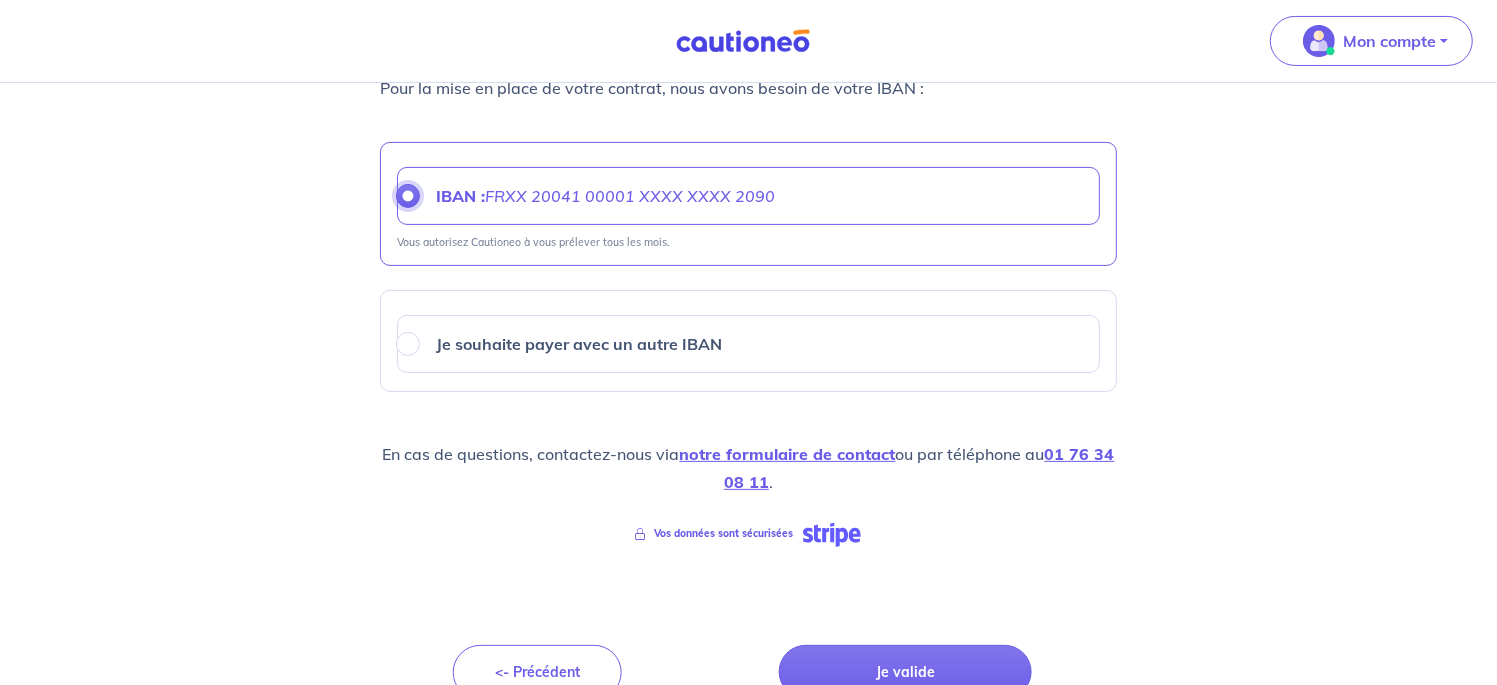 scroll, scrollTop: 394, scrollLeft: 0, axis: vertical 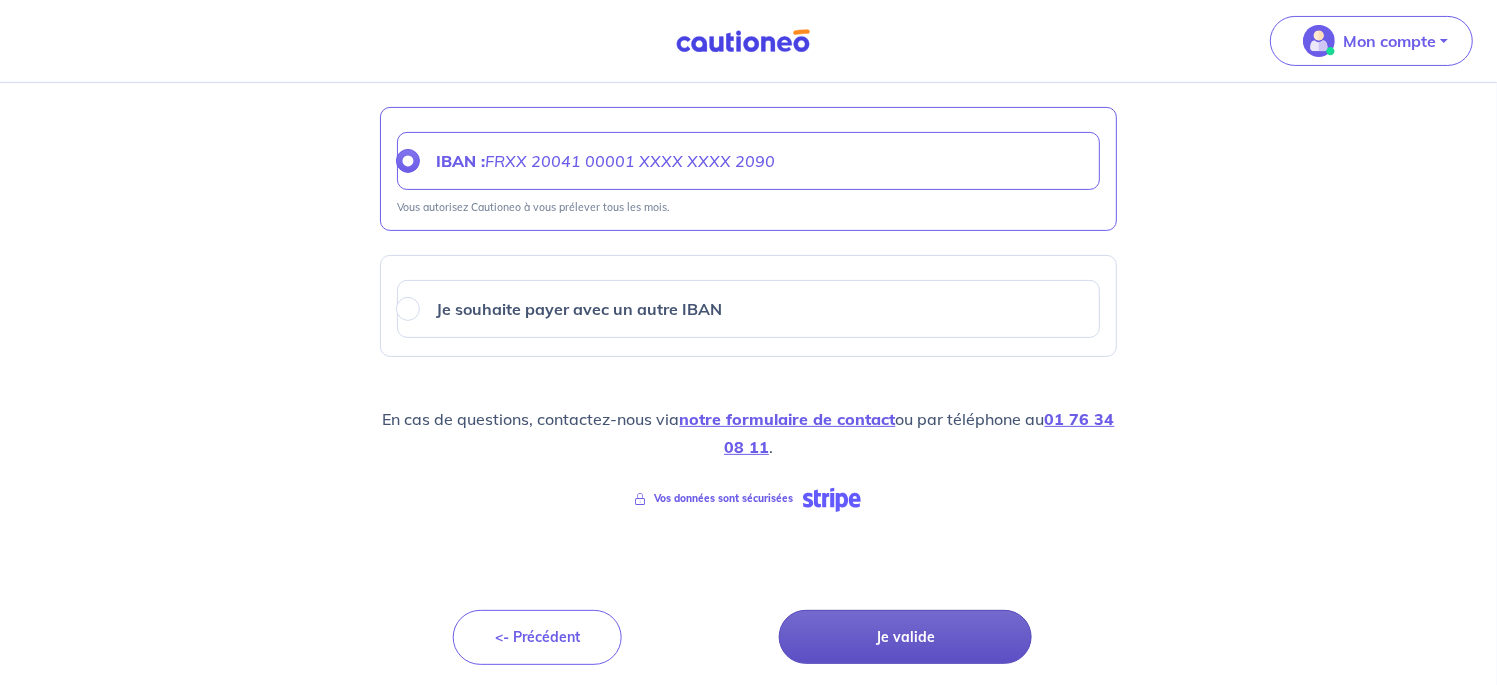 click on "Je valide" at bounding box center [906, 637] 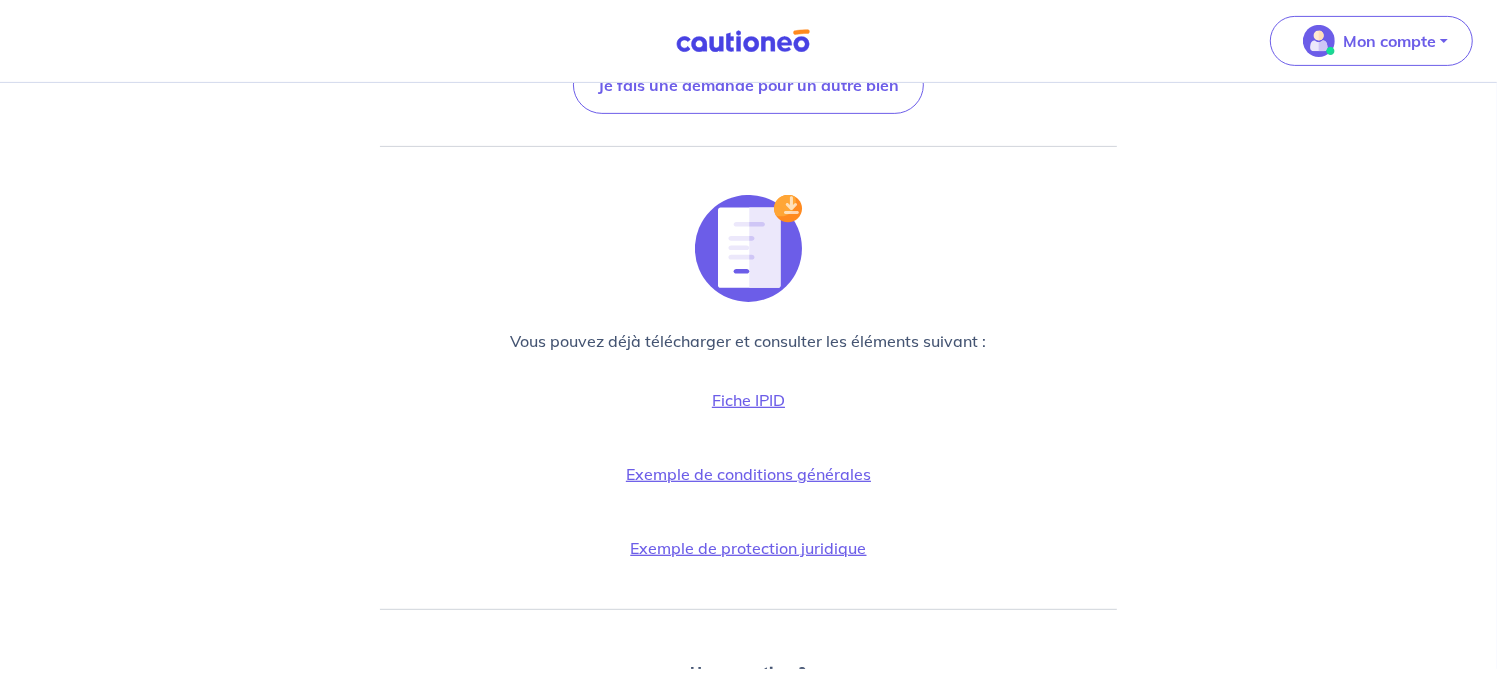 scroll, scrollTop: 548, scrollLeft: 0, axis: vertical 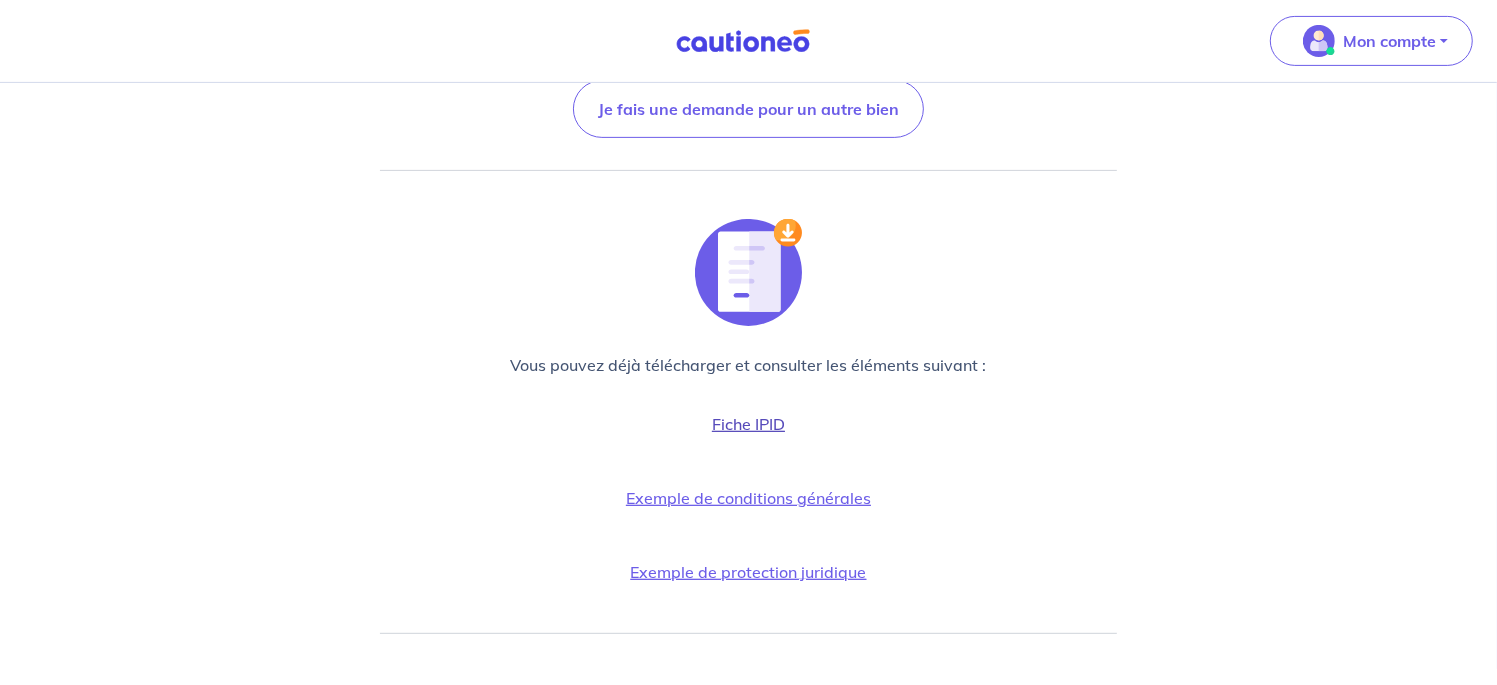 click on "Fiche IPID" at bounding box center [748, 424] 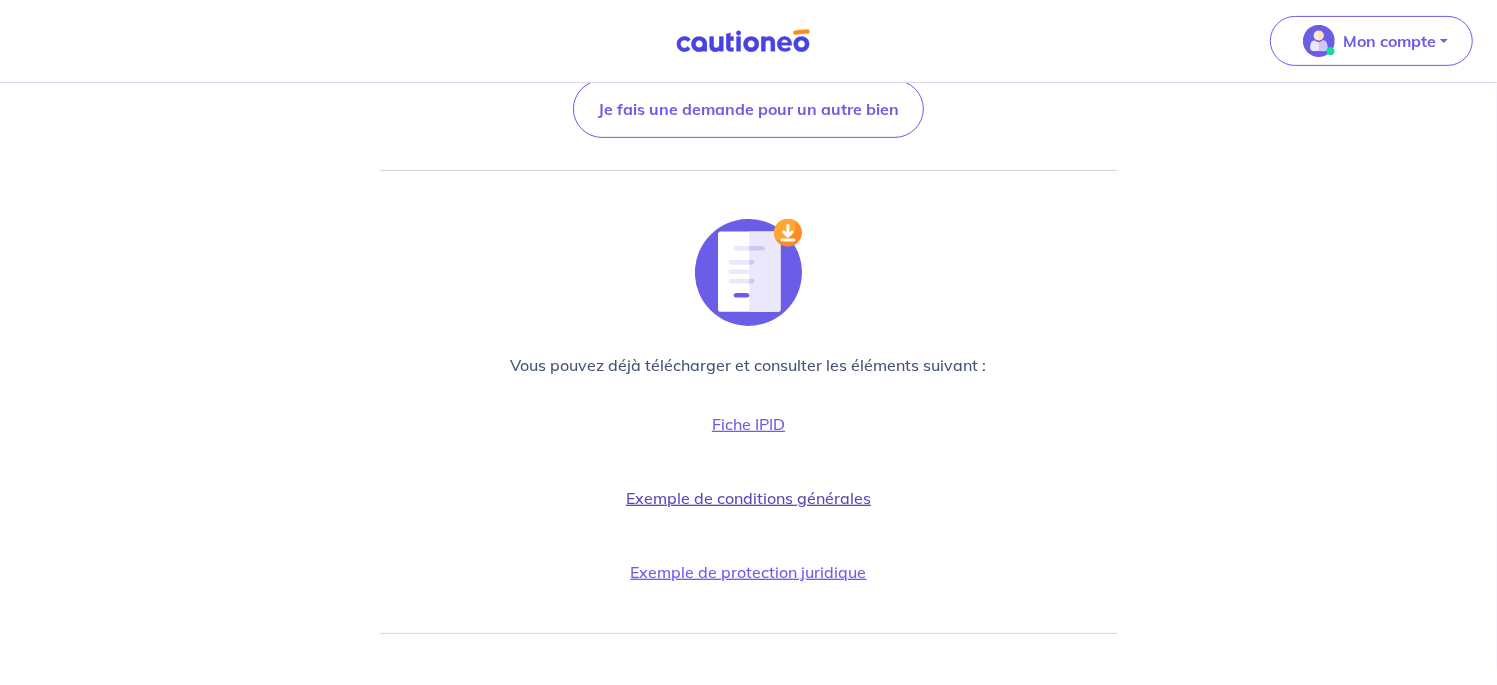 click on "Exemple de conditions générales" at bounding box center (748, 498) 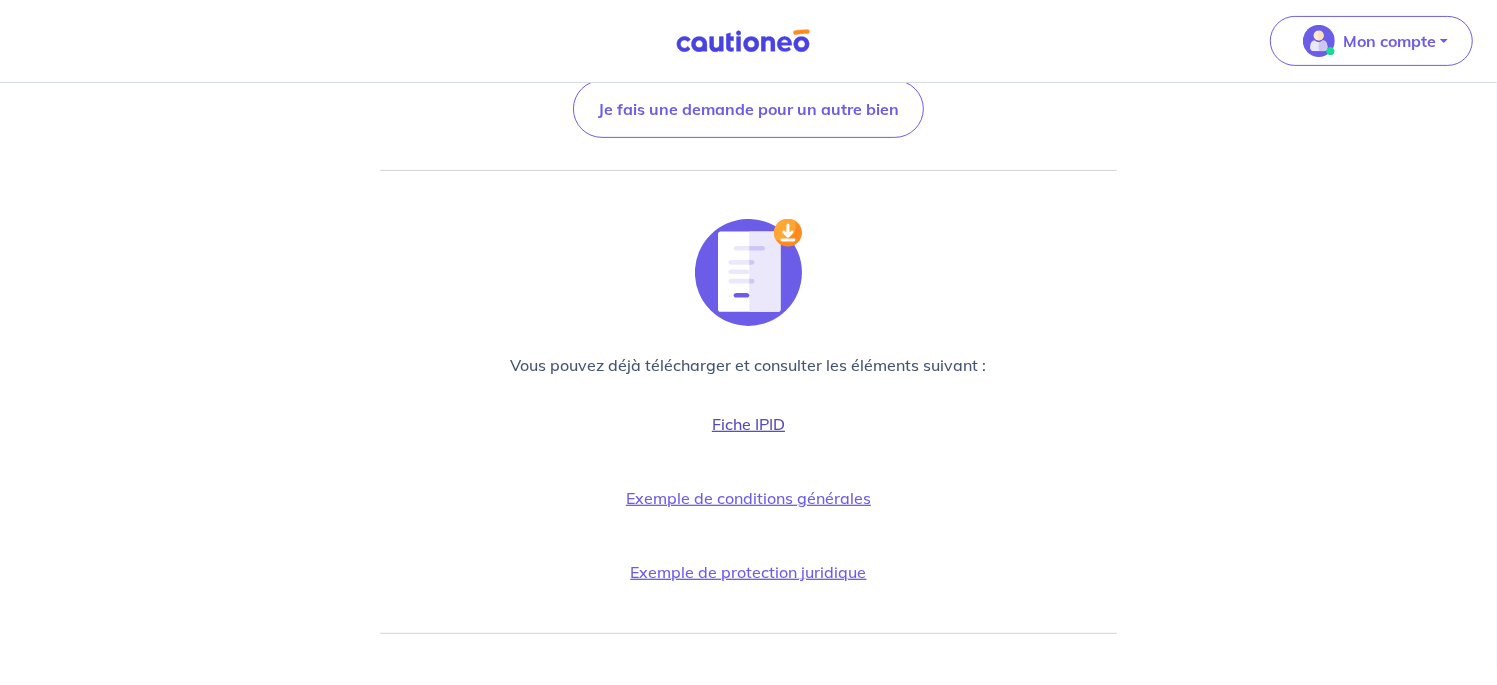 click on "Fiche IPID" at bounding box center (748, 424) 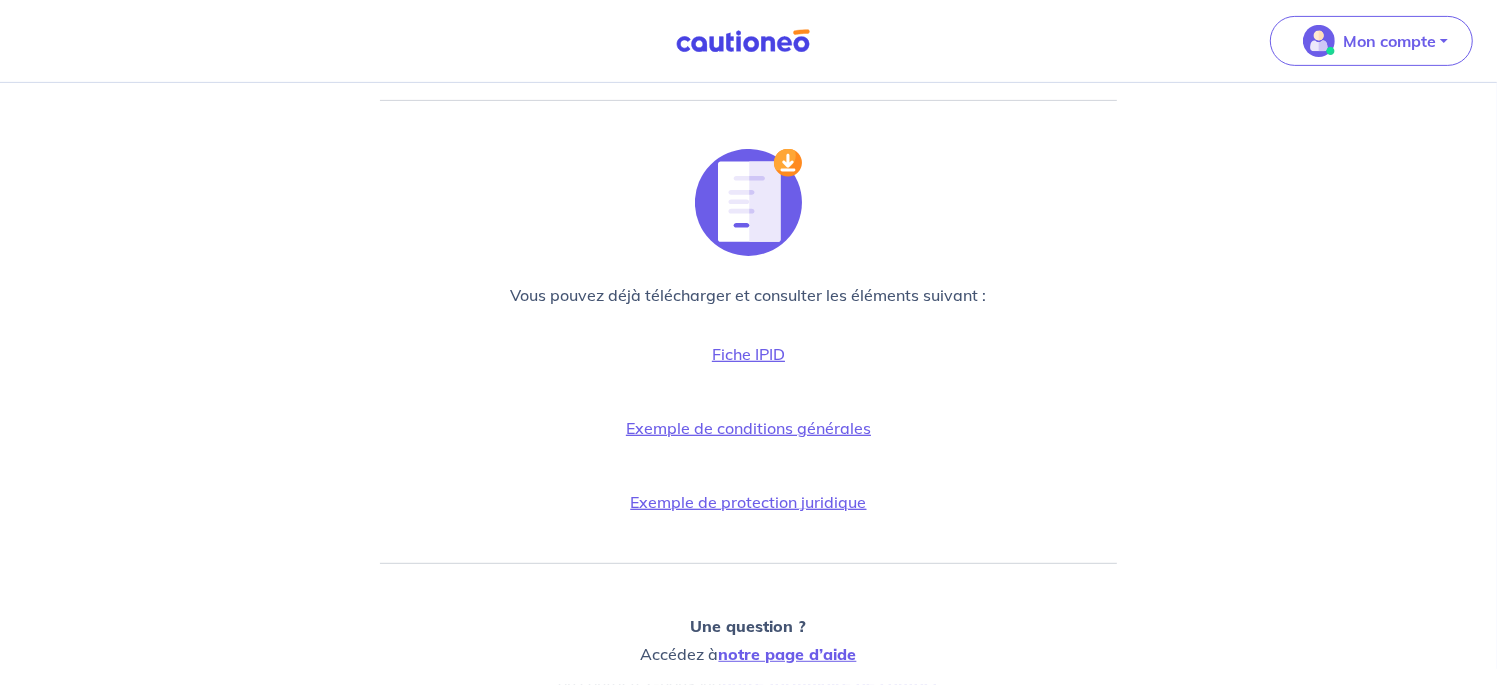 scroll, scrollTop: 625, scrollLeft: 0, axis: vertical 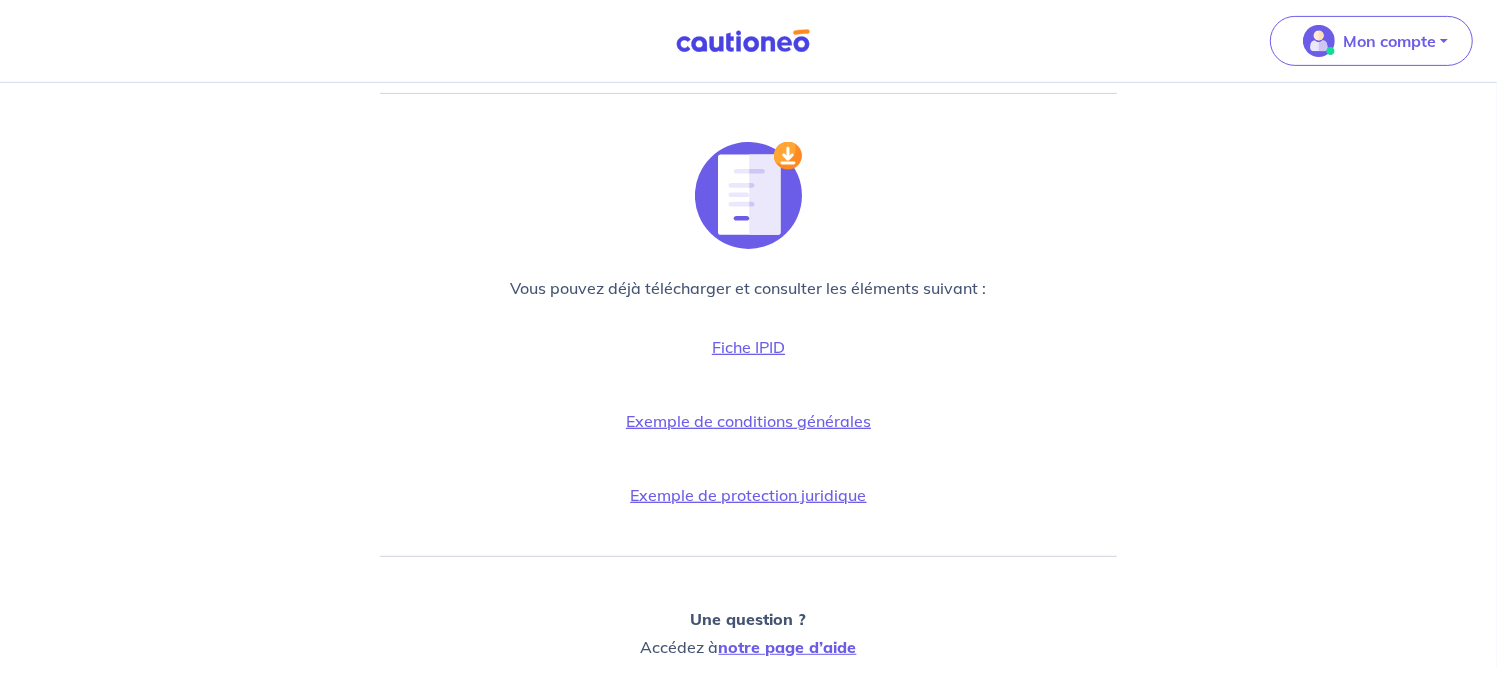 click at bounding box center [749, 196] 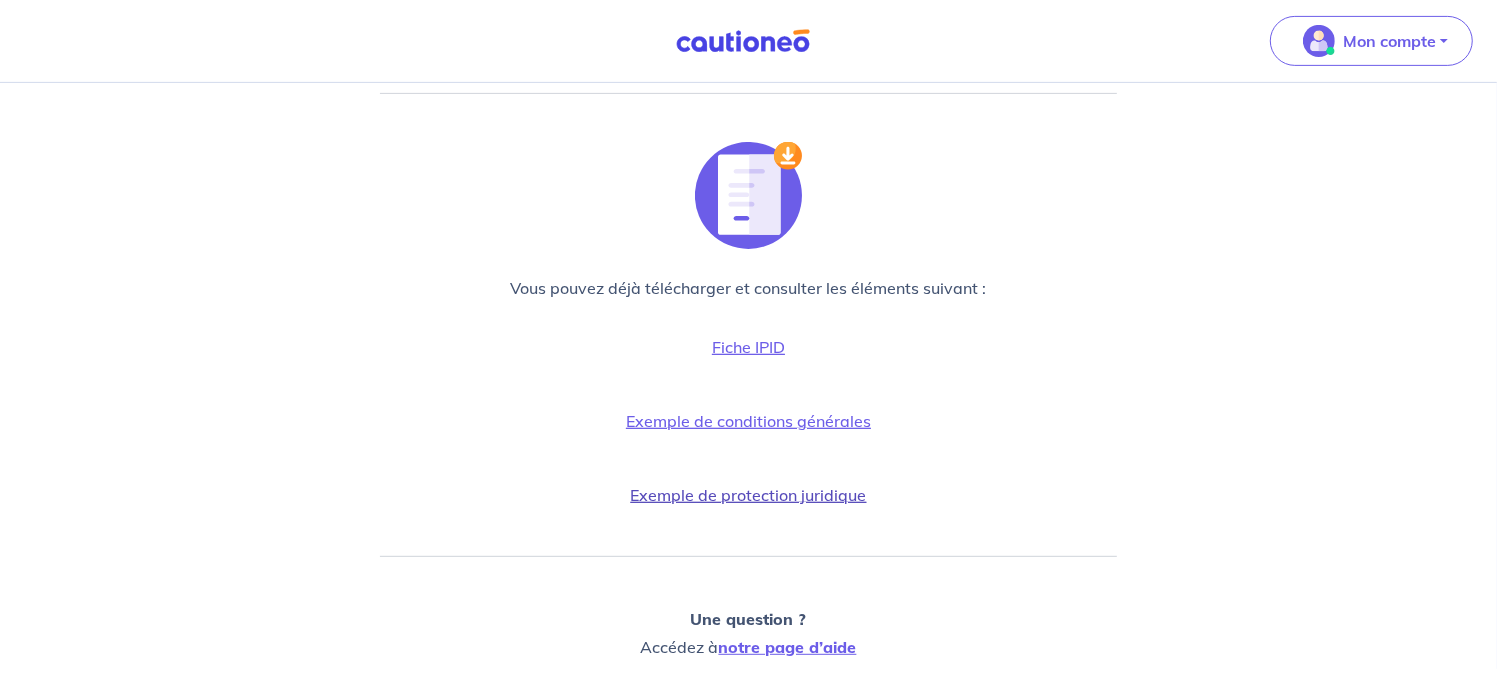 click on "Exemple de protection juridique" at bounding box center [749, 495] 